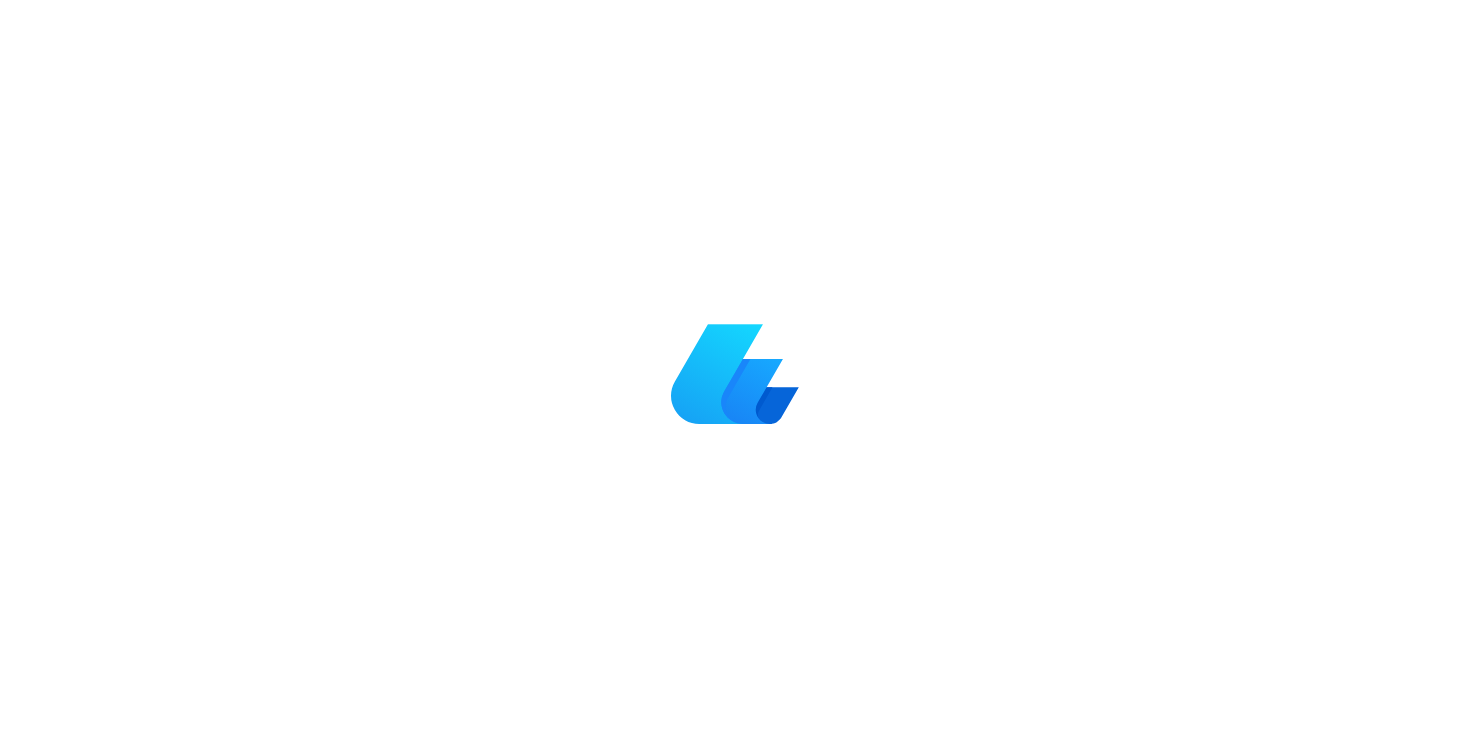scroll, scrollTop: 0, scrollLeft: 0, axis: both 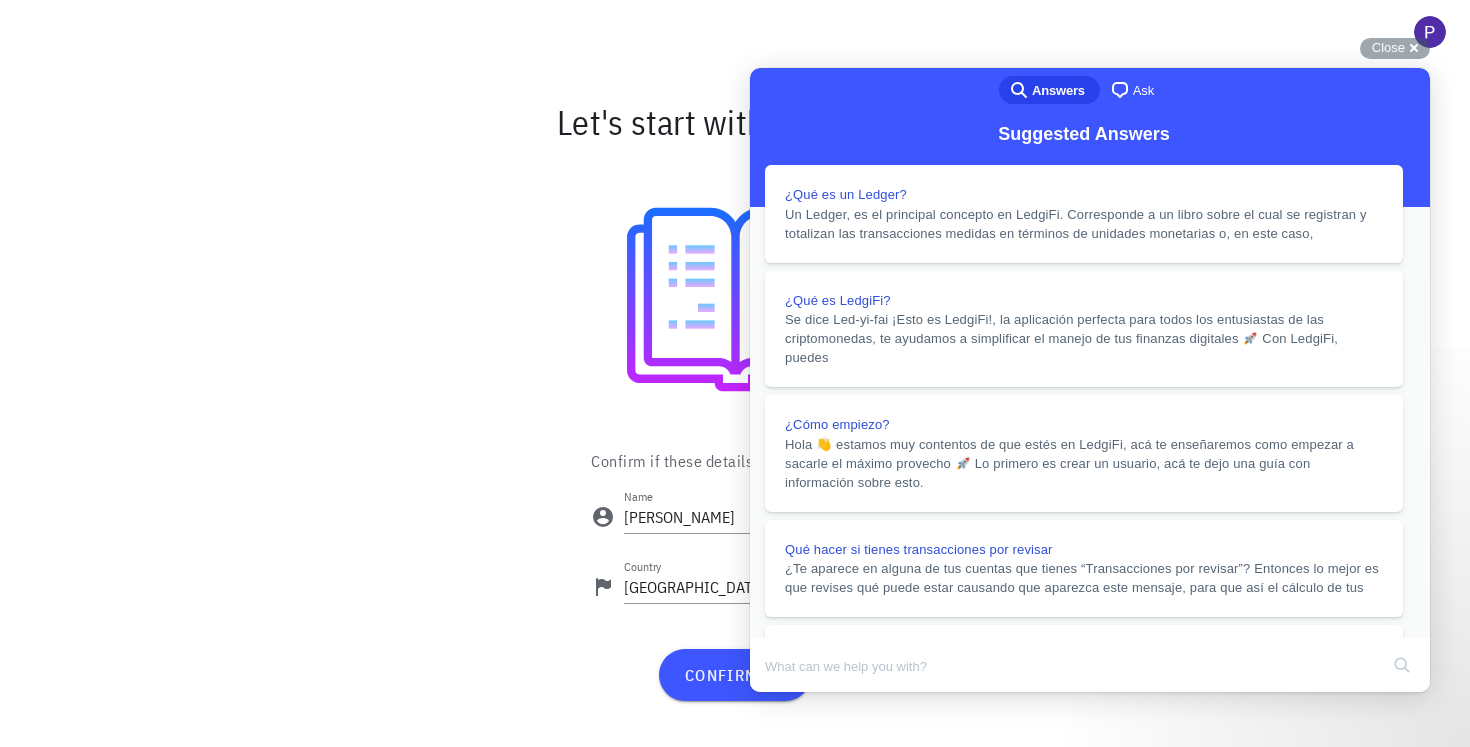 click on "Close" at bounding box center (769, 706) 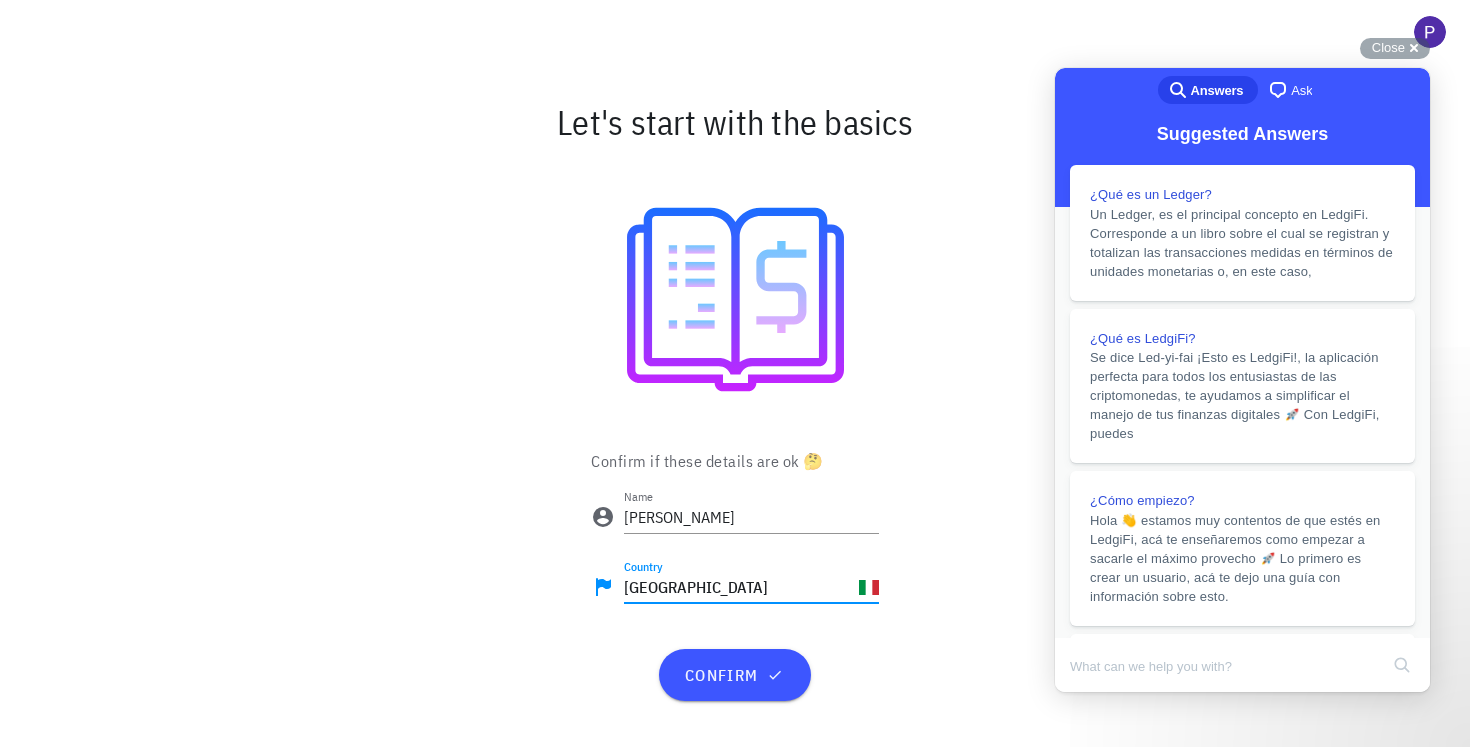 click on "Italy" at bounding box center (739, 587) 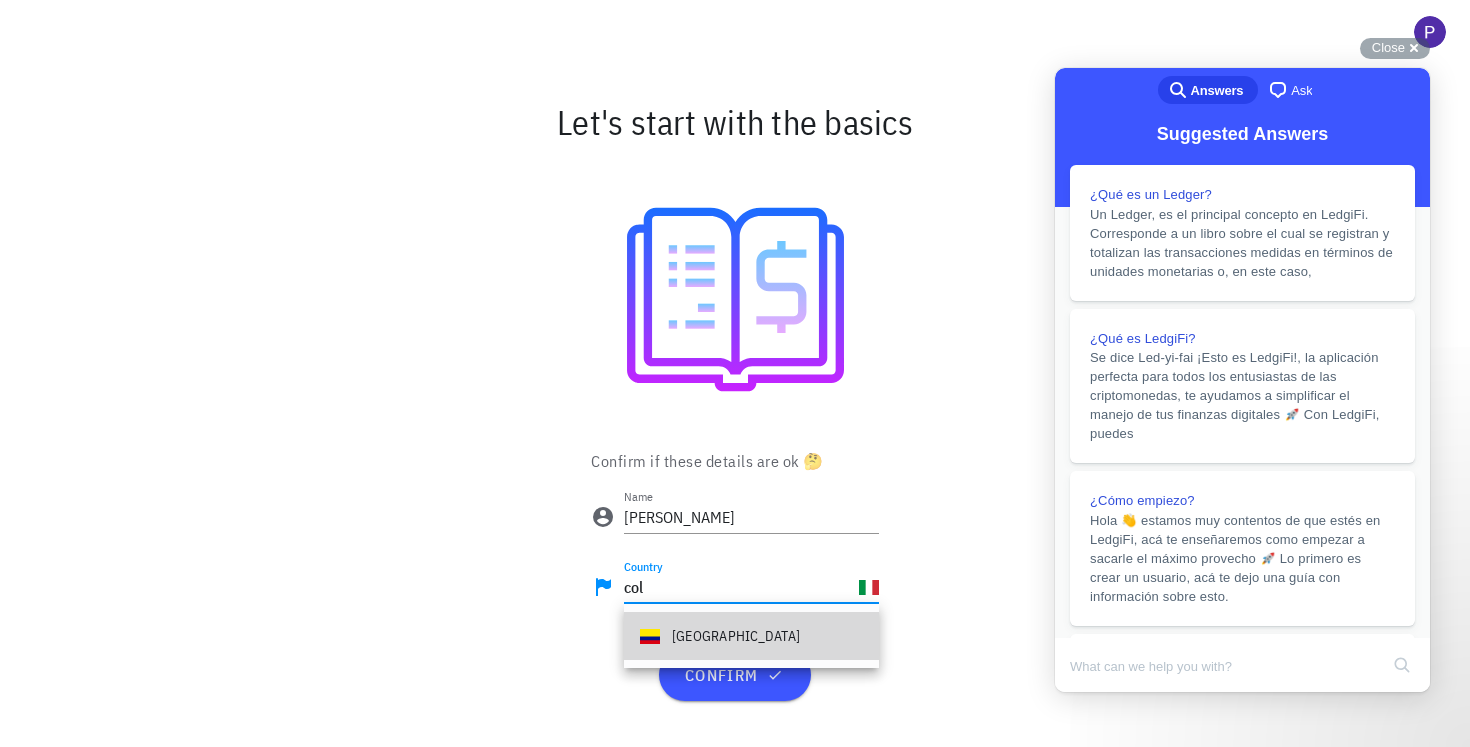 type on "Colombia" 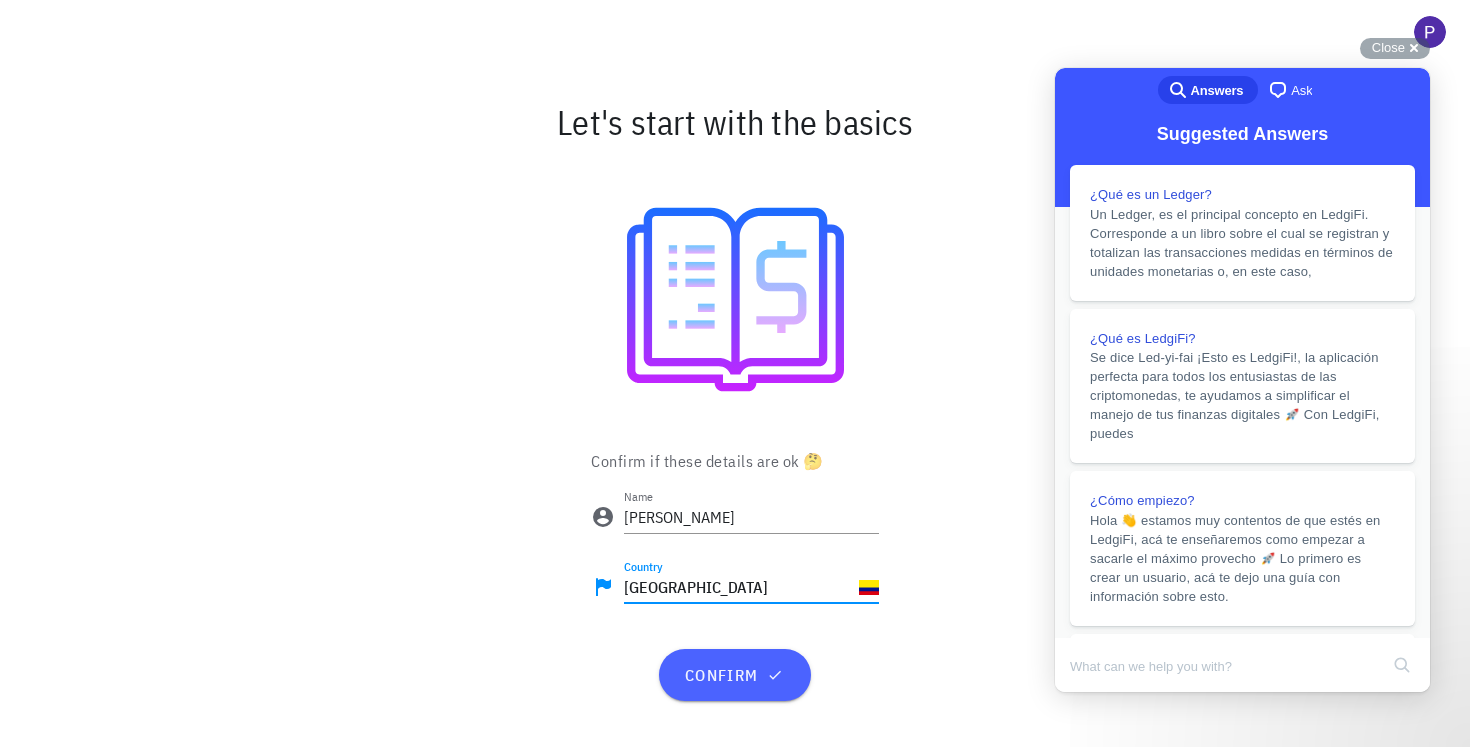click on "confirm" at bounding box center [734, 675] 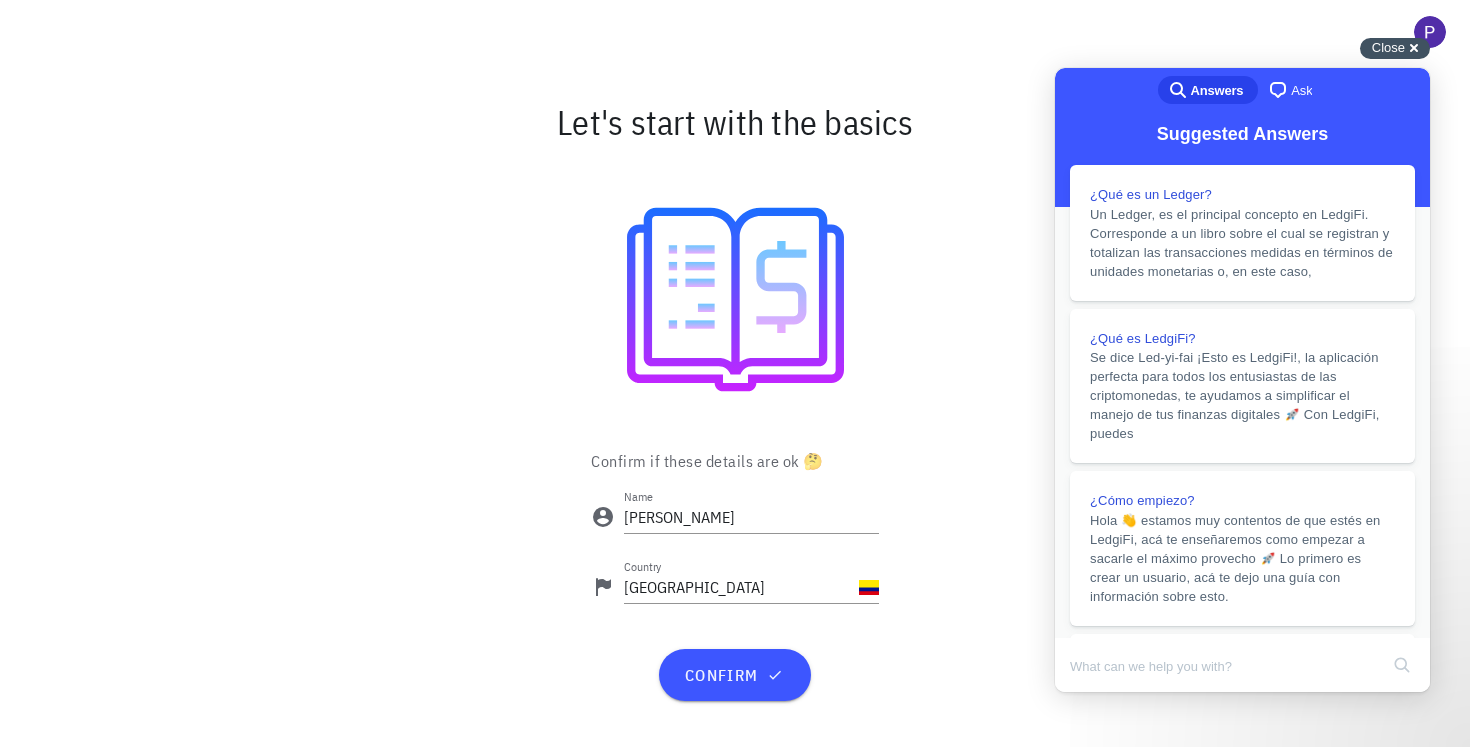 click on "Close cross-small" at bounding box center [1395, 48] 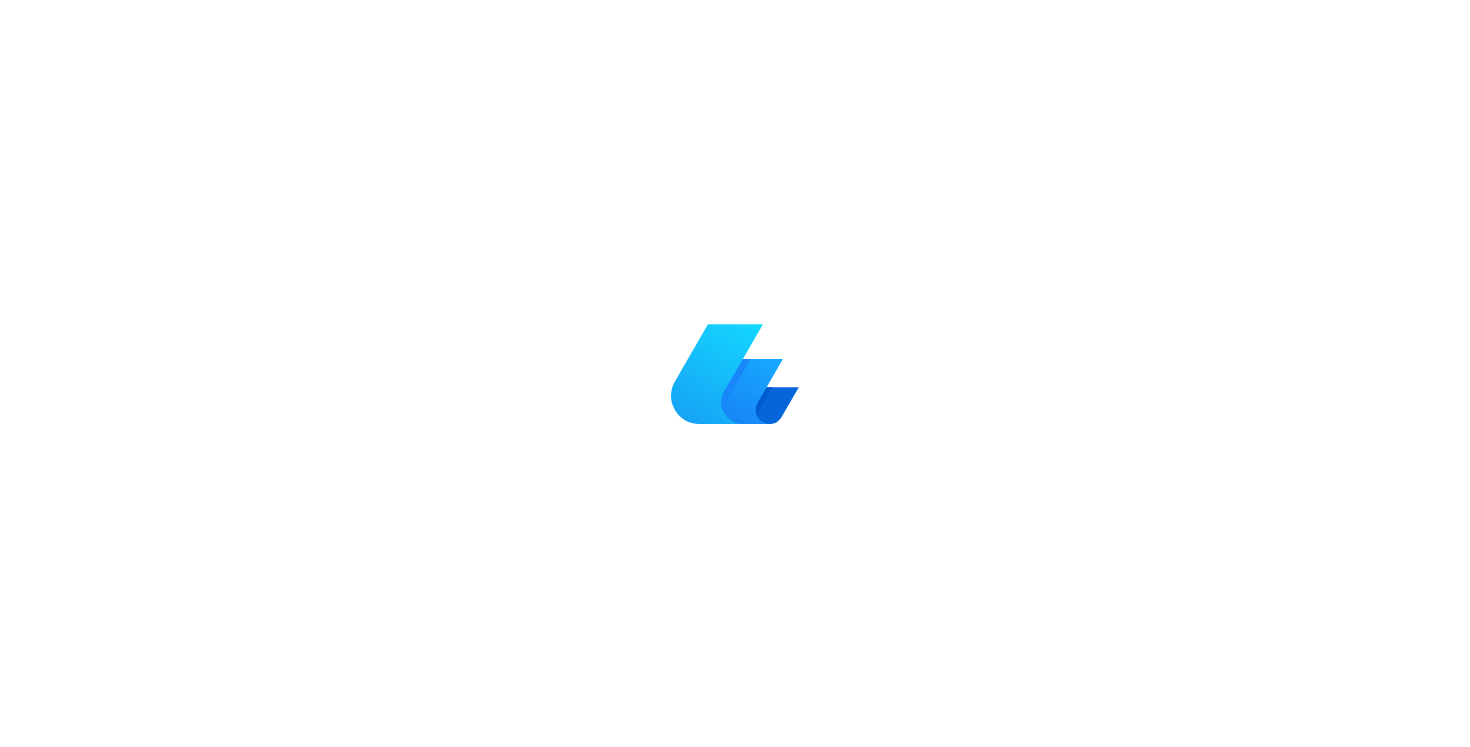 scroll, scrollTop: 0, scrollLeft: 0, axis: both 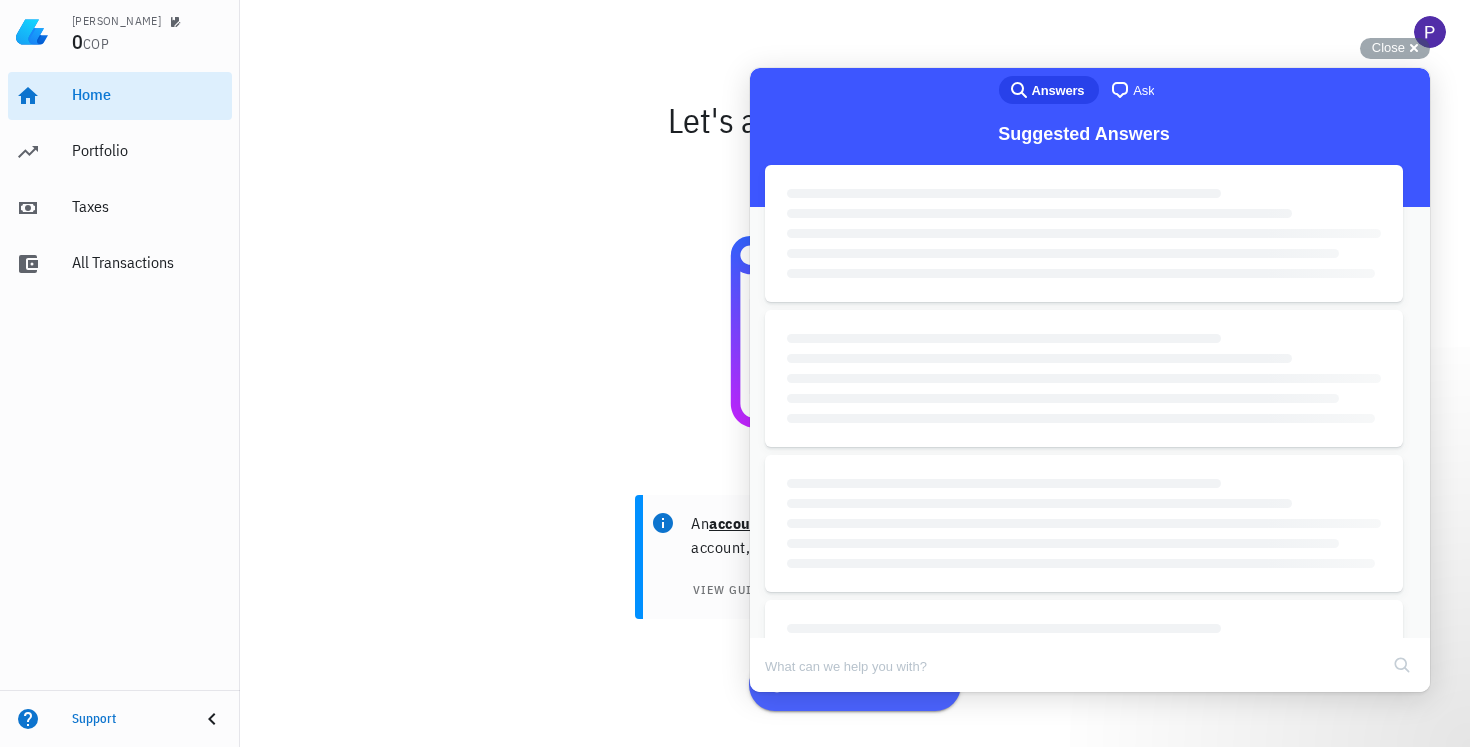 click on "add an account" at bounding box center [855, 685] 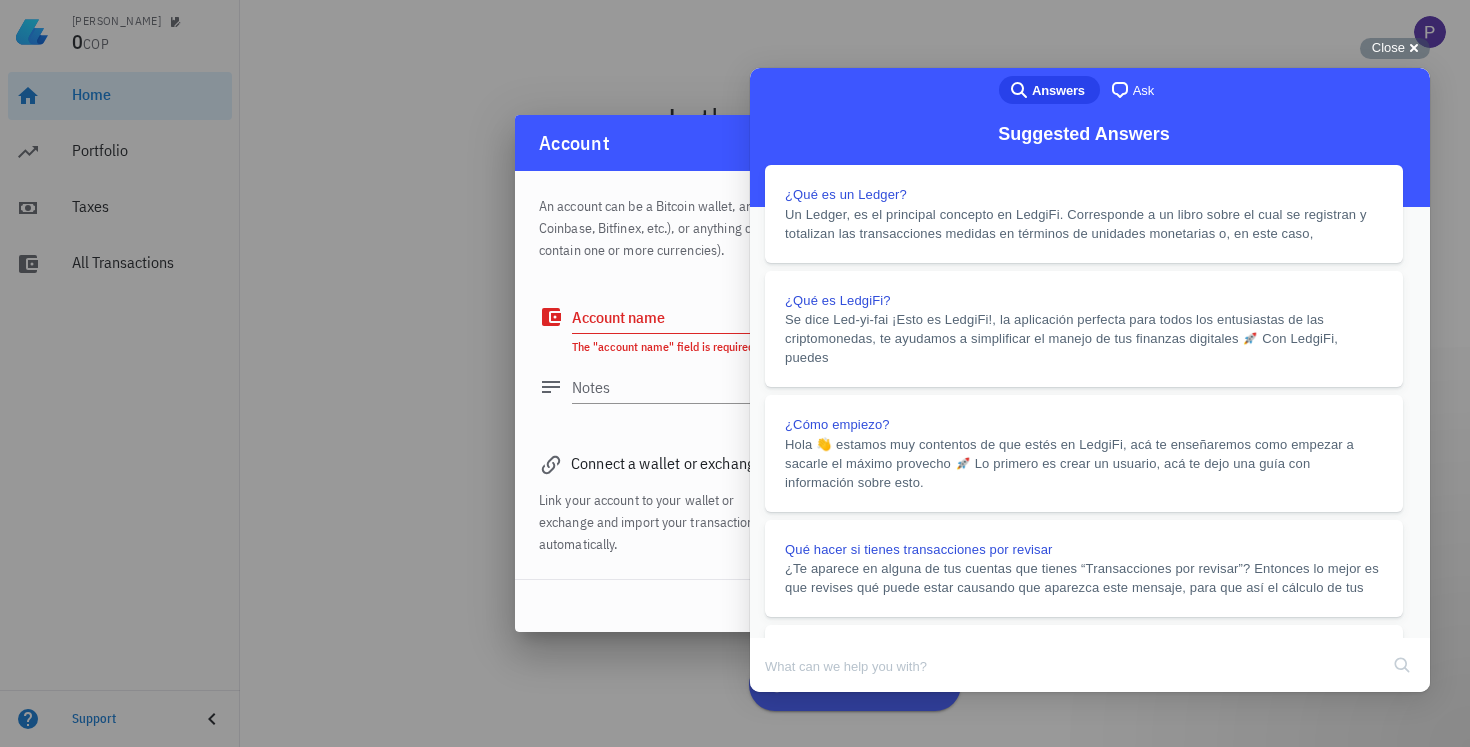 click on "Close" at bounding box center (769, 706) 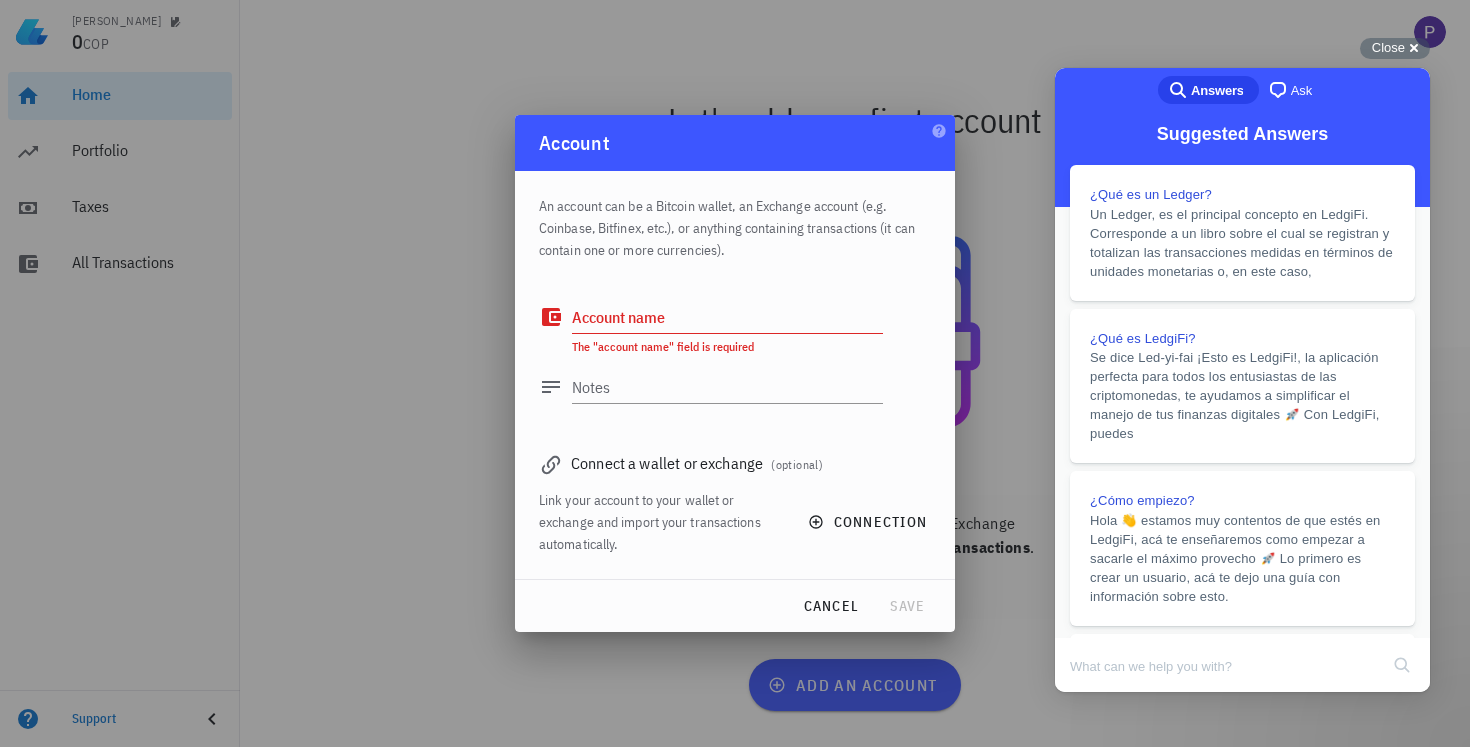 click on "Account name" at bounding box center [727, 317] 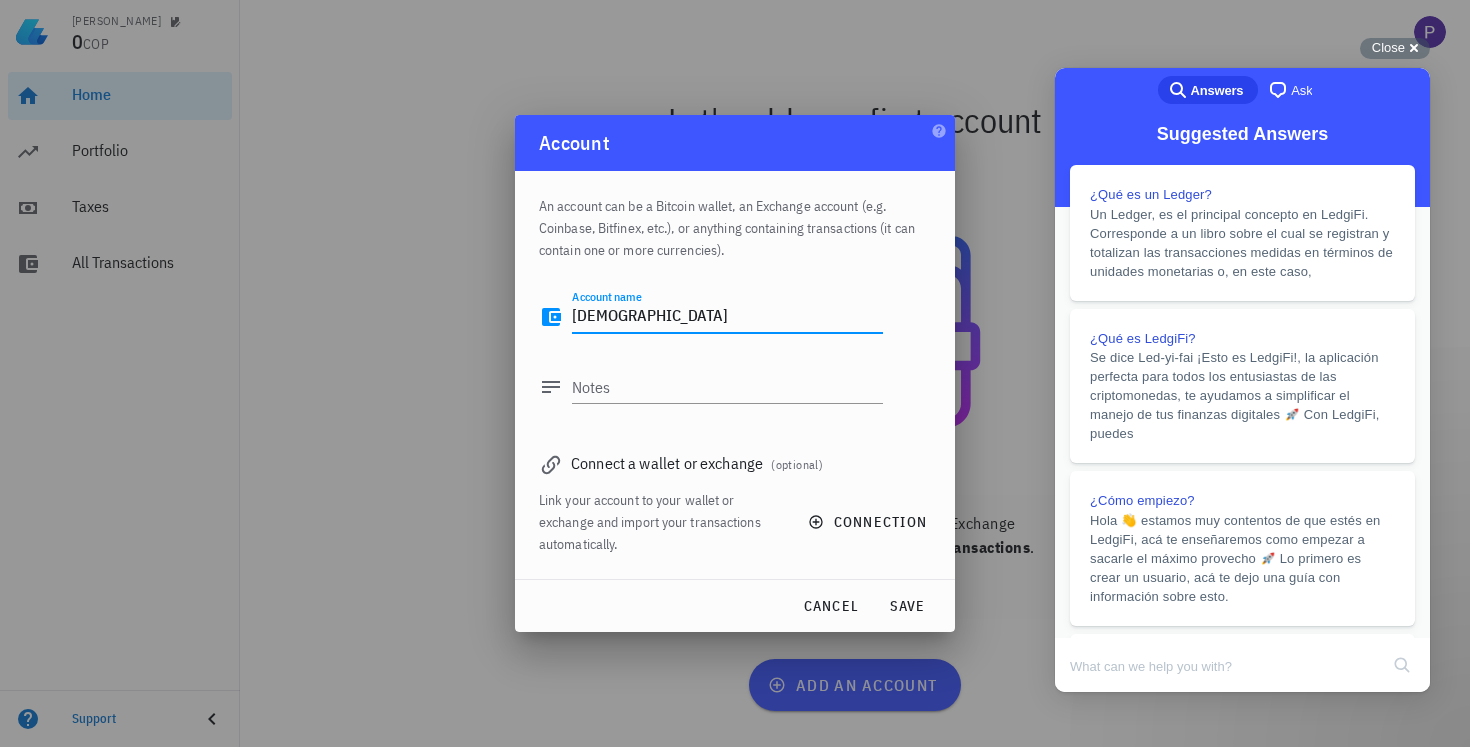 type on "Buda" 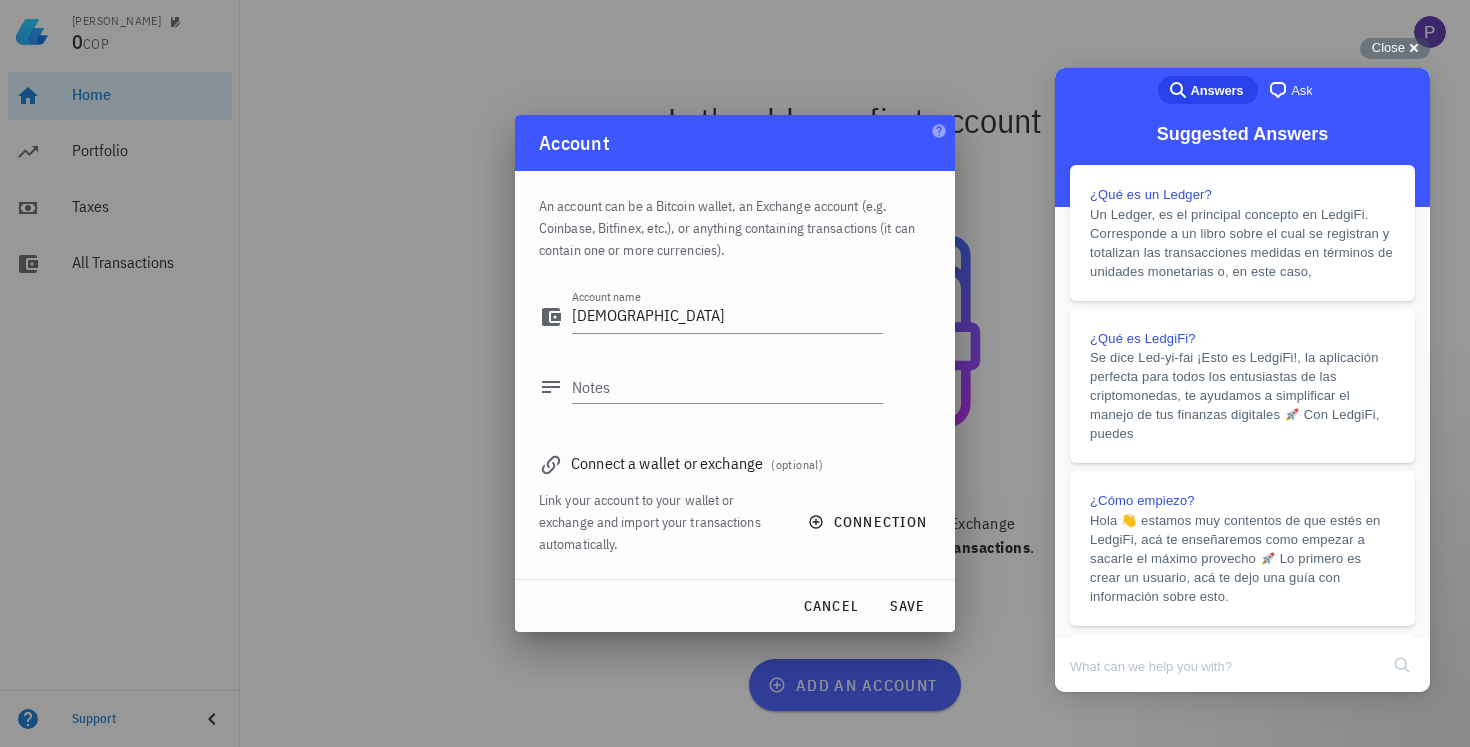 click on "Connect a wallet or exchange
(optional)" at bounding box center [735, 463] 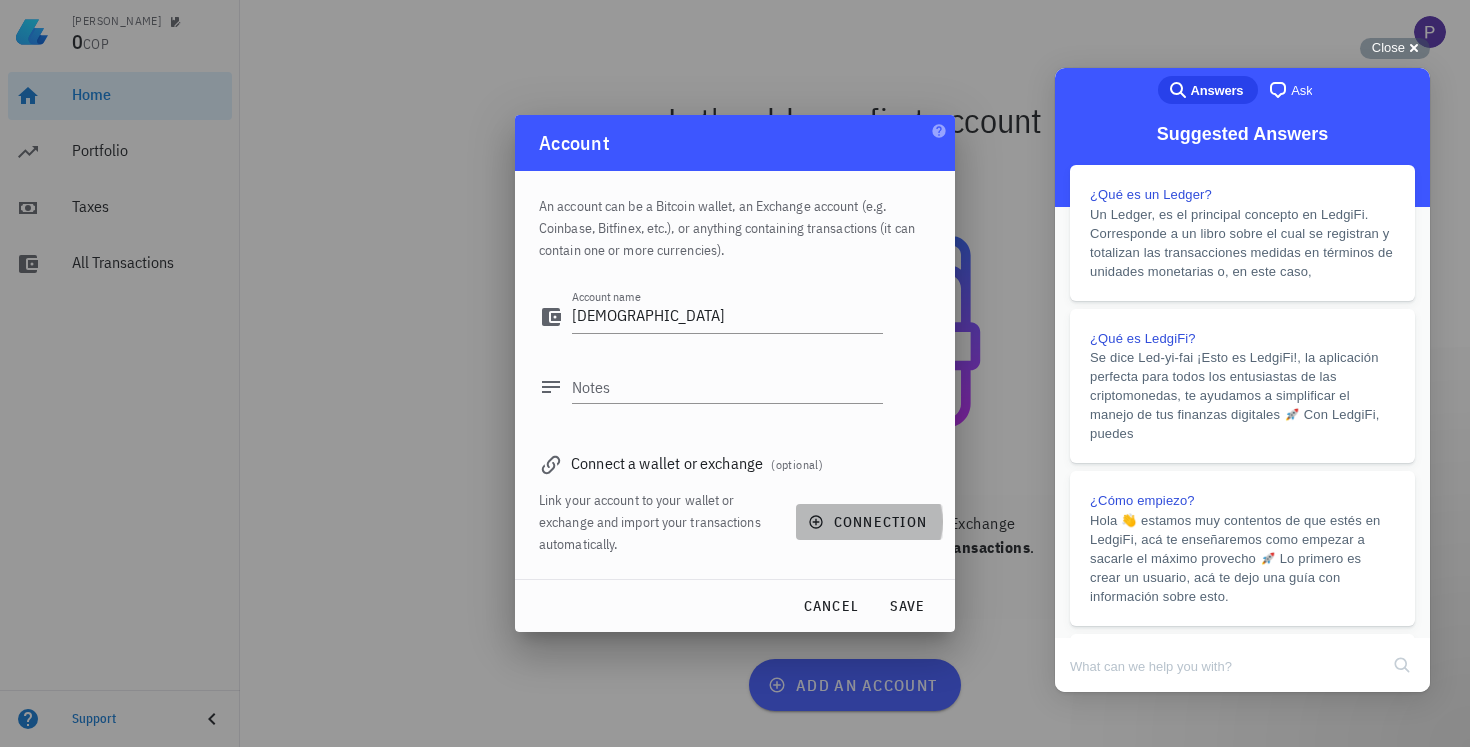 click on "connection" at bounding box center [869, 522] 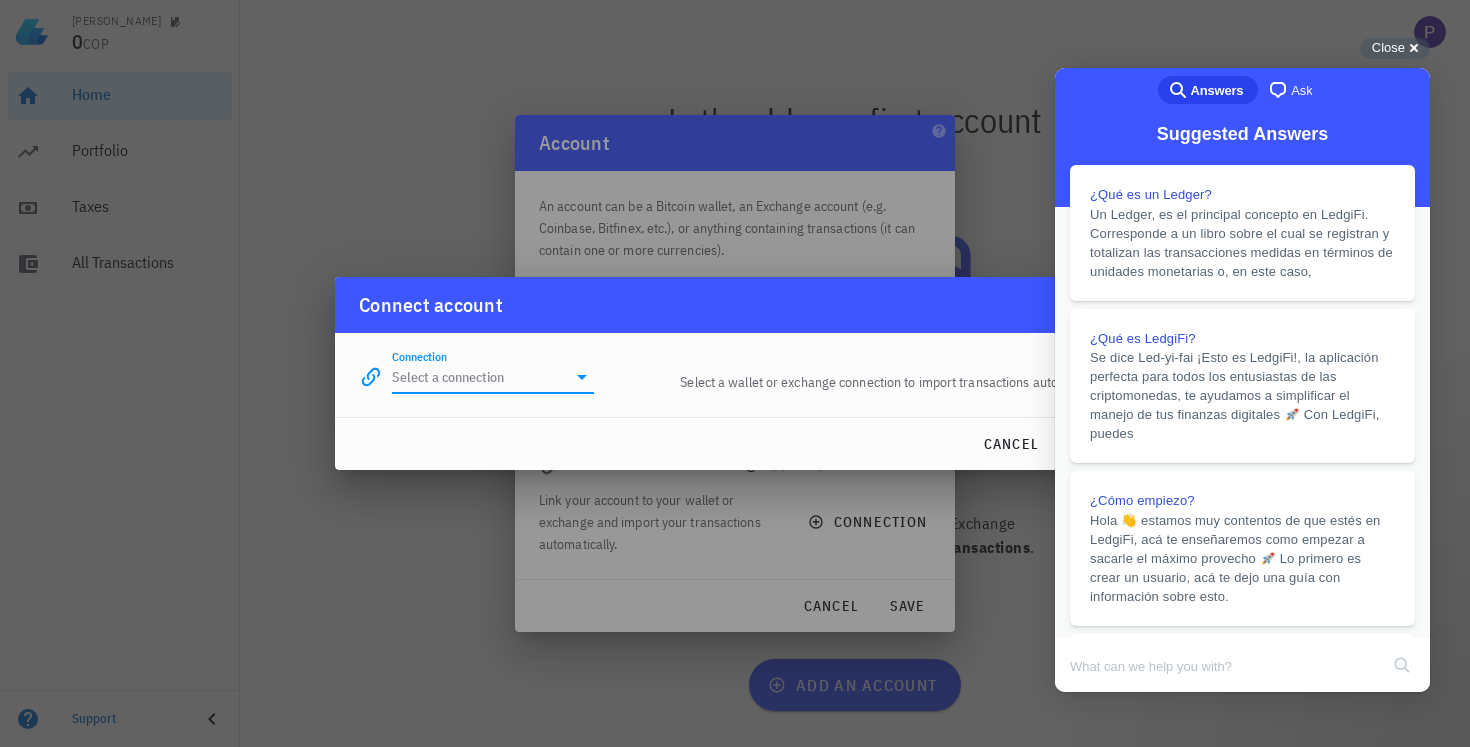 click on "Connection" at bounding box center [479, 377] 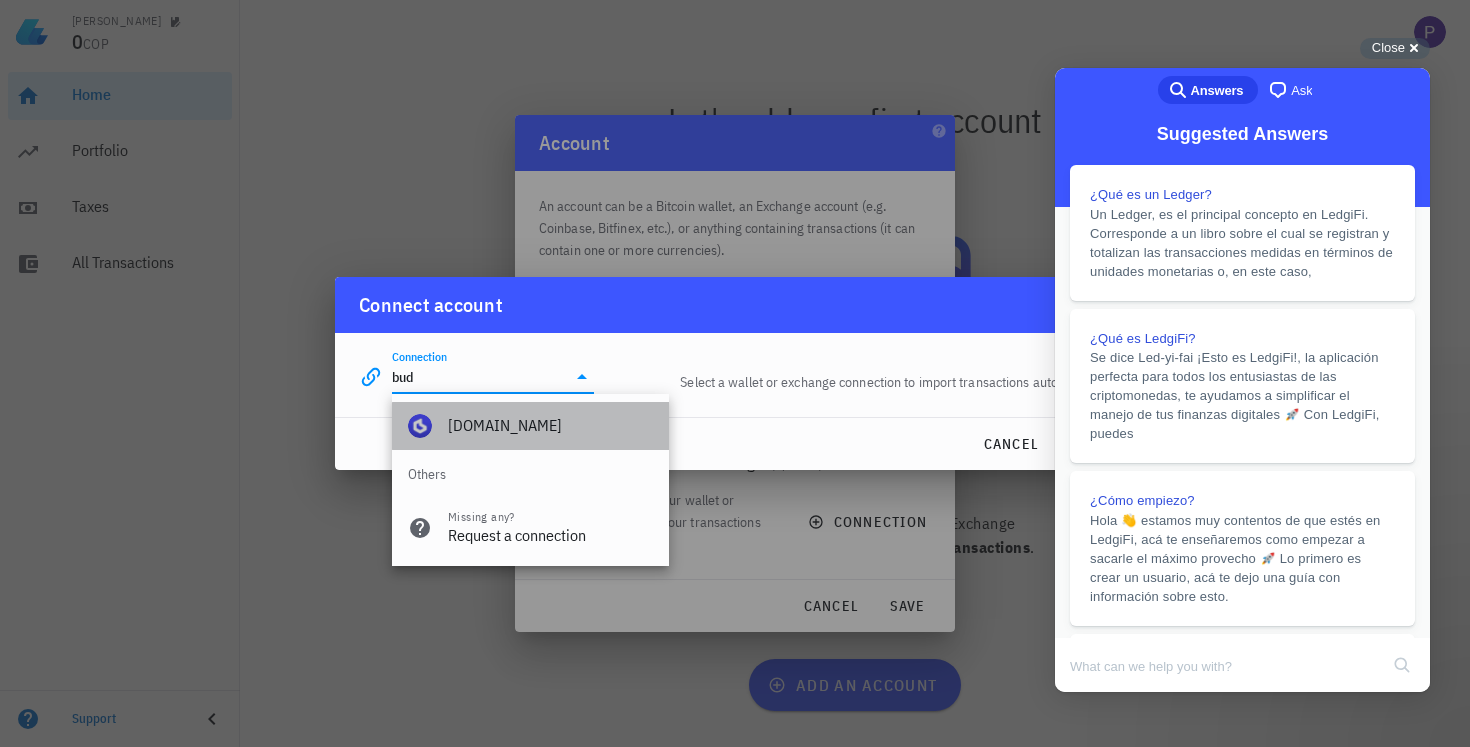 click on "Buda.com" at bounding box center (550, 425) 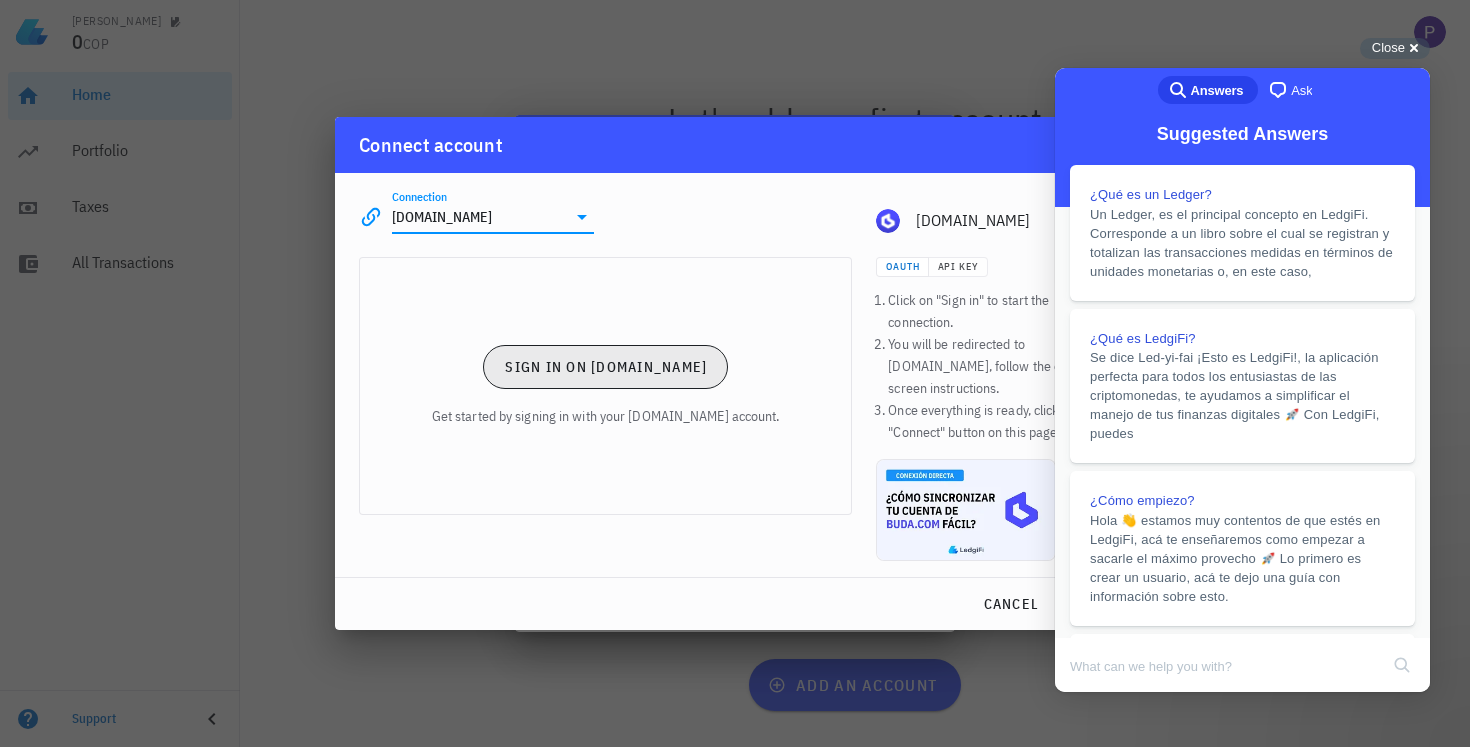 click on "Sign in on Buda.com" at bounding box center [605, 367] 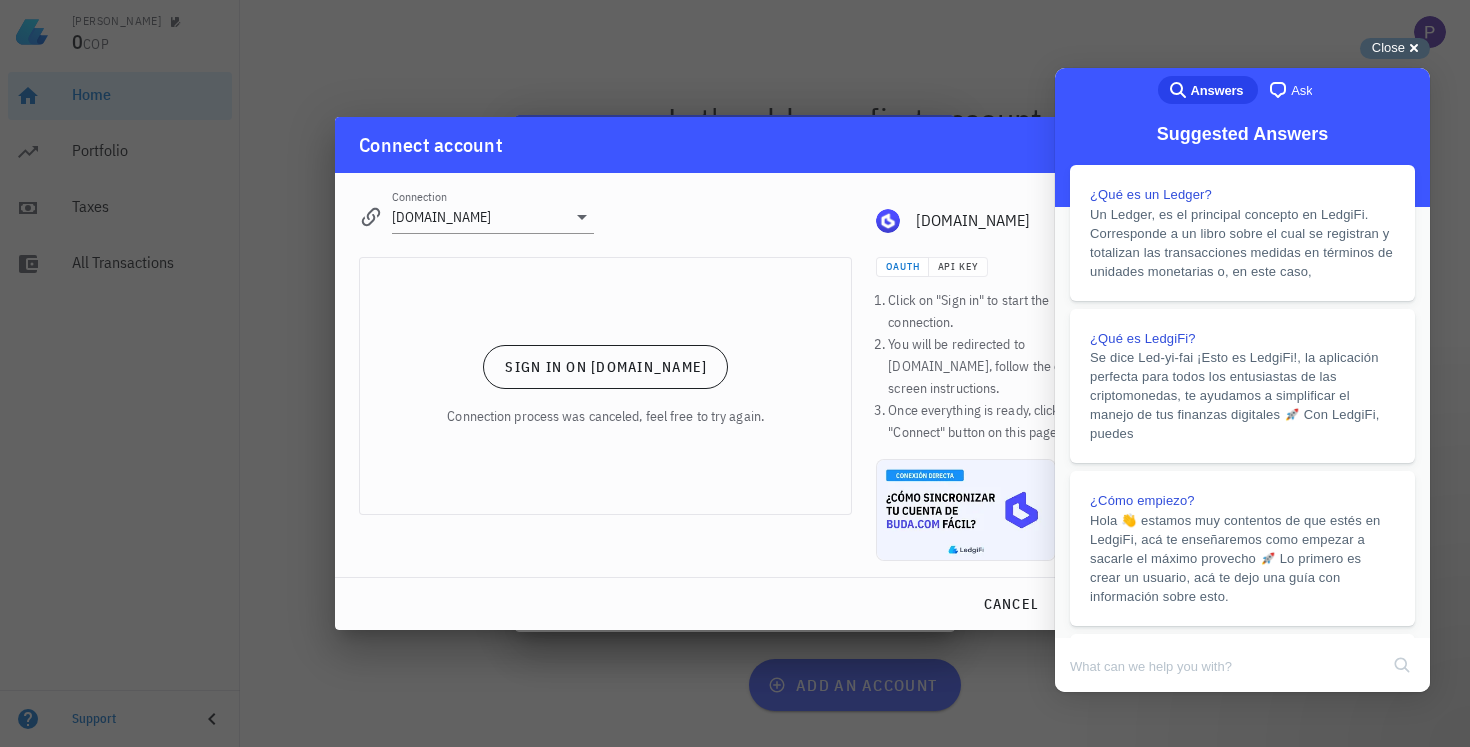 click on "Close cross-small" at bounding box center [1395, 48] 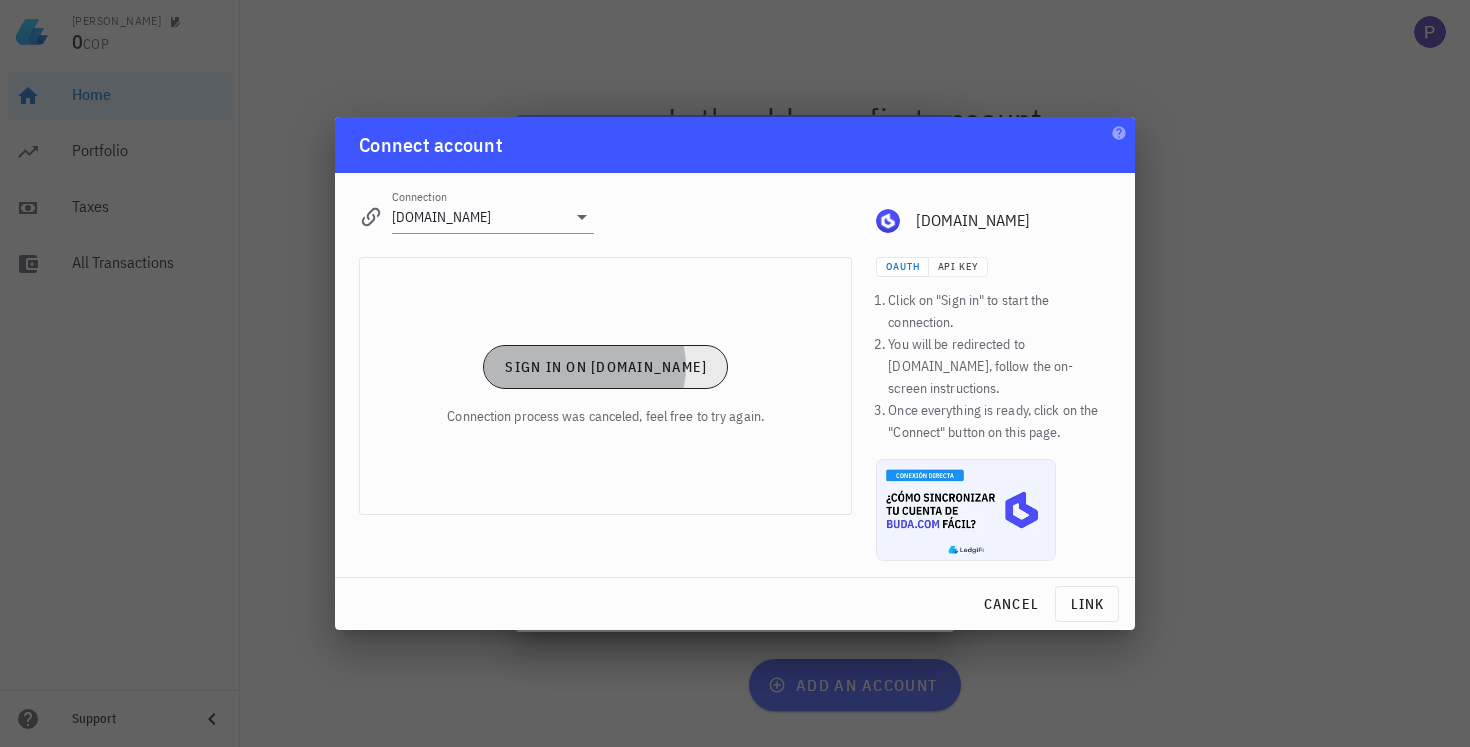 click on "Sign in on Buda.com" at bounding box center [605, 367] 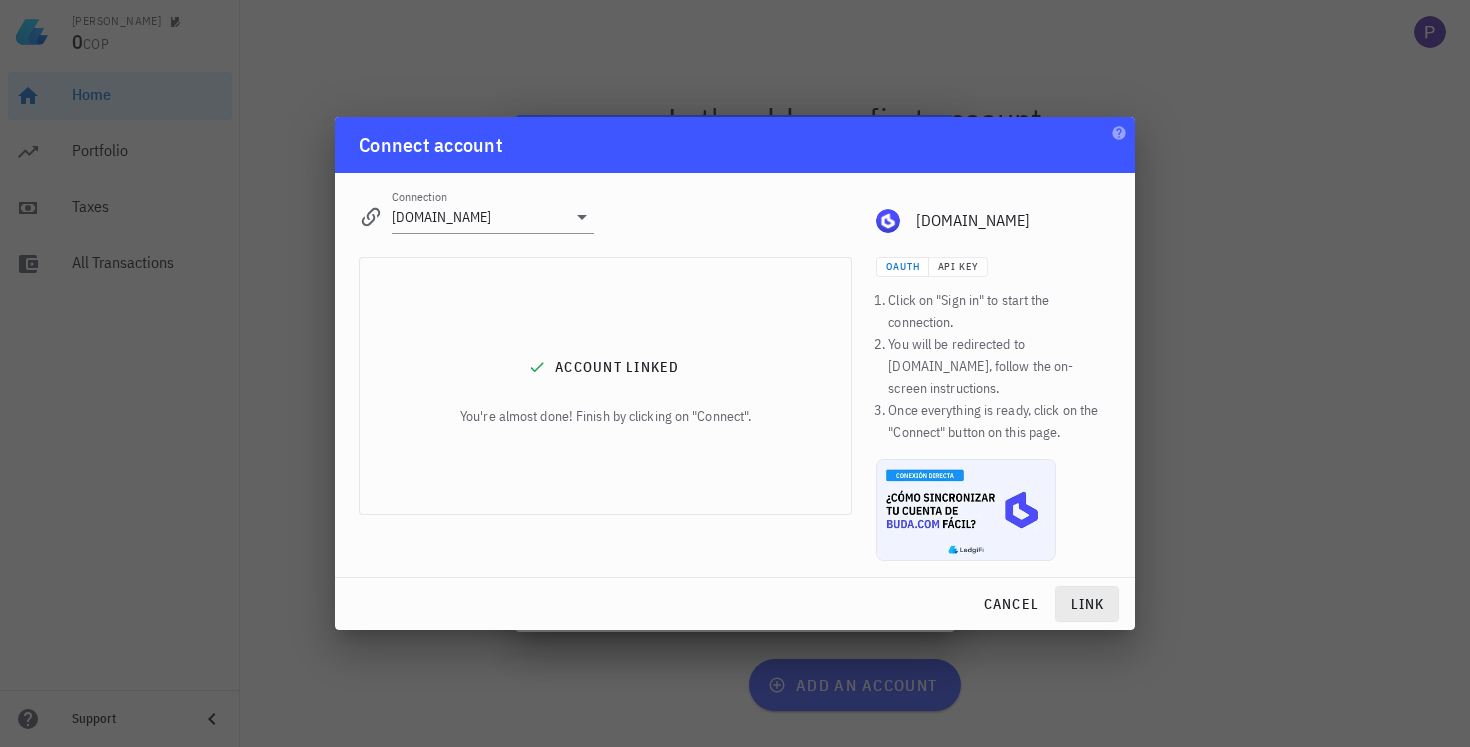 click on "link" at bounding box center [1087, 604] 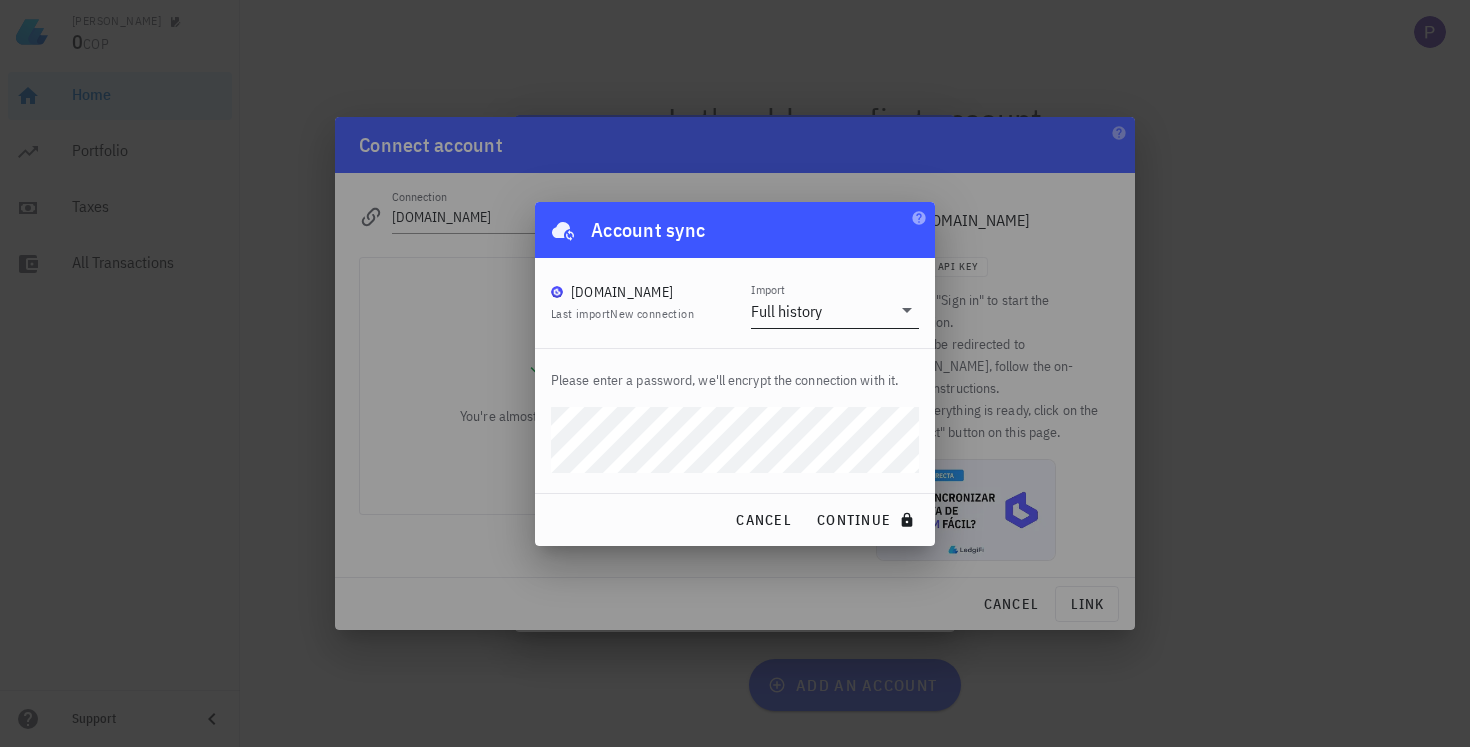 click on "Import" at bounding box center [858, 311] 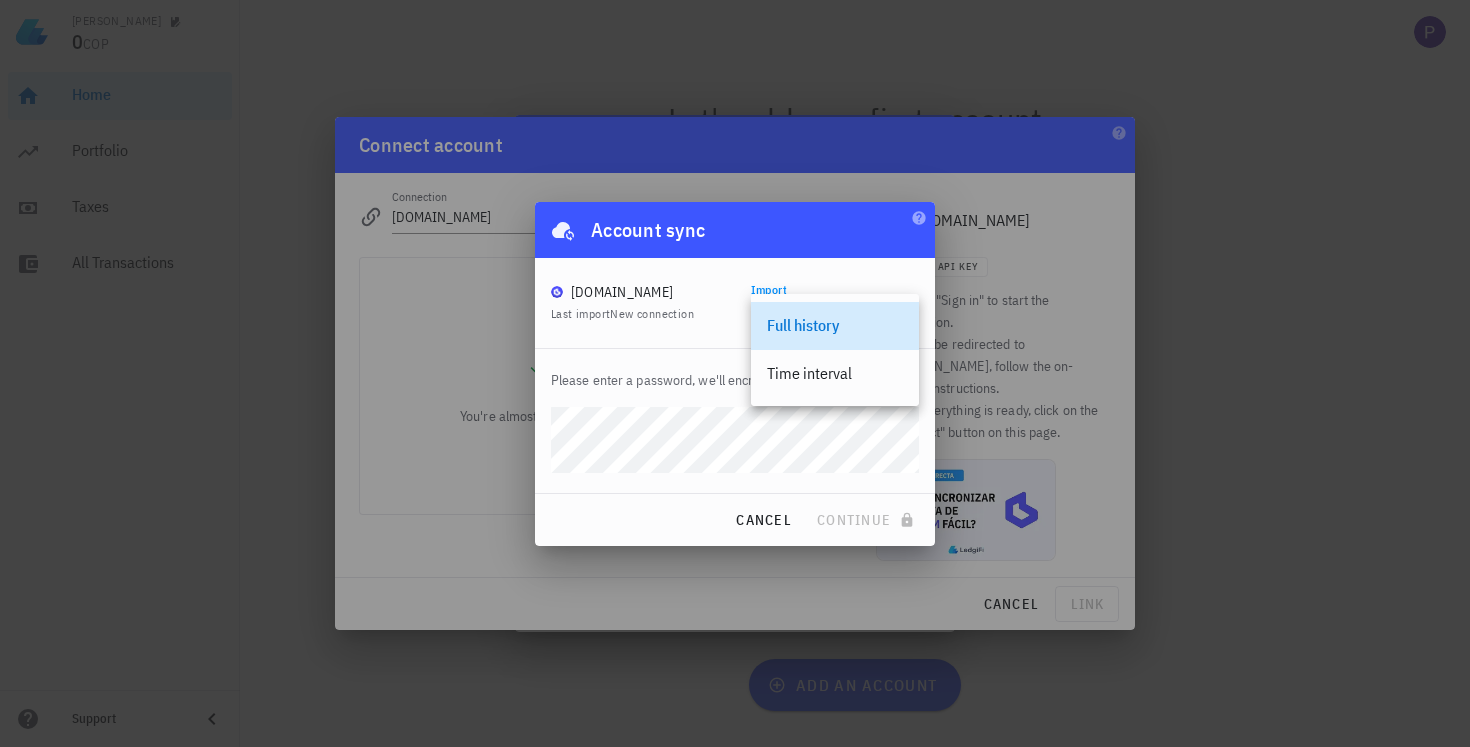 click on "Full history" at bounding box center (835, 325) 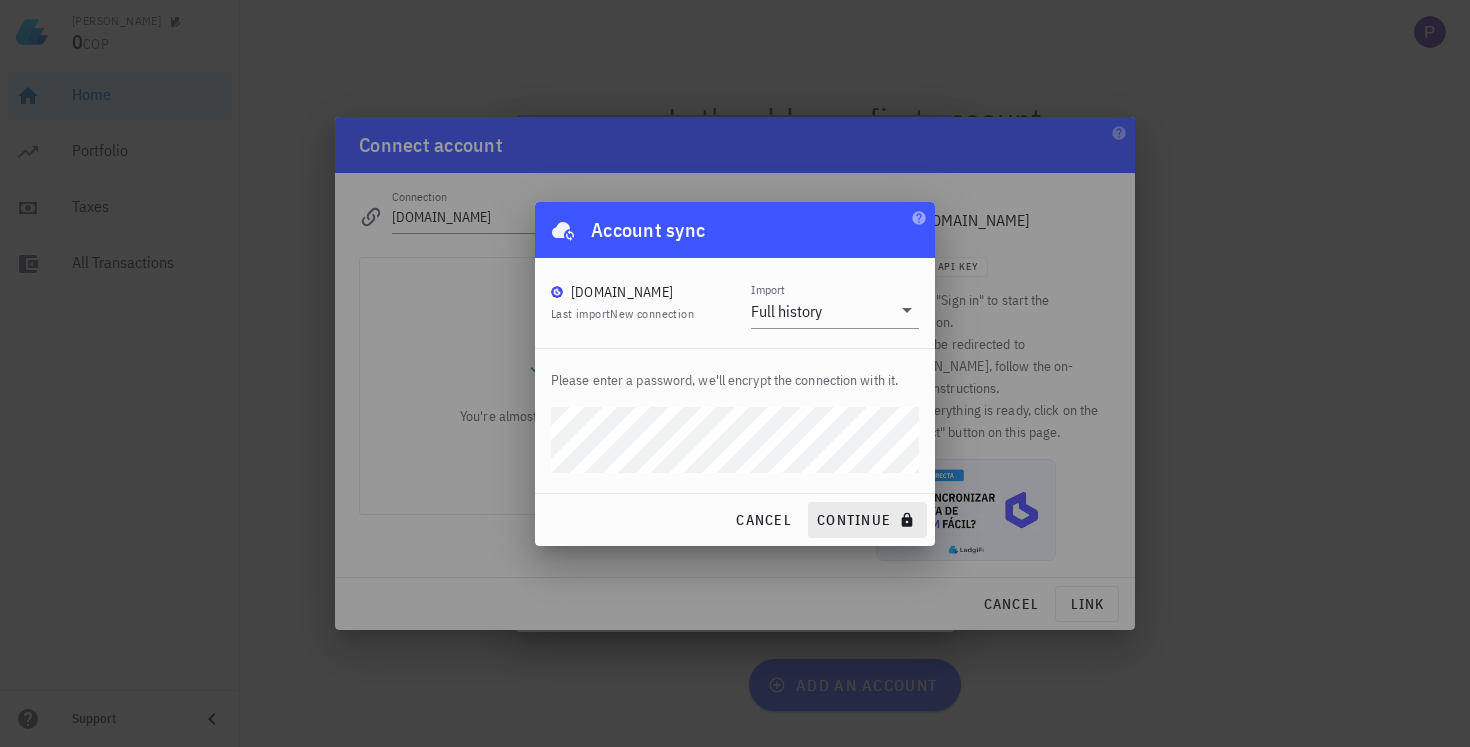click on "continue" at bounding box center [867, 520] 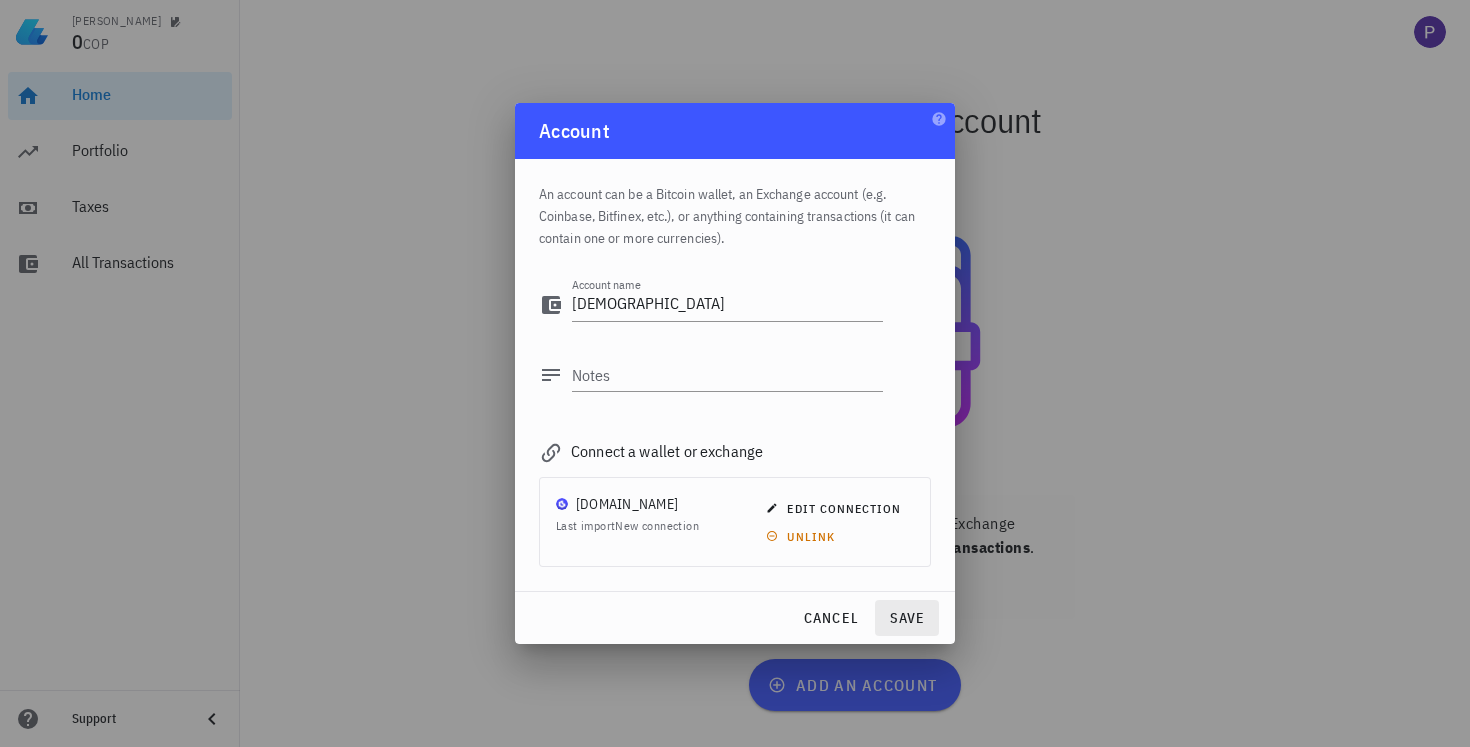 click on "save" at bounding box center (907, 618) 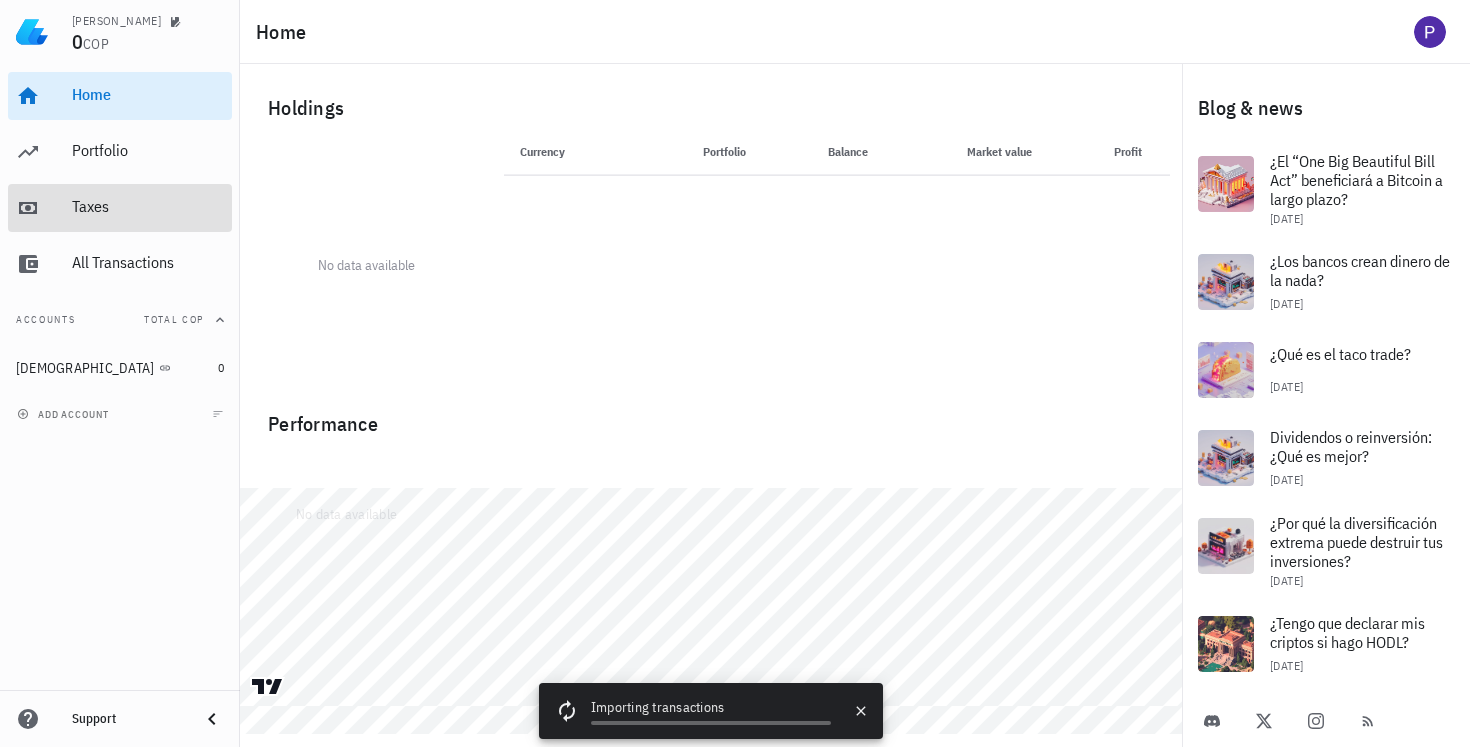 click on "Taxes" at bounding box center (148, 206) 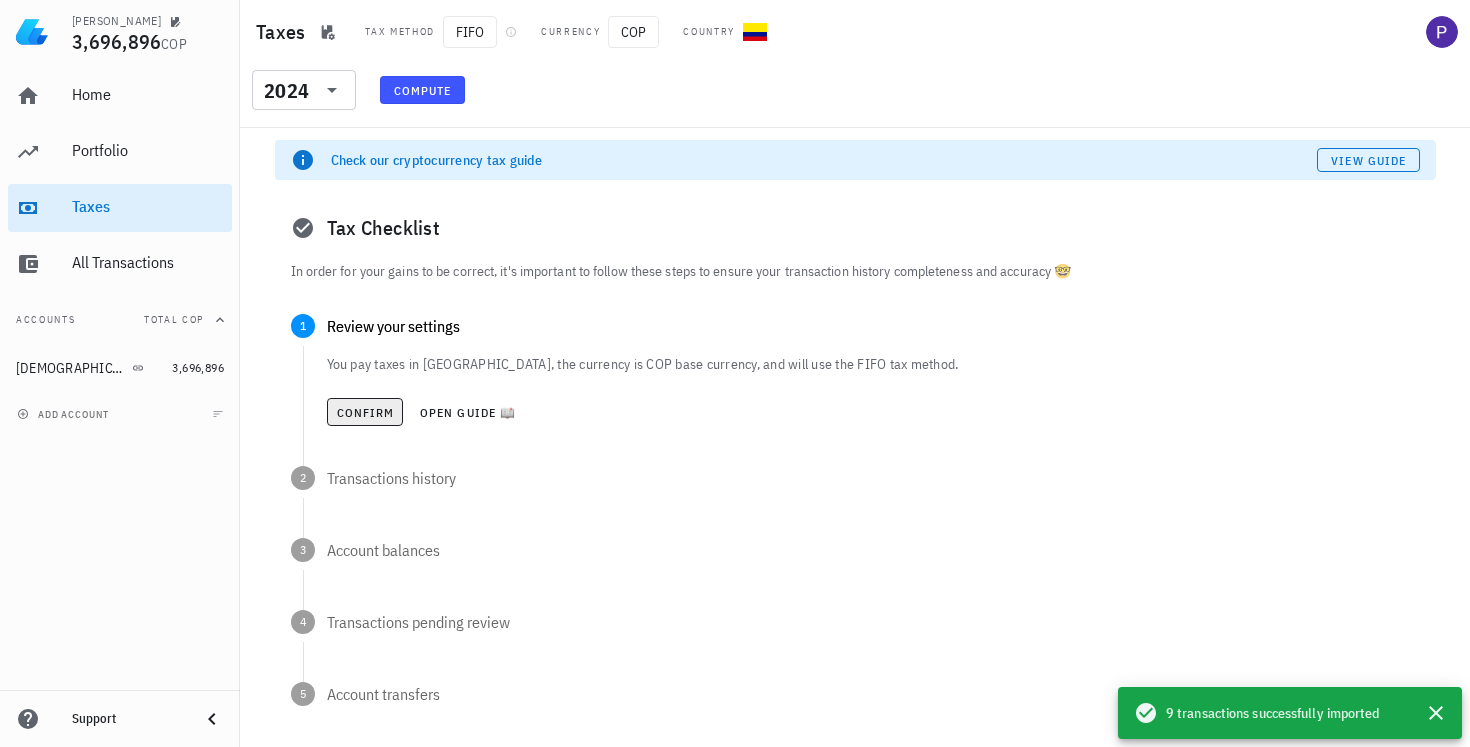 scroll, scrollTop: 0, scrollLeft: 0, axis: both 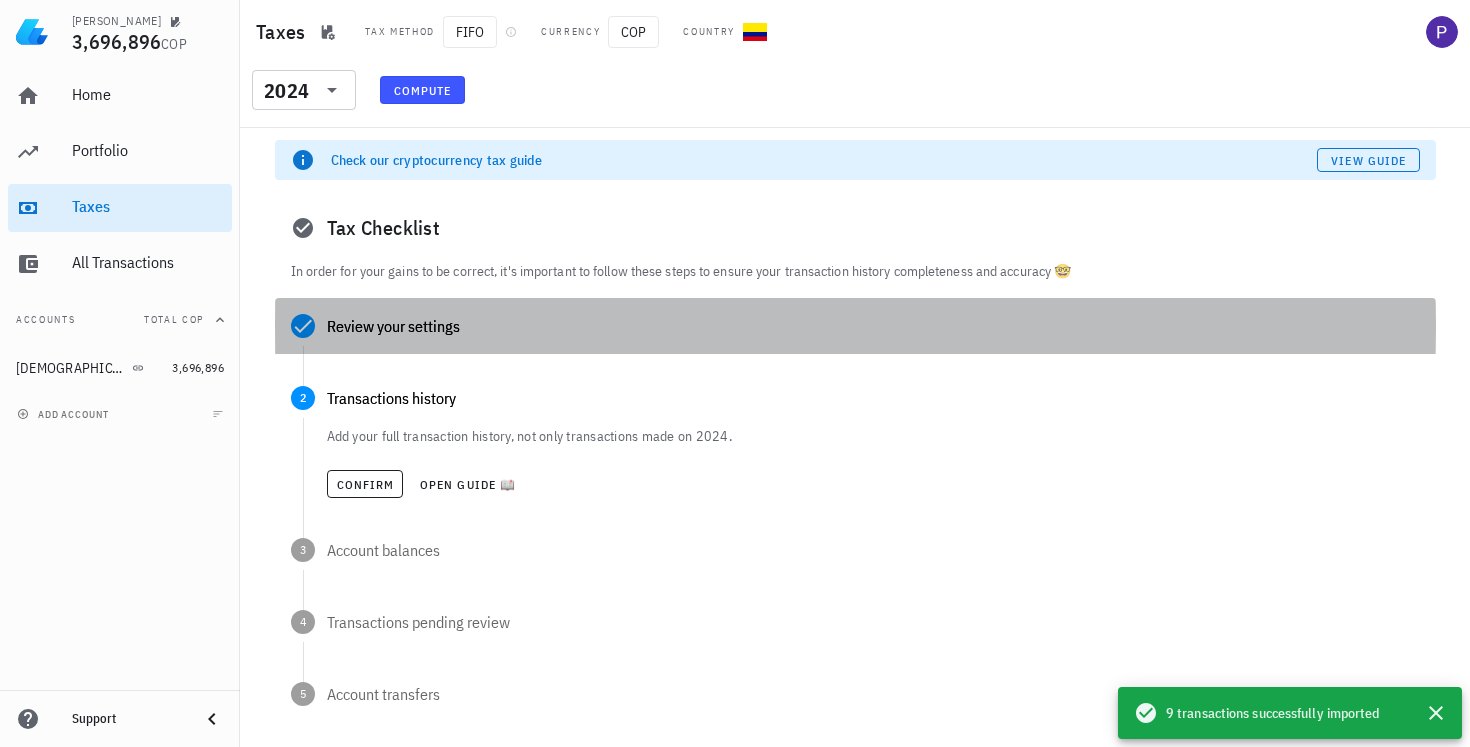 click on "Review your settings" at bounding box center [855, 326] 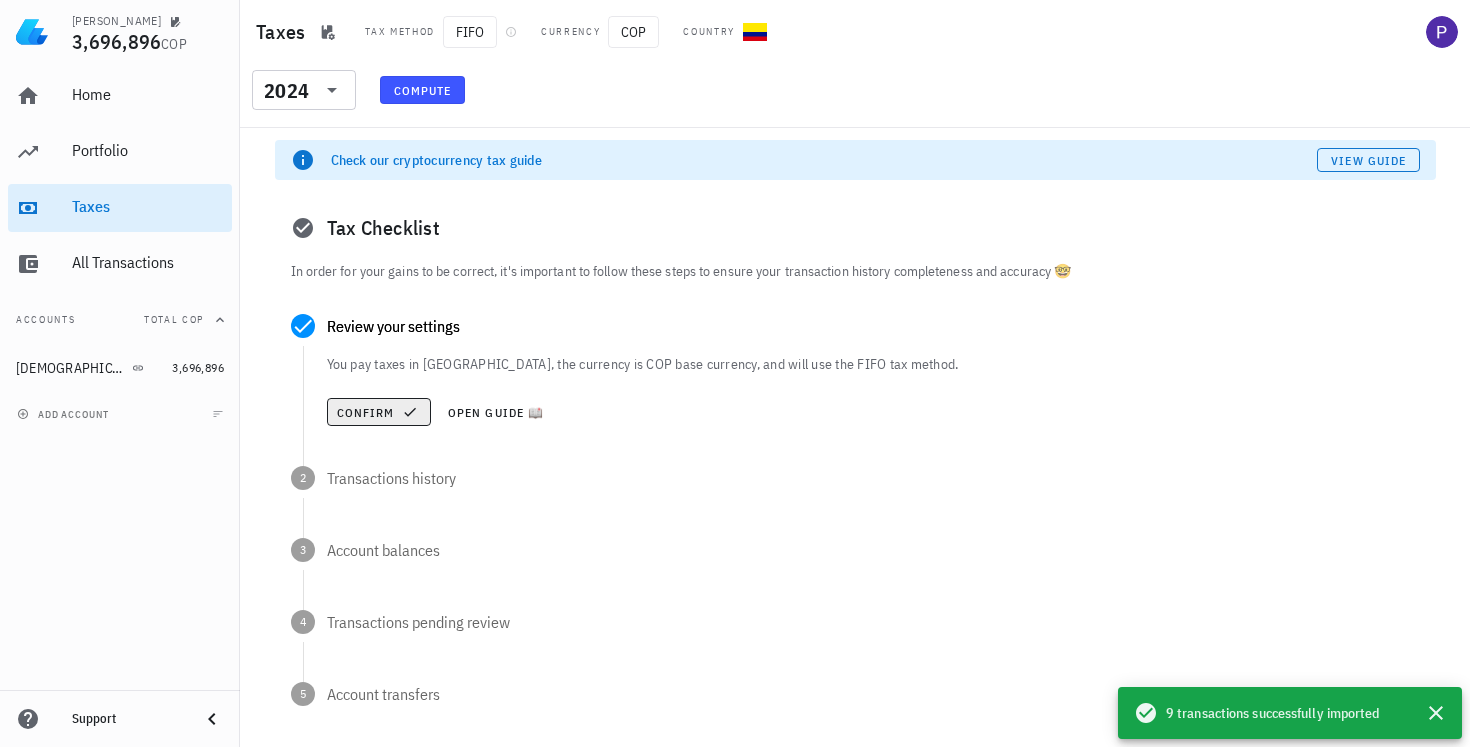 click on "Confirm" at bounding box center [379, 412] 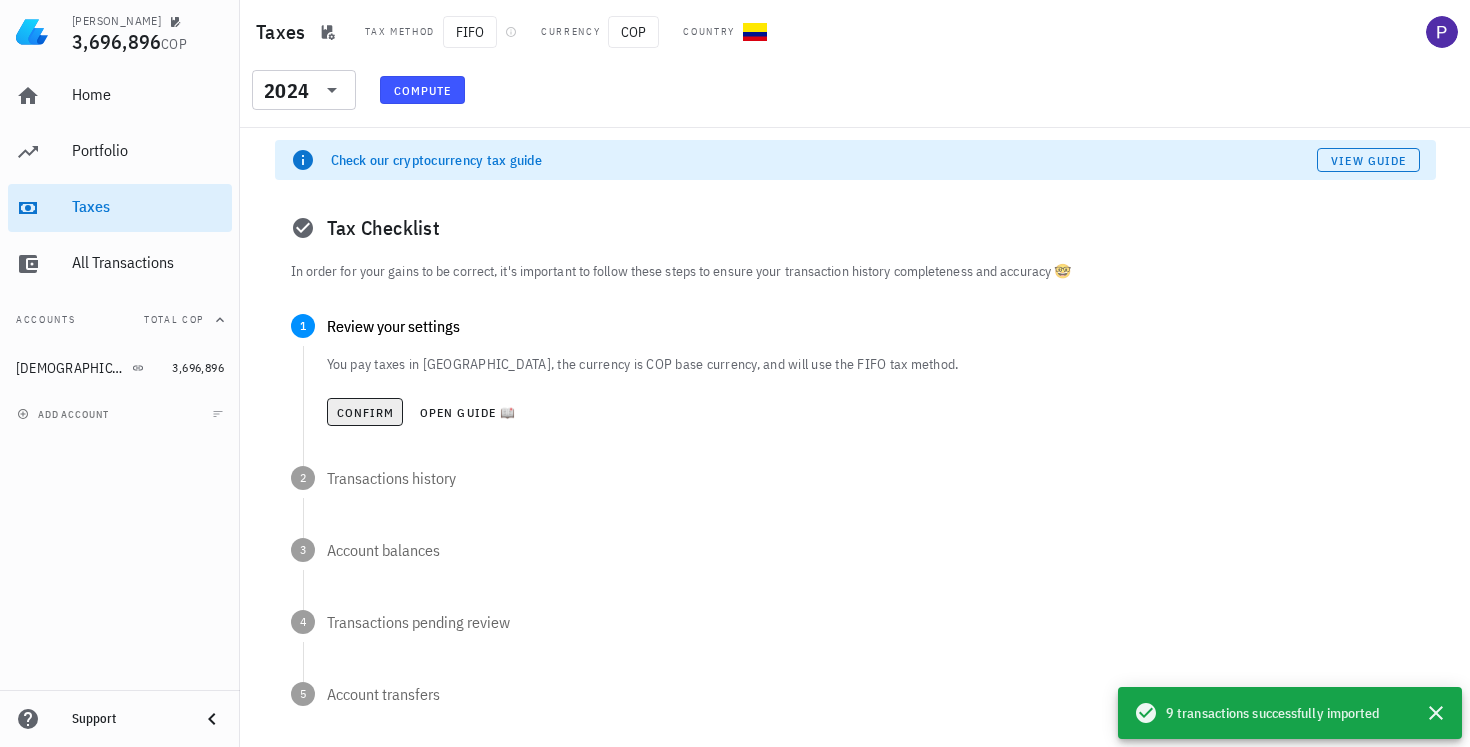click on "Confirm" at bounding box center [365, 412] 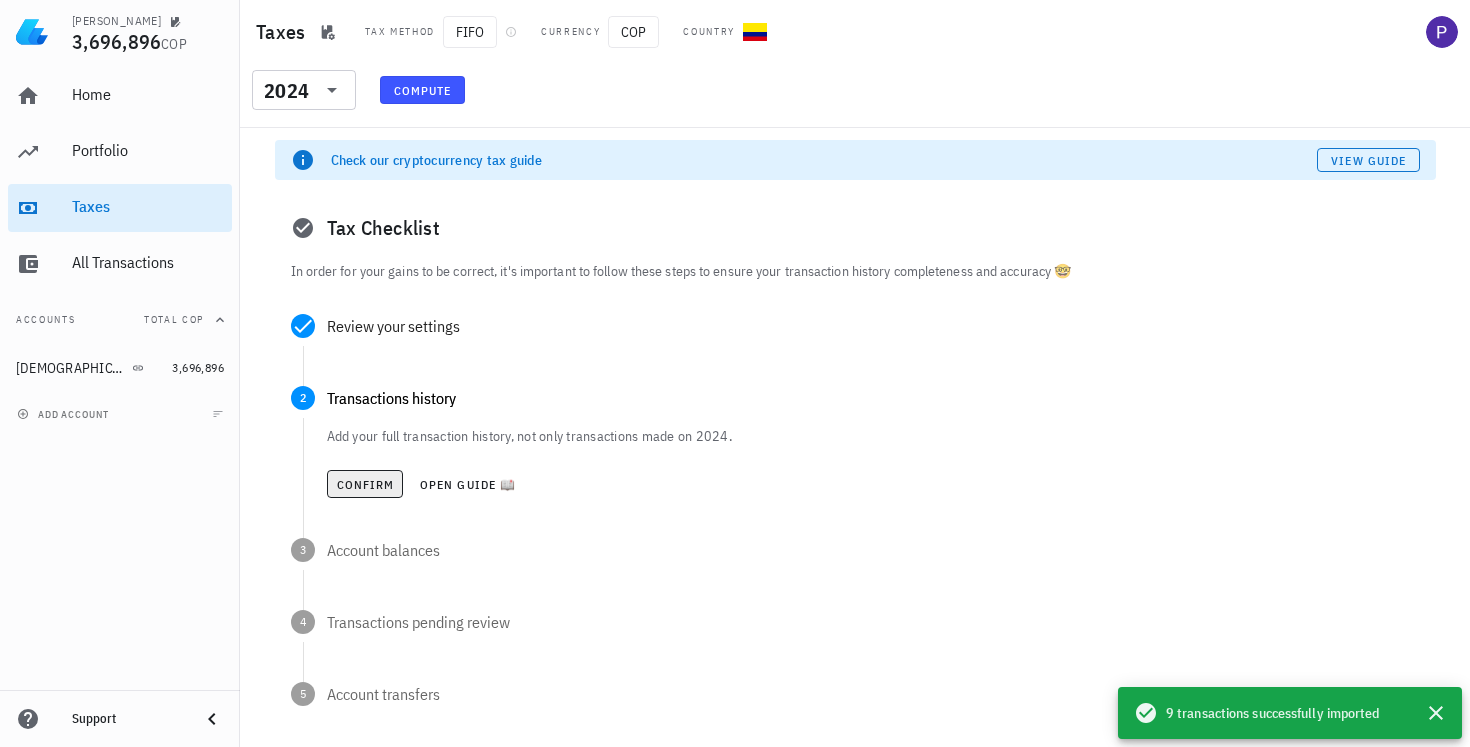 click on "Confirm" at bounding box center (365, 484) 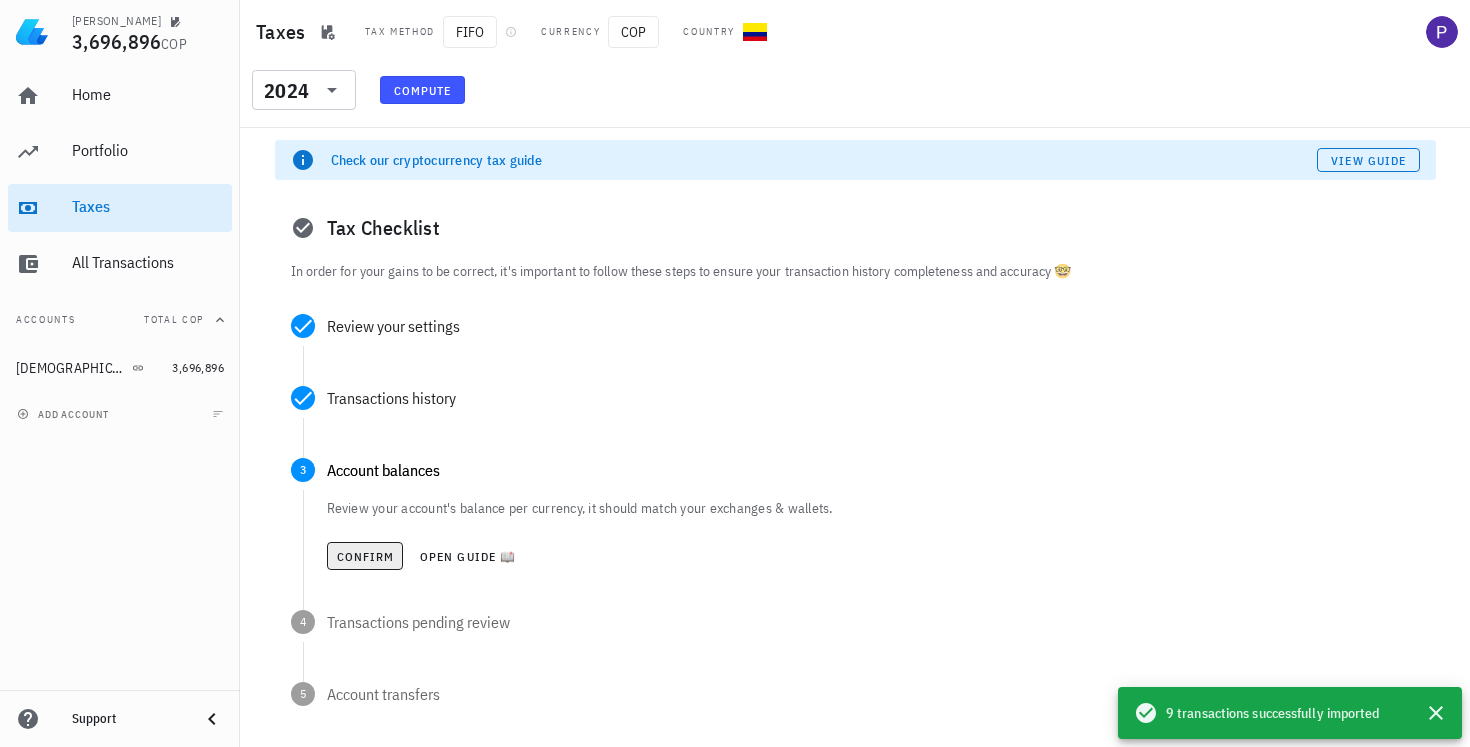 click on "Confirm" at bounding box center [365, 556] 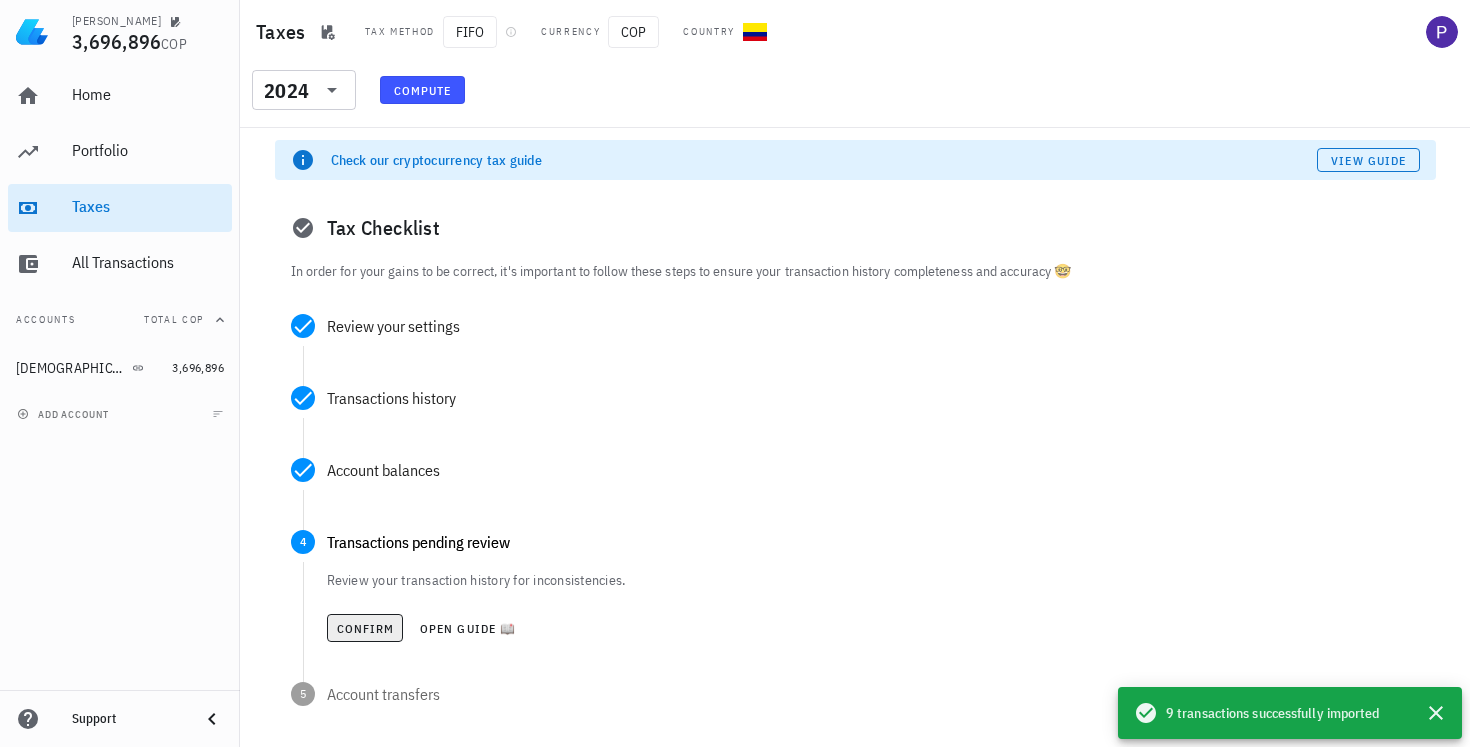 click on "Confirm" at bounding box center [365, 628] 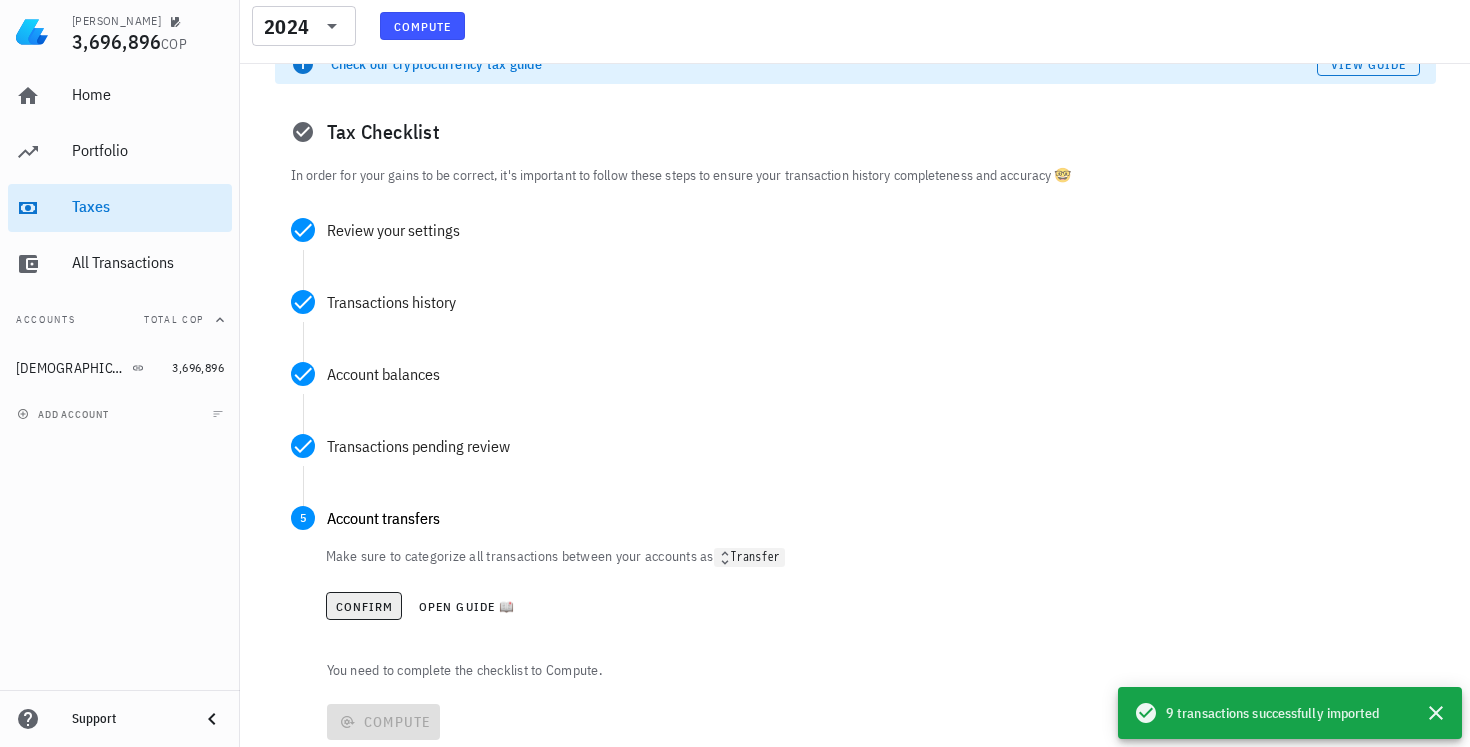 click on "Confirm" at bounding box center (364, 606) 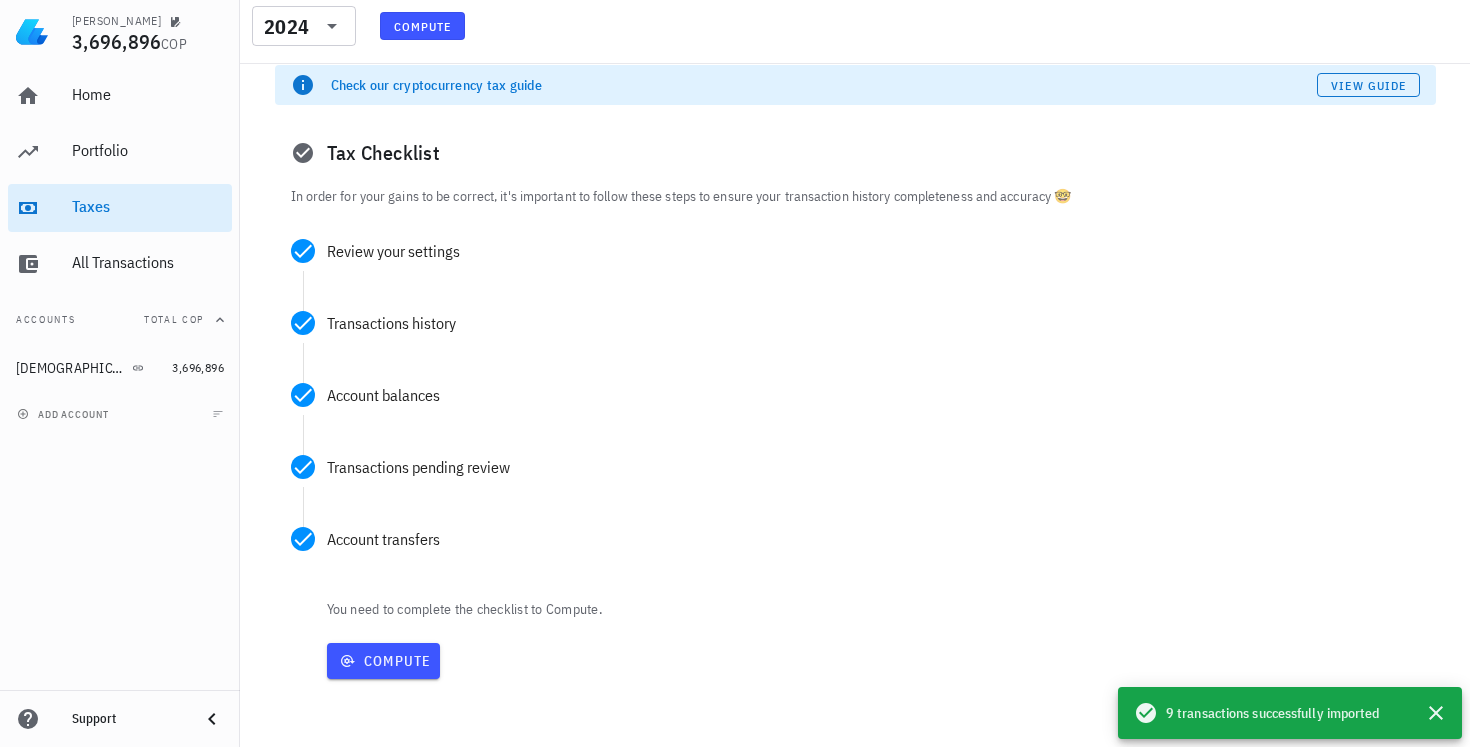 scroll, scrollTop: 75, scrollLeft: 0, axis: vertical 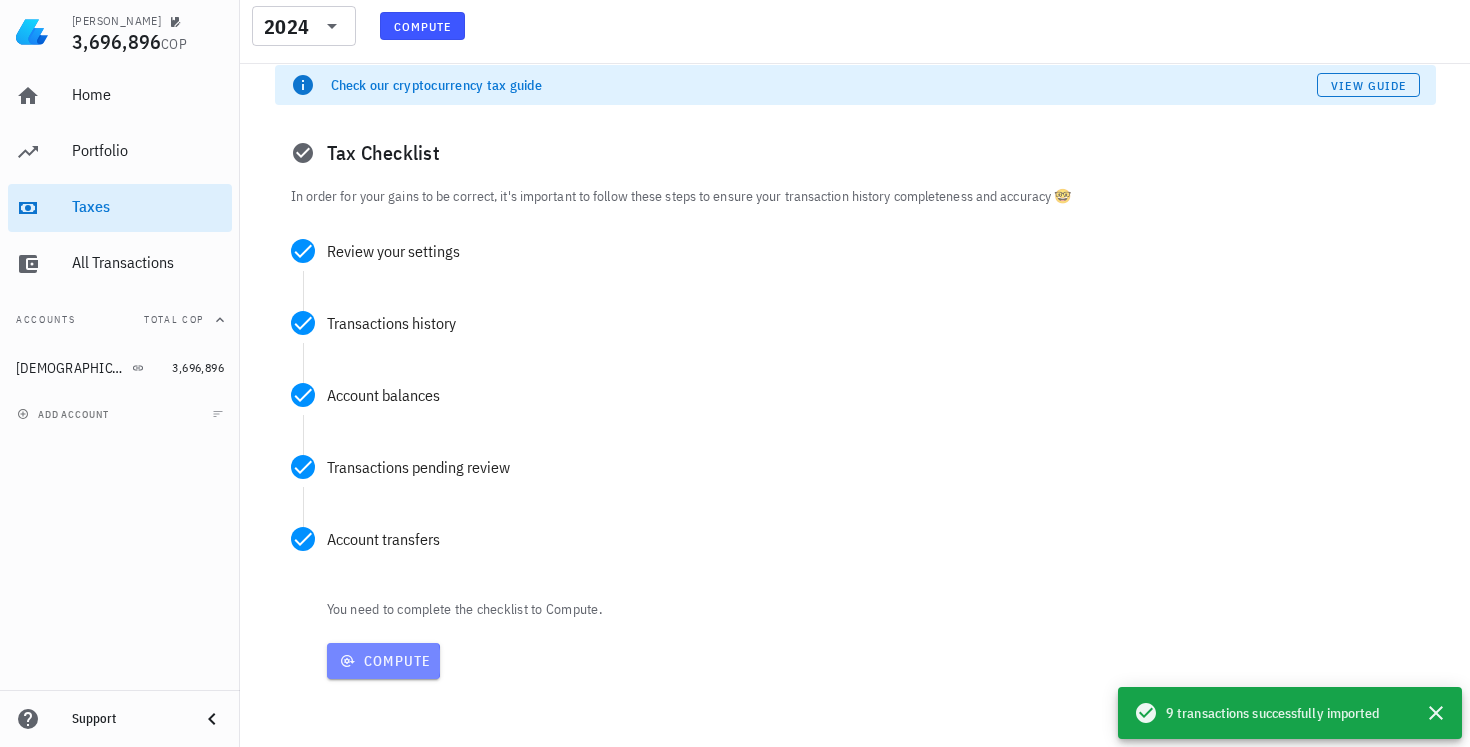 click on "Compute" at bounding box center (383, 661) 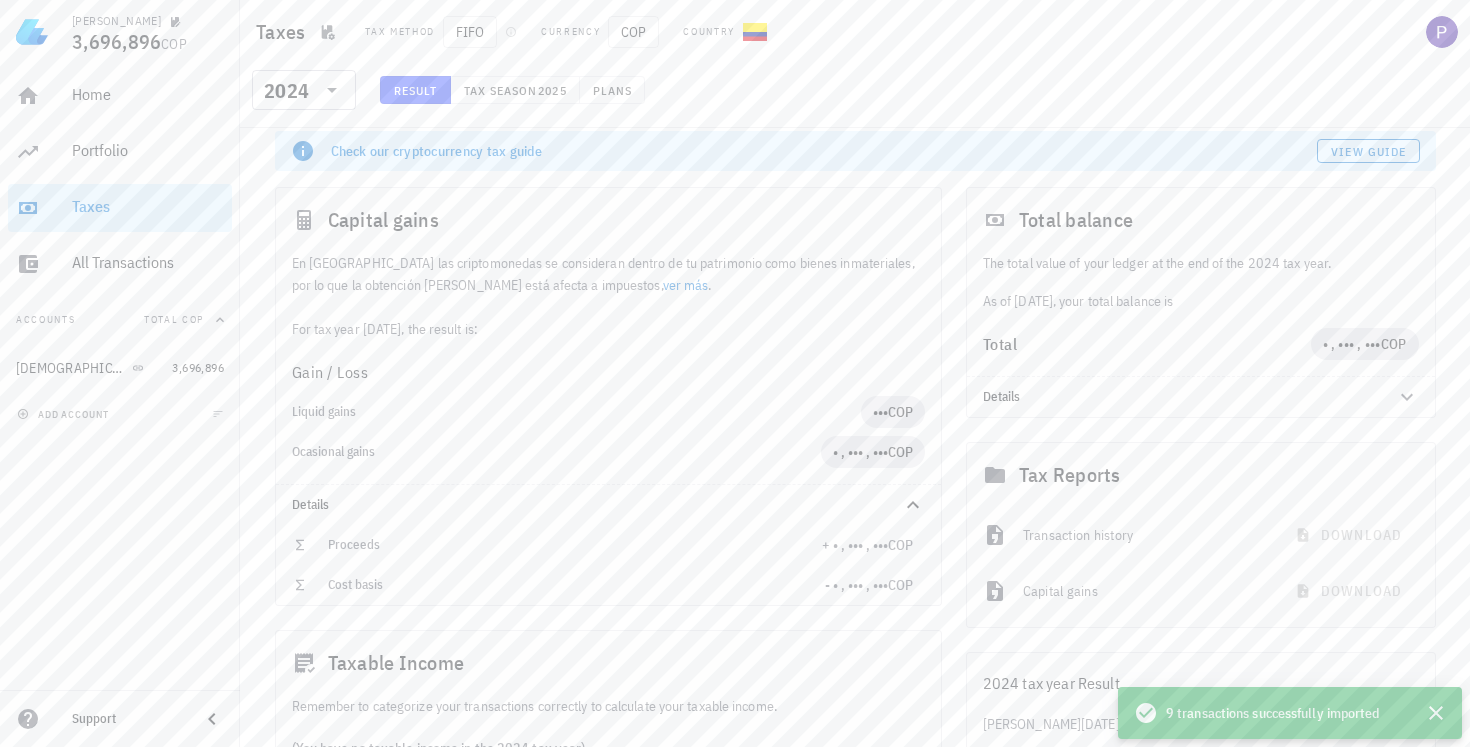 scroll, scrollTop: 106, scrollLeft: 0, axis: vertical 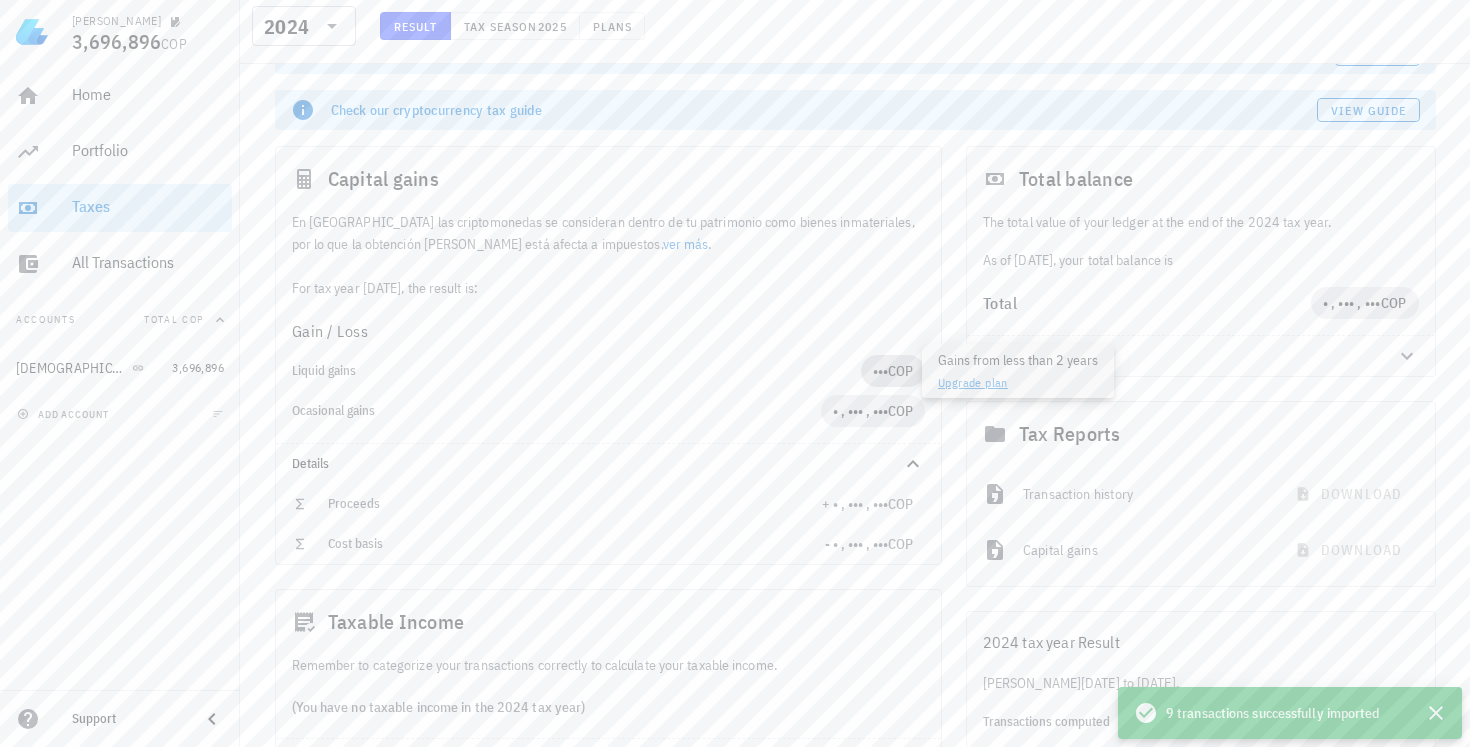 click on "COP" at bounding box center (900, 371) 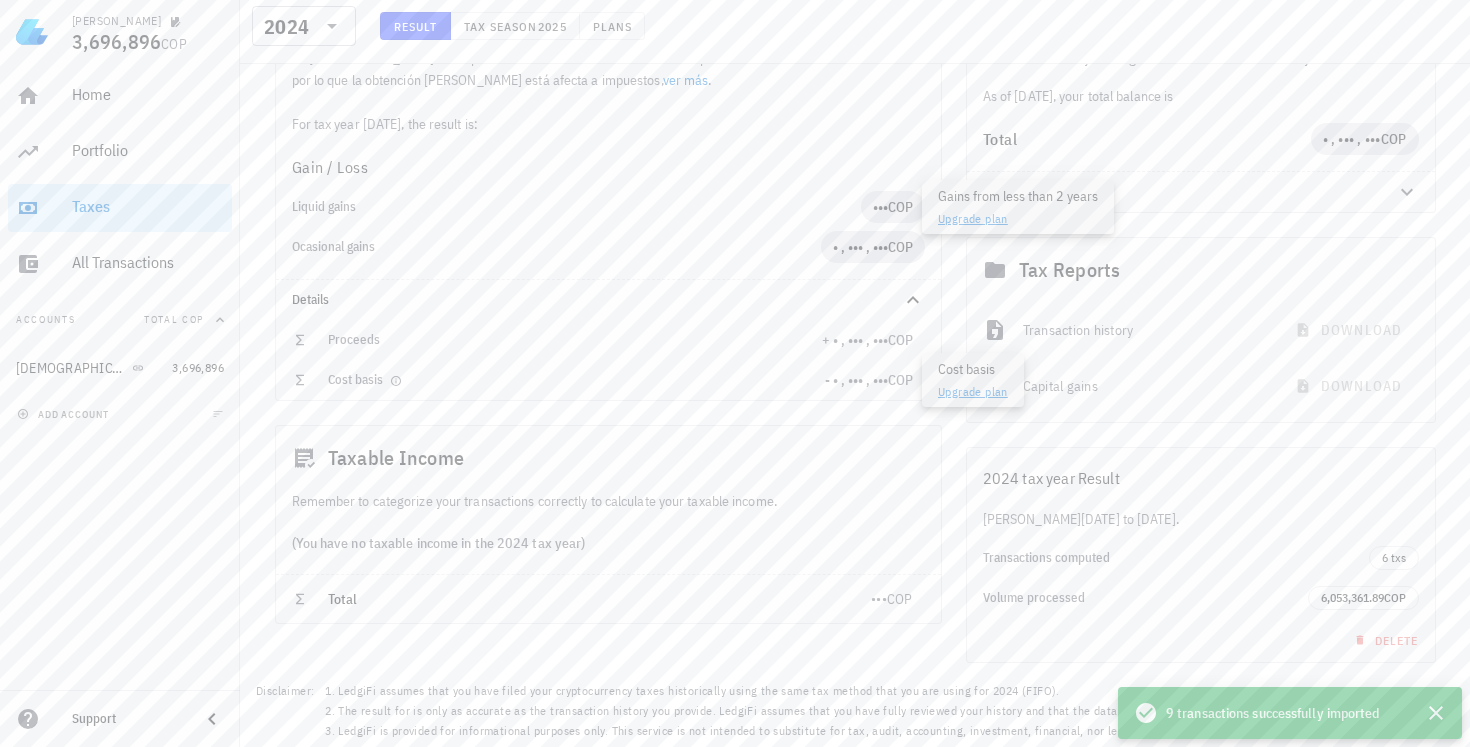 scroll, scrollTop: 270, scrollLeft: 0, axis: vertical 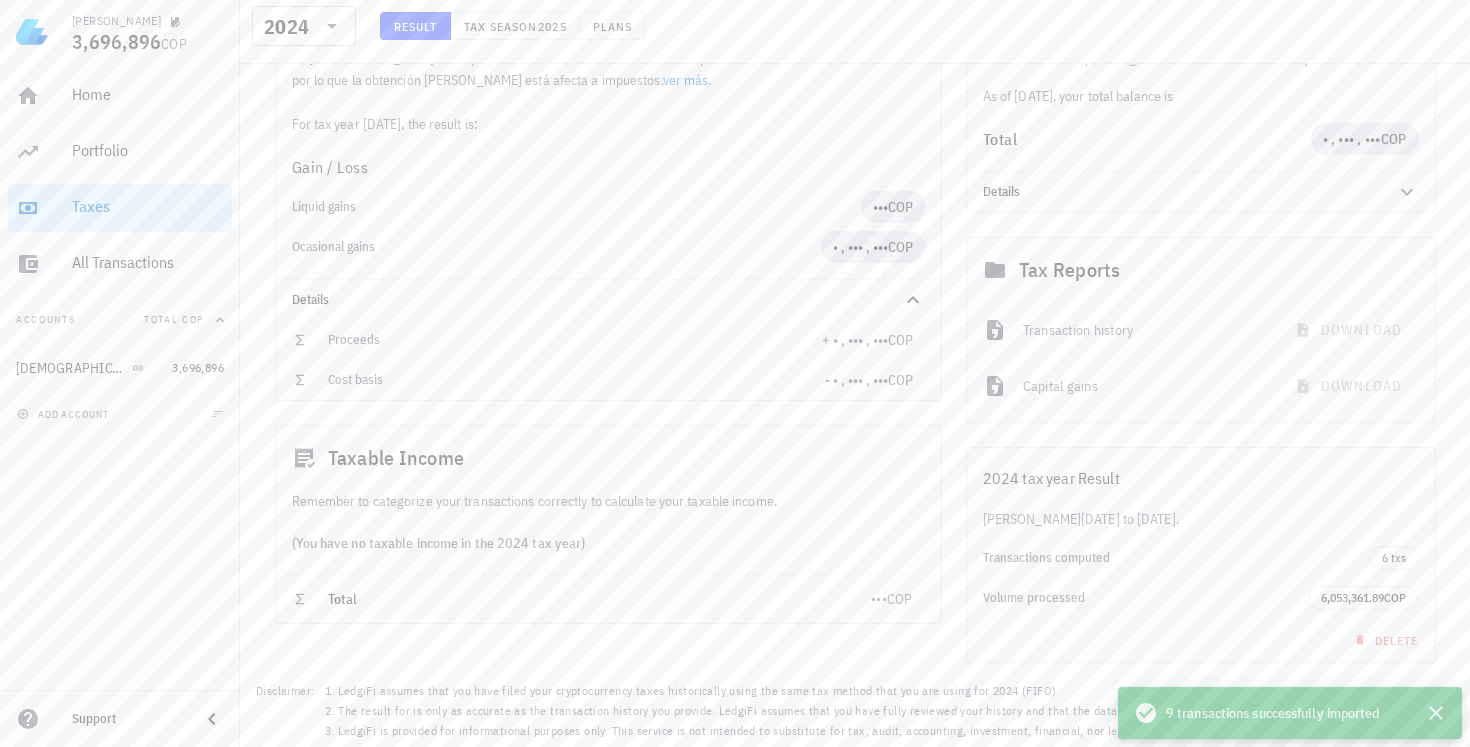 click on "•••" at bounding box center [879, 599] 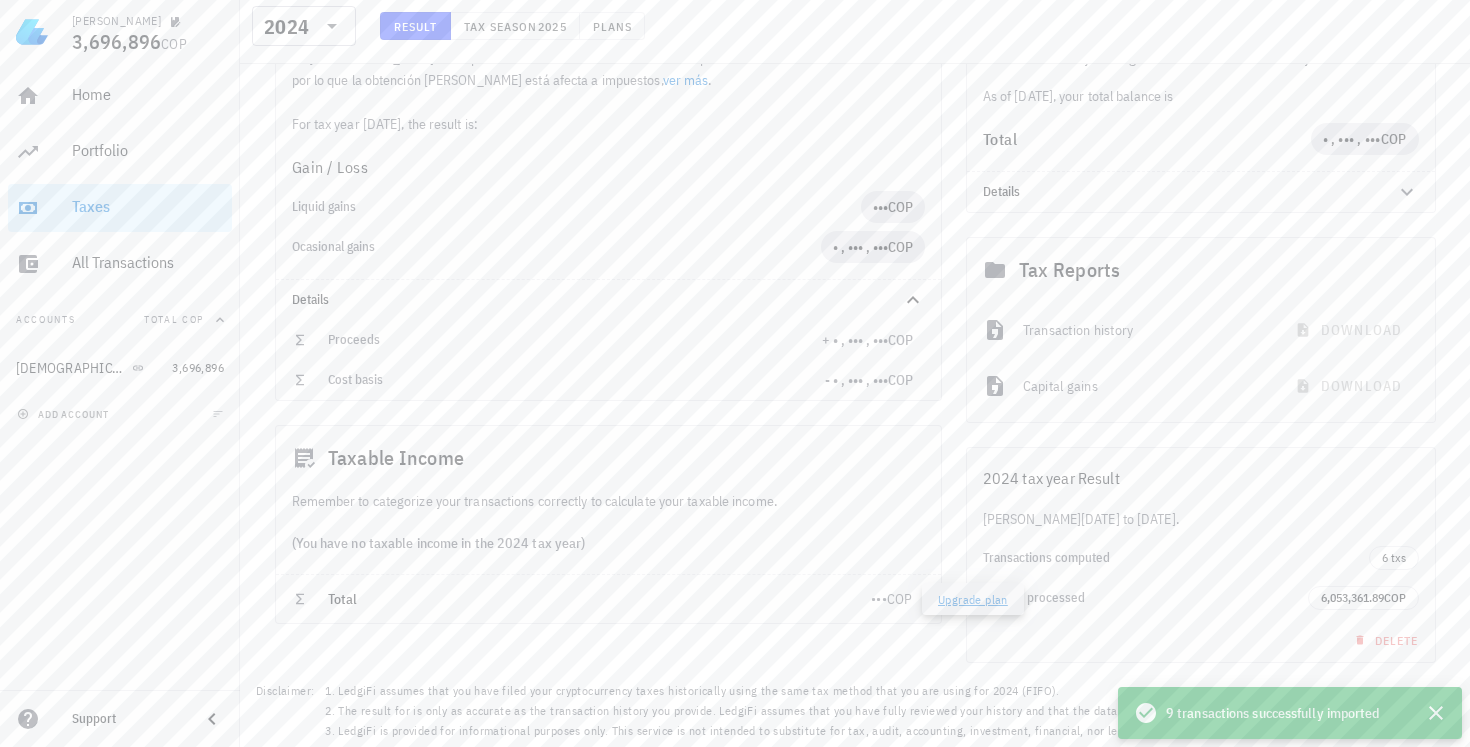 scroll, scrollTop: 270, scrollLeft: 0, axis: vertical 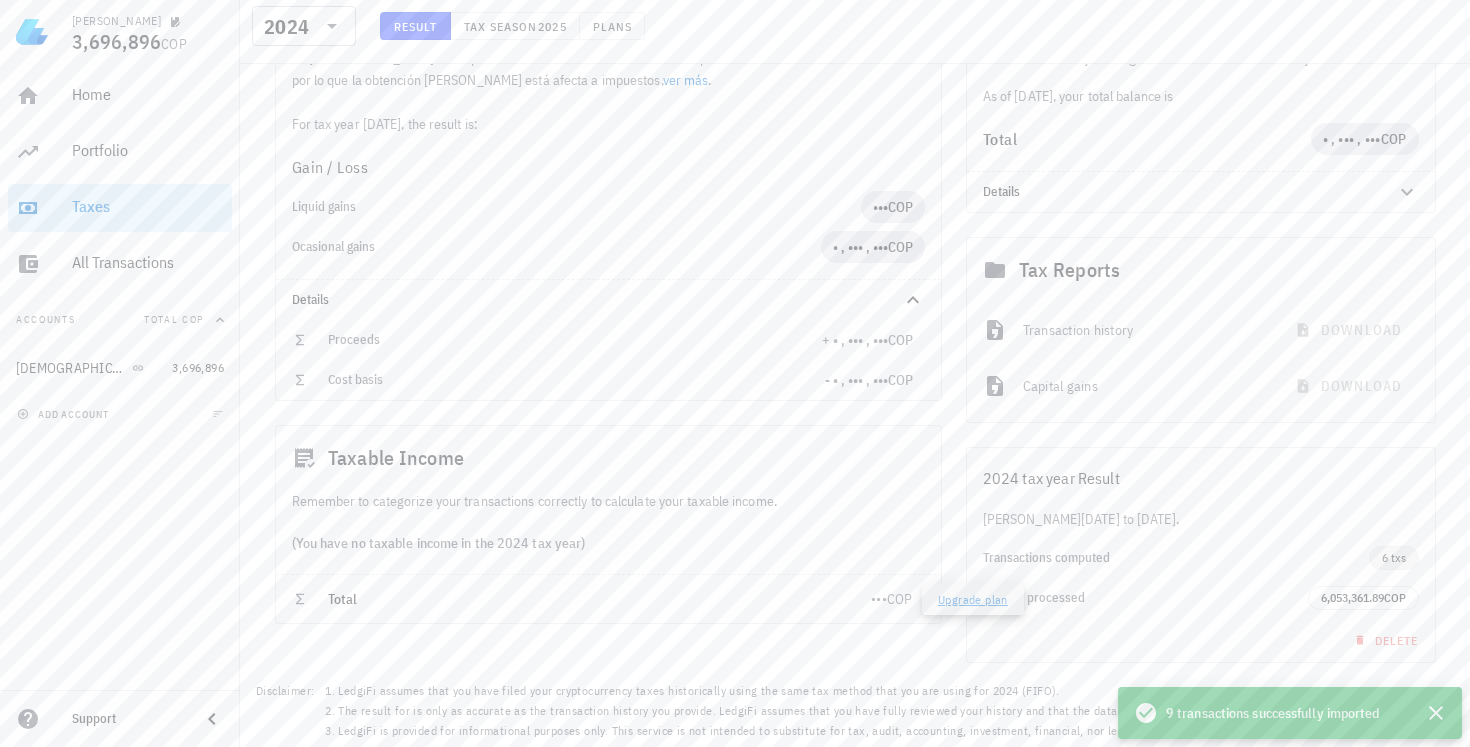 click on "6 txs" at bounding box center (1394, 558) 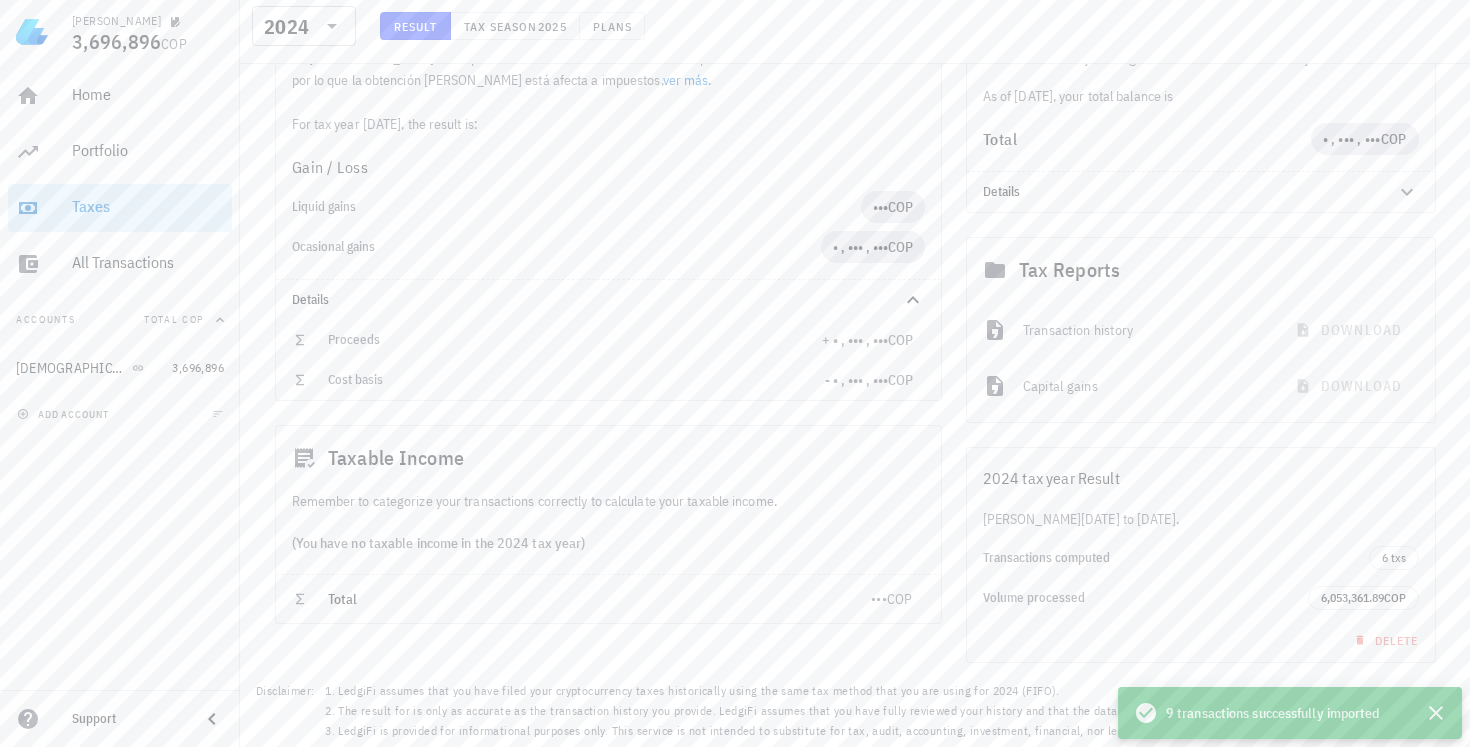 click on "Volume processed" at bounding box center [1145, 598] 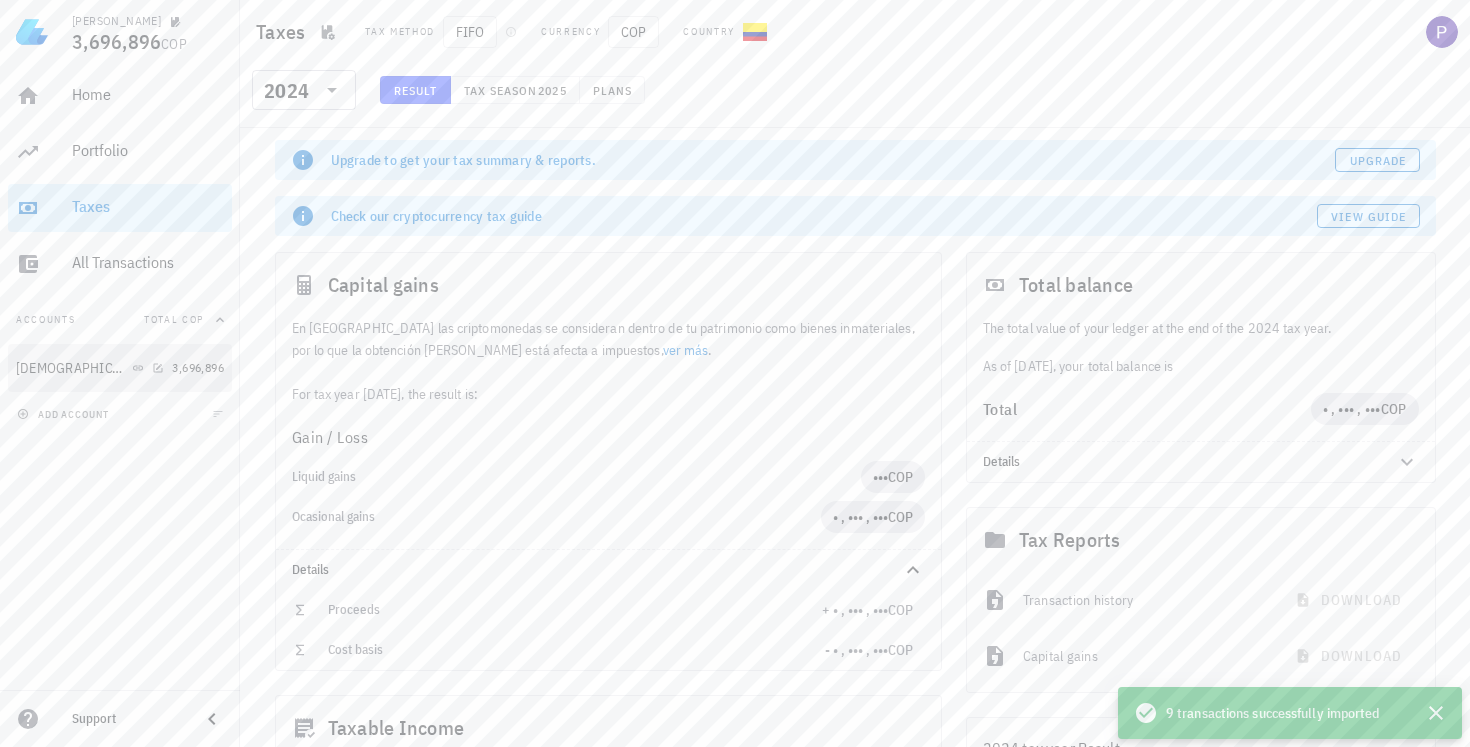 scroll, scrollTop: 0, scrollLeft: 0, axis: both 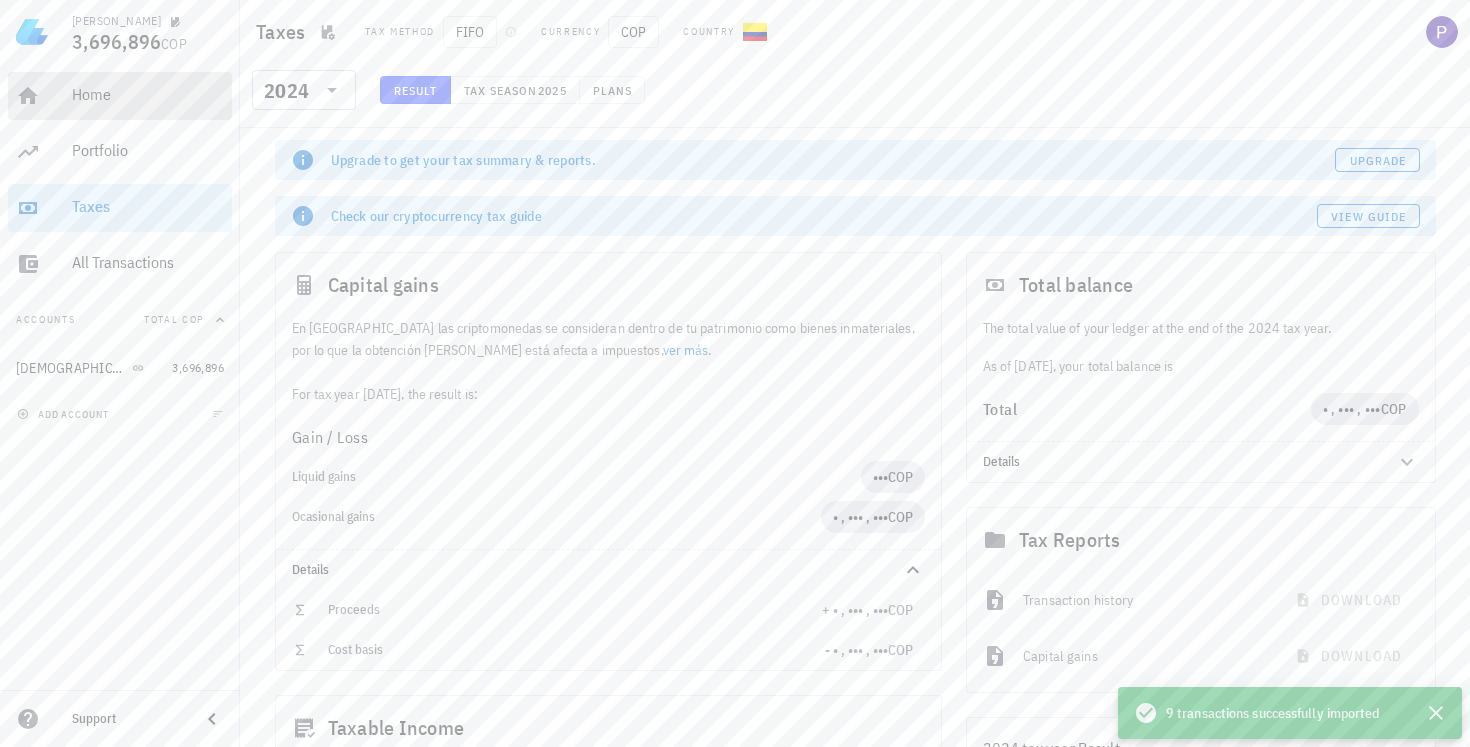 click on "Home" at bounding box center (148, 95) 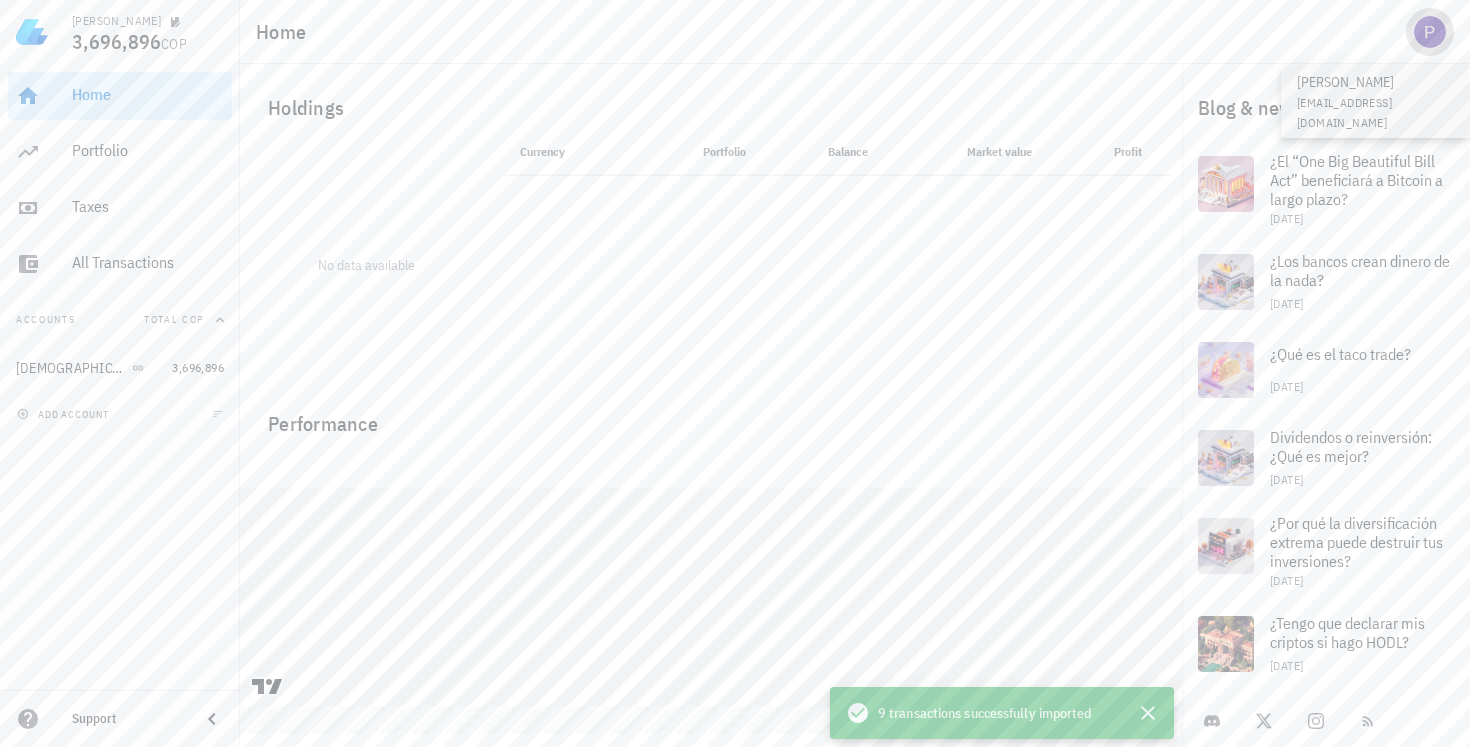 click at bounding box center (1430, 32) 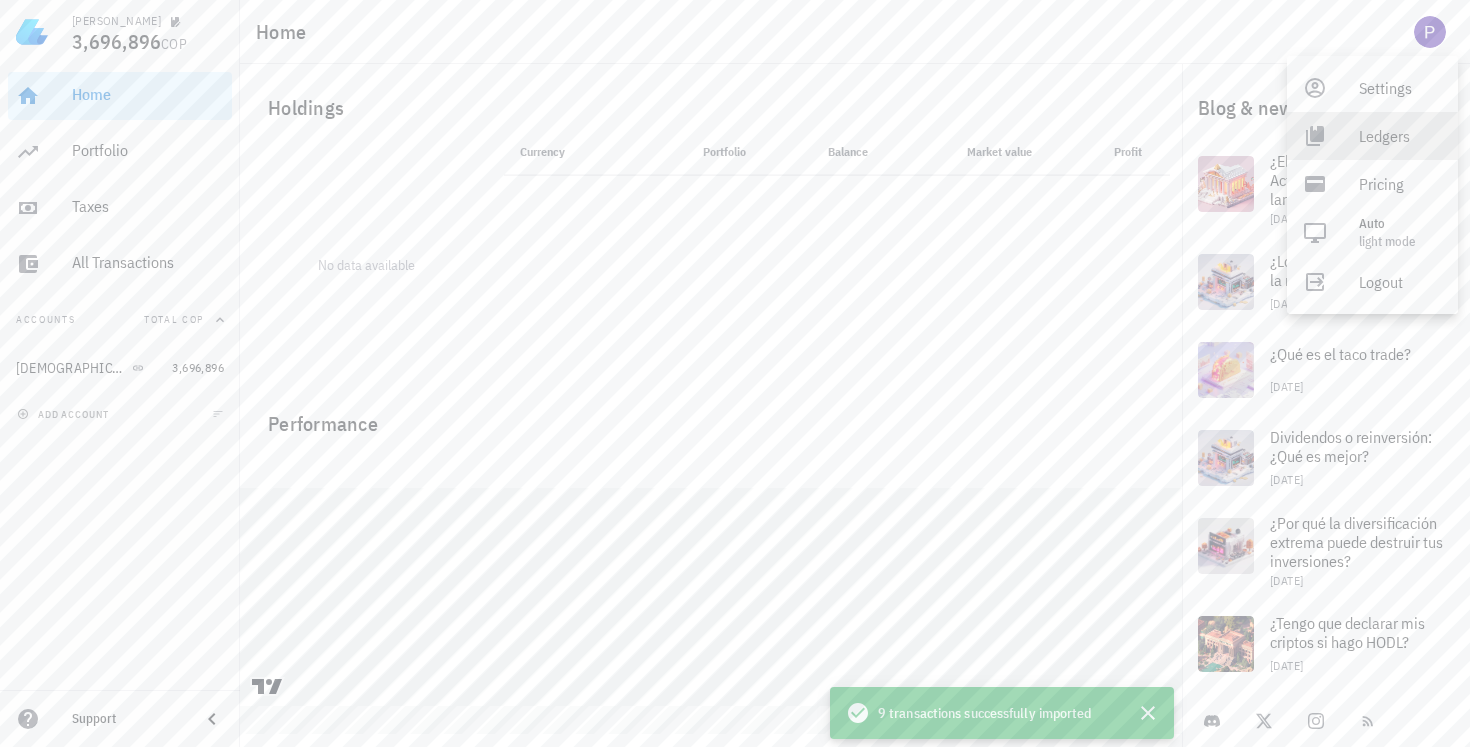 click on "Ledgers" at bounding box center [1400, 136] 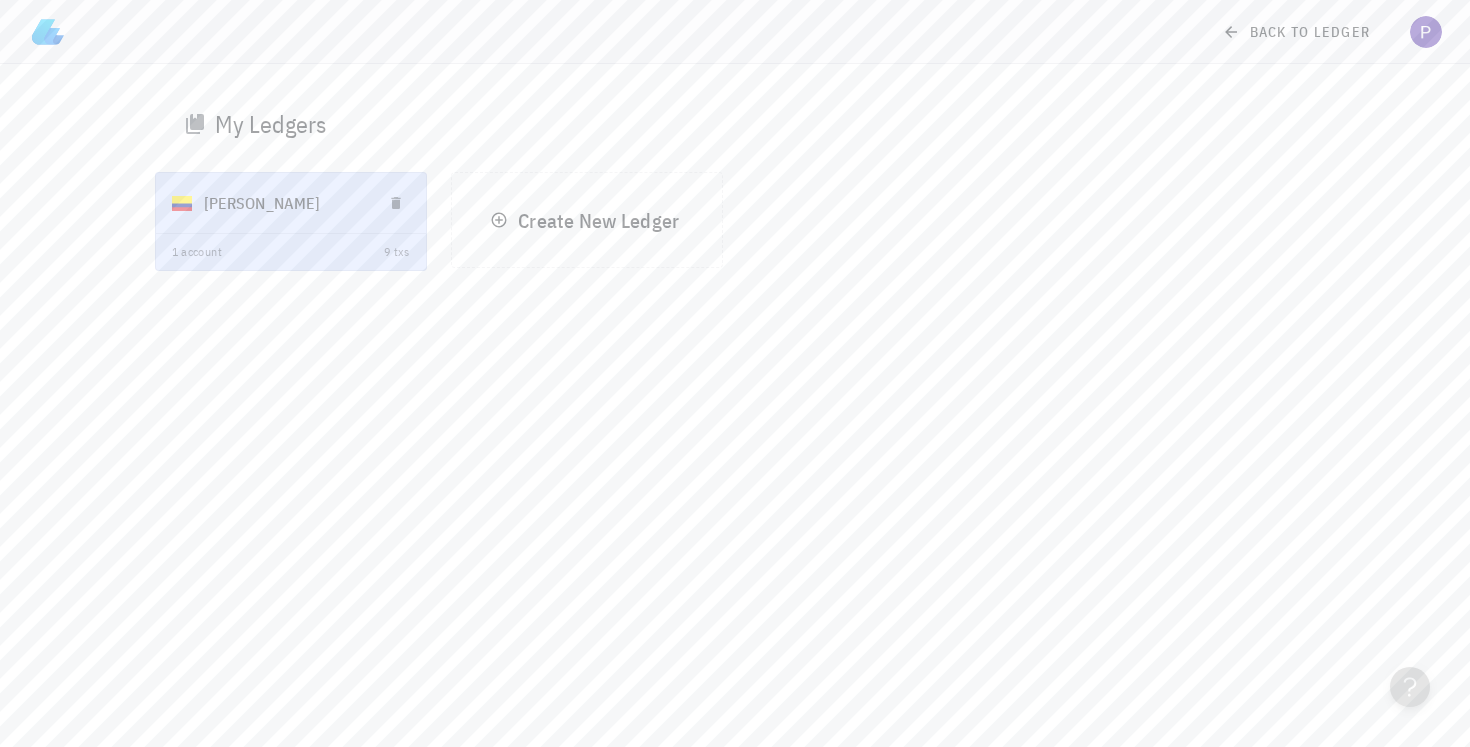 click on "[PERSON_NAME]" at bounding box center [285, 203] 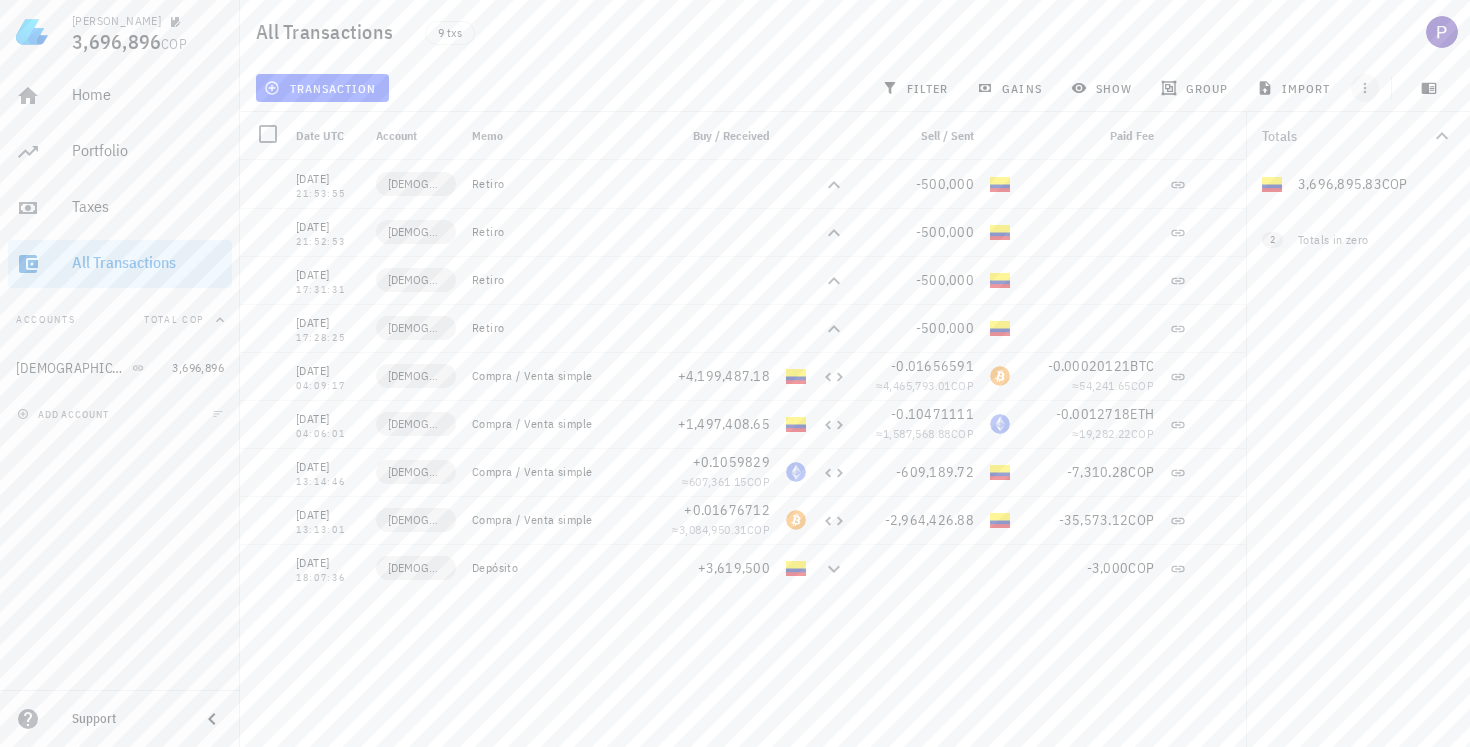 click at bounding box center (1365, 88) 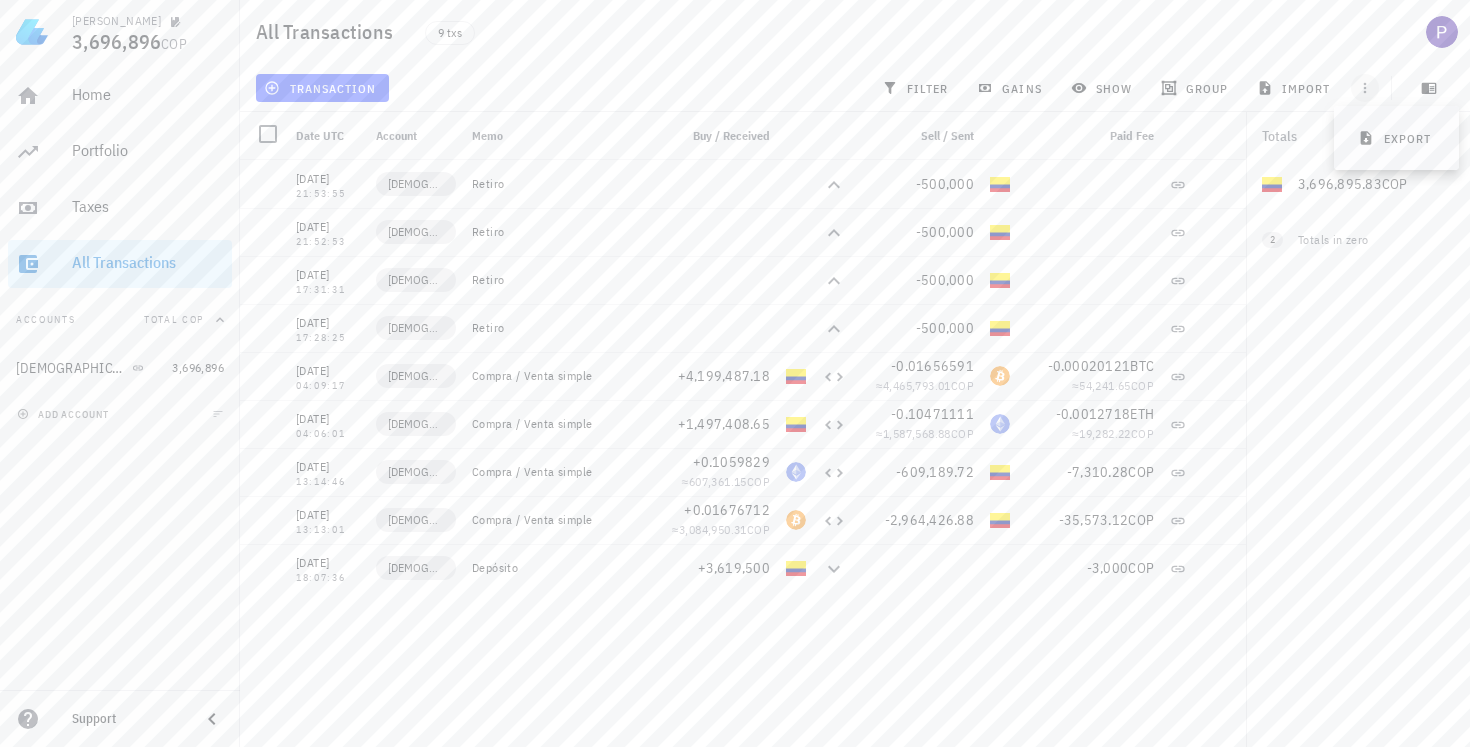 click at bounding box center [1365, 88] 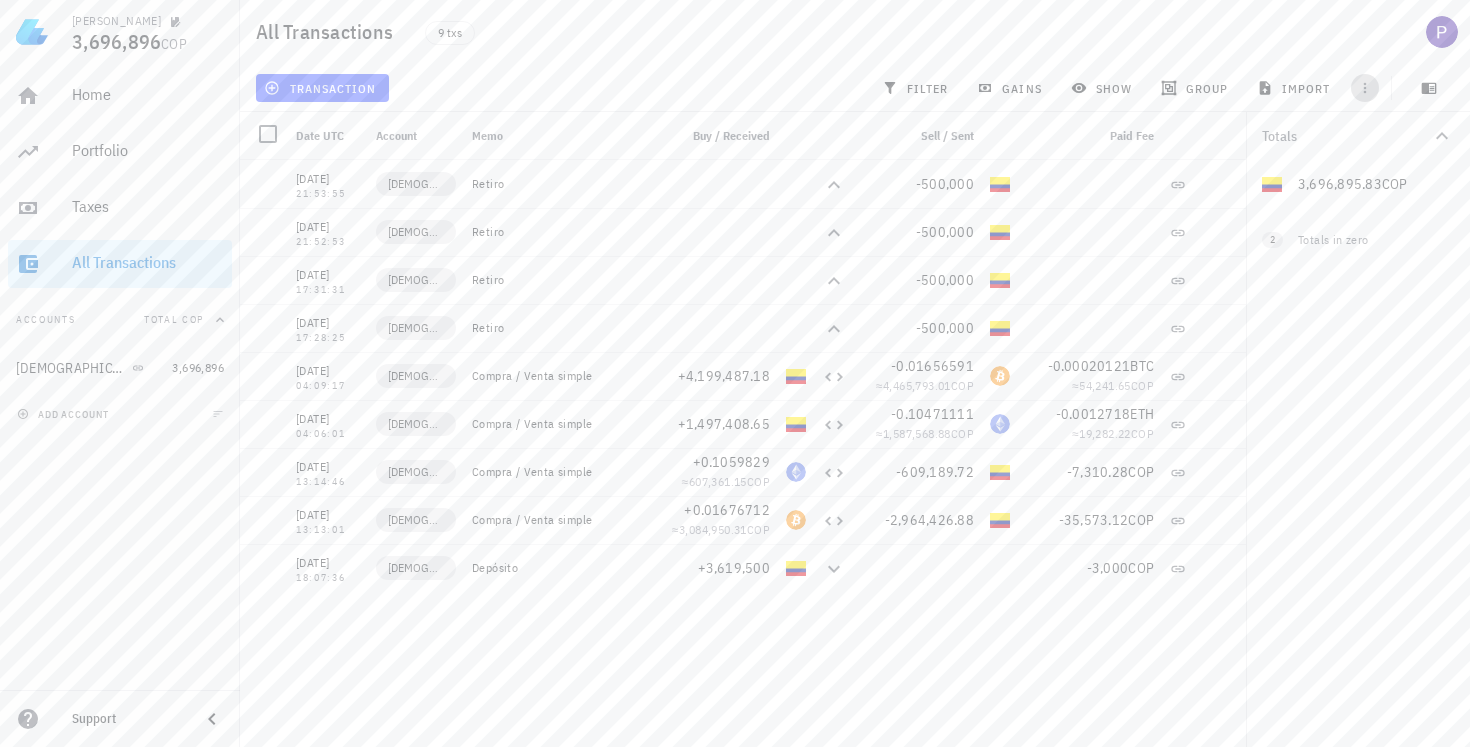click at bounding box center (1365, 88) 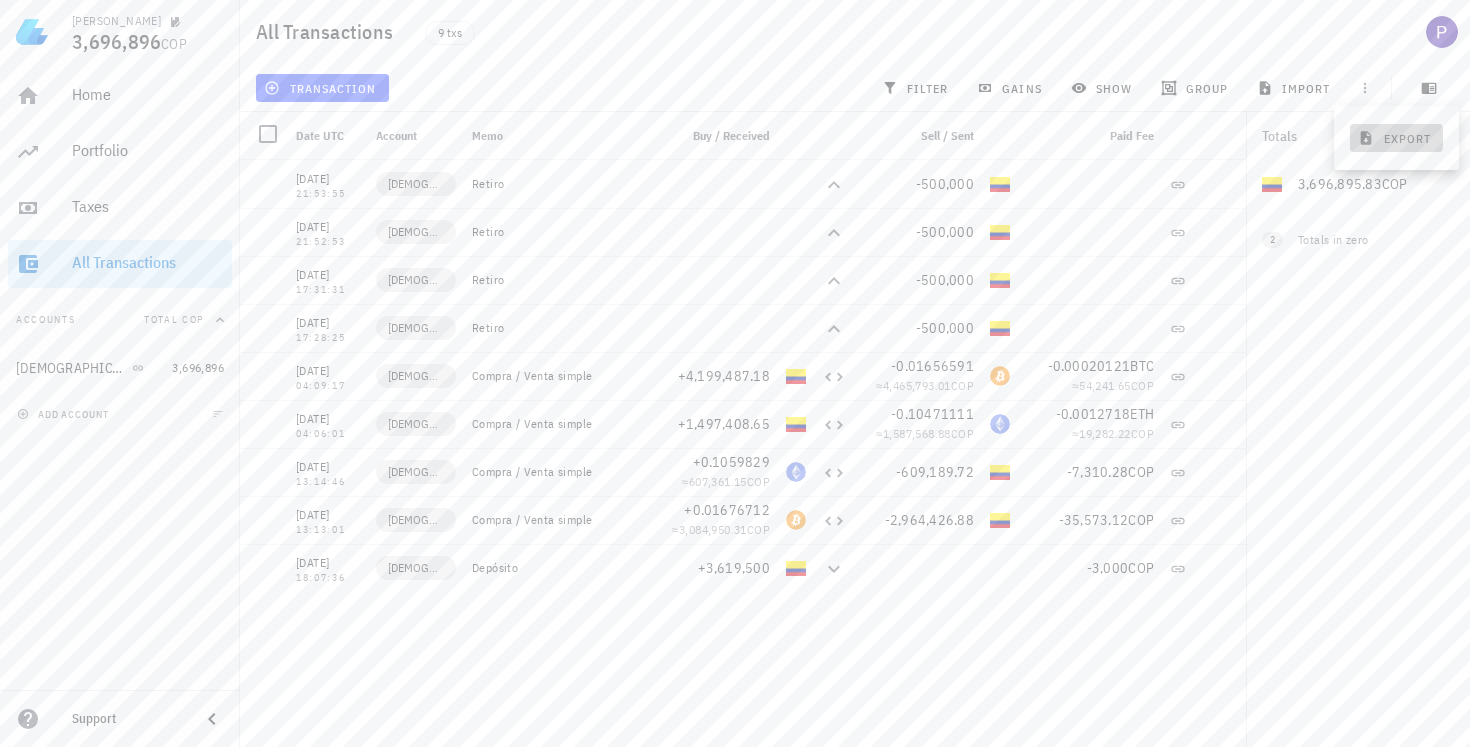 click on "export" at bounding box center (1396, 138) 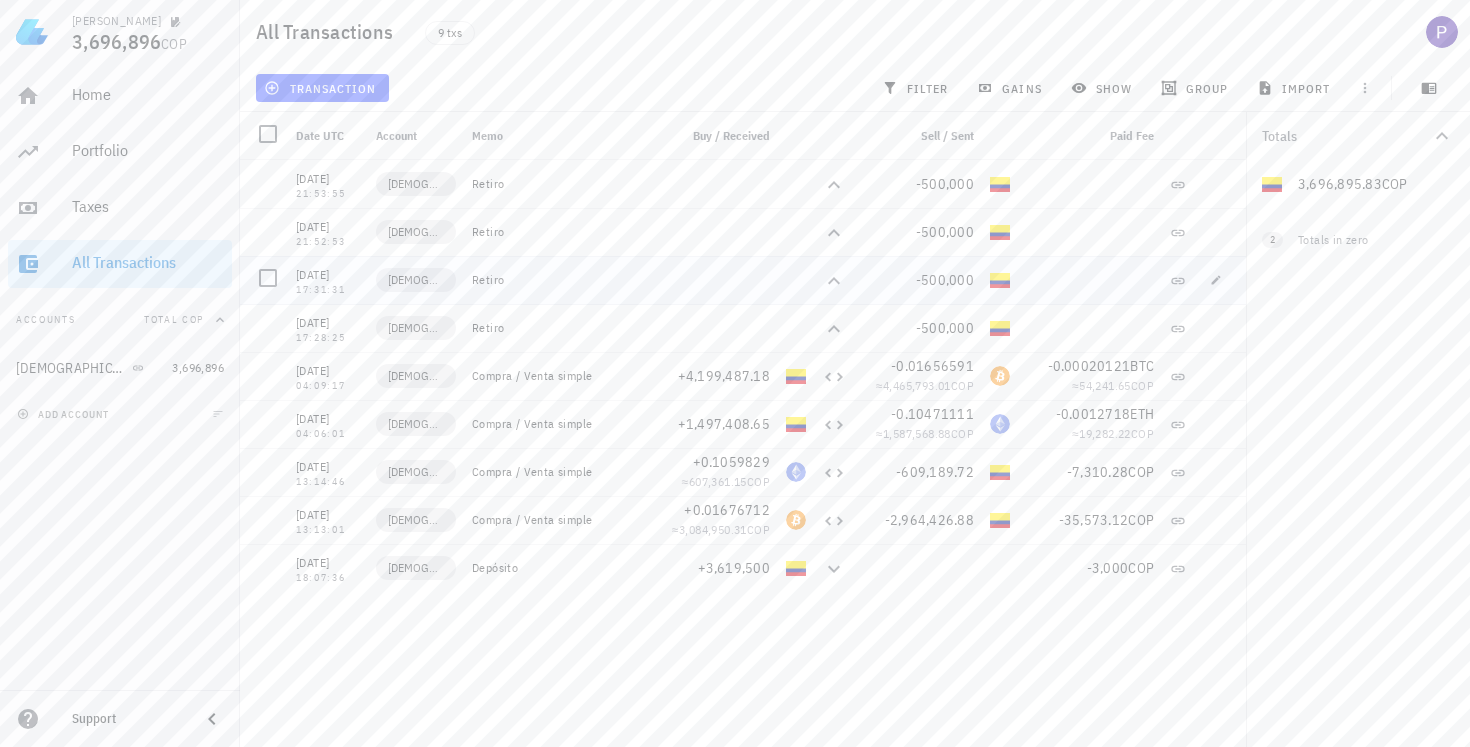 scroll, scrollTop: 0, scrollLeft: 0, axis: both 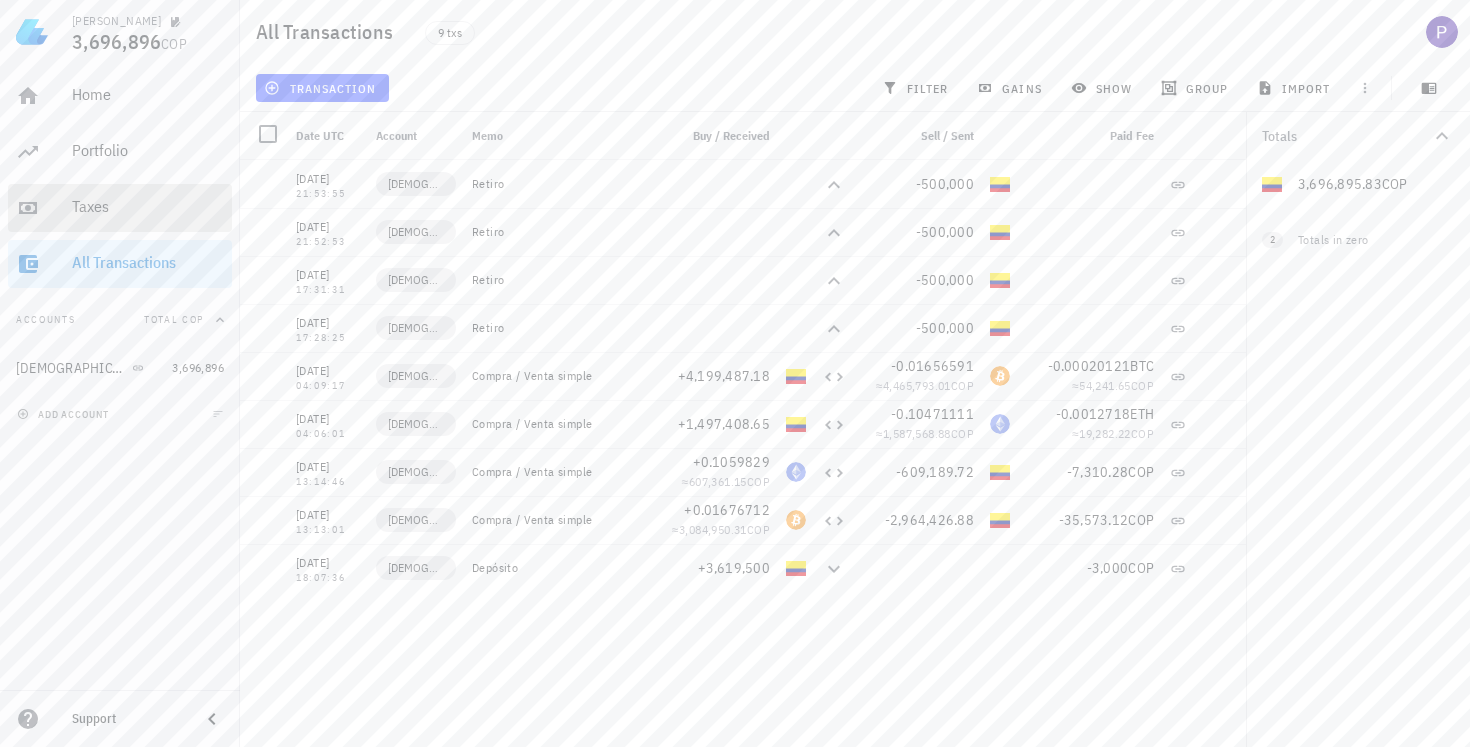 click on "Taxes" at bounding box center [148, 207] 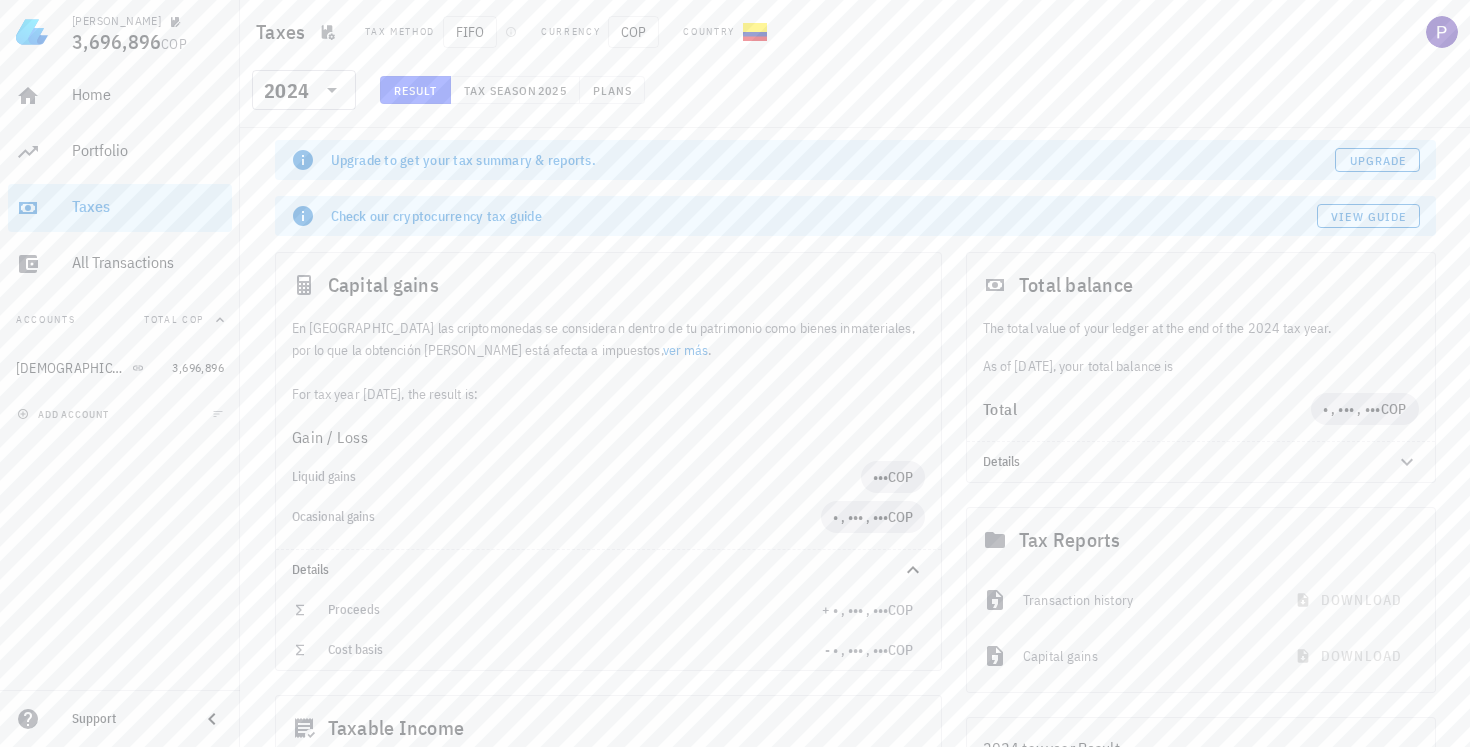 scroll, scrollTop: 2, scrollLeft: 0, axis: vertical 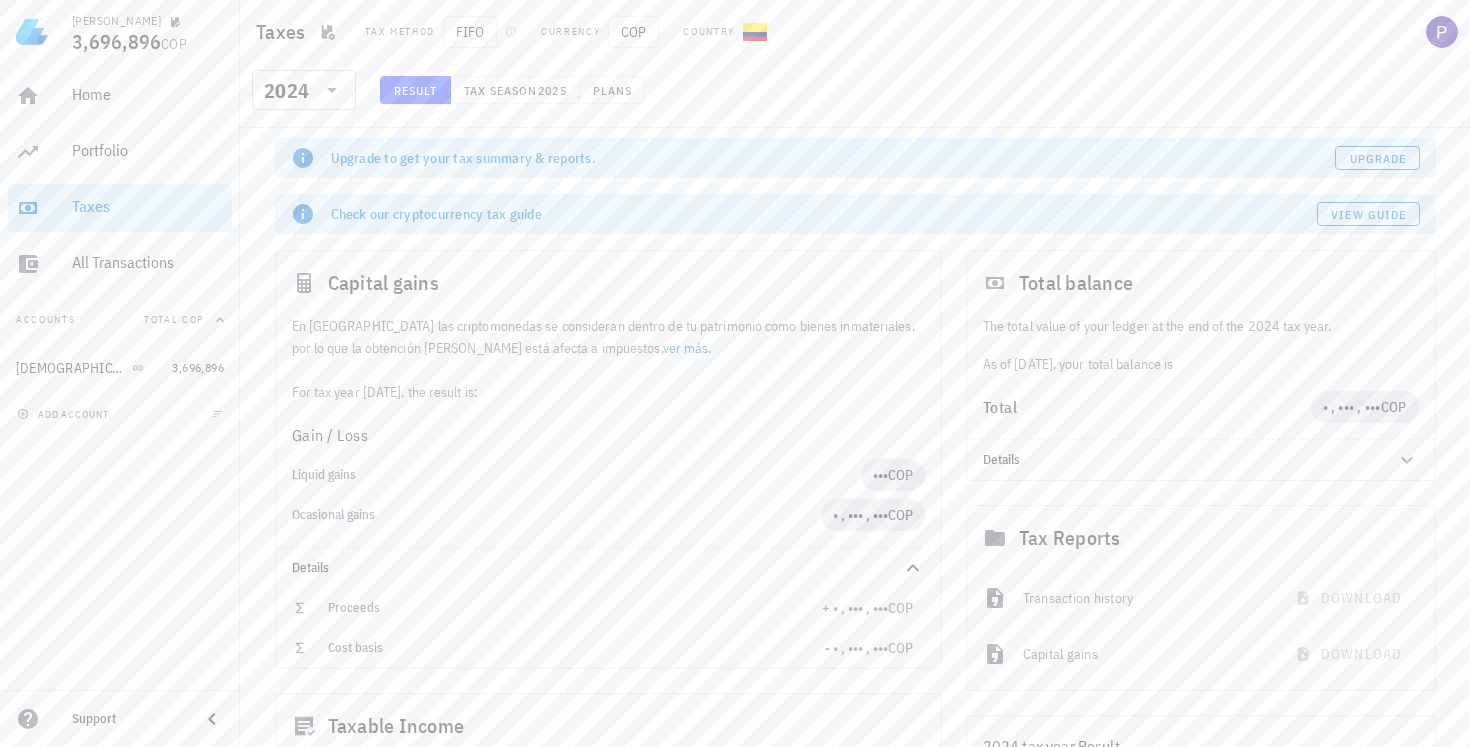 click on "​ 2024   Result     Tax season   2025   Plans" at bounding box center [855, 96] 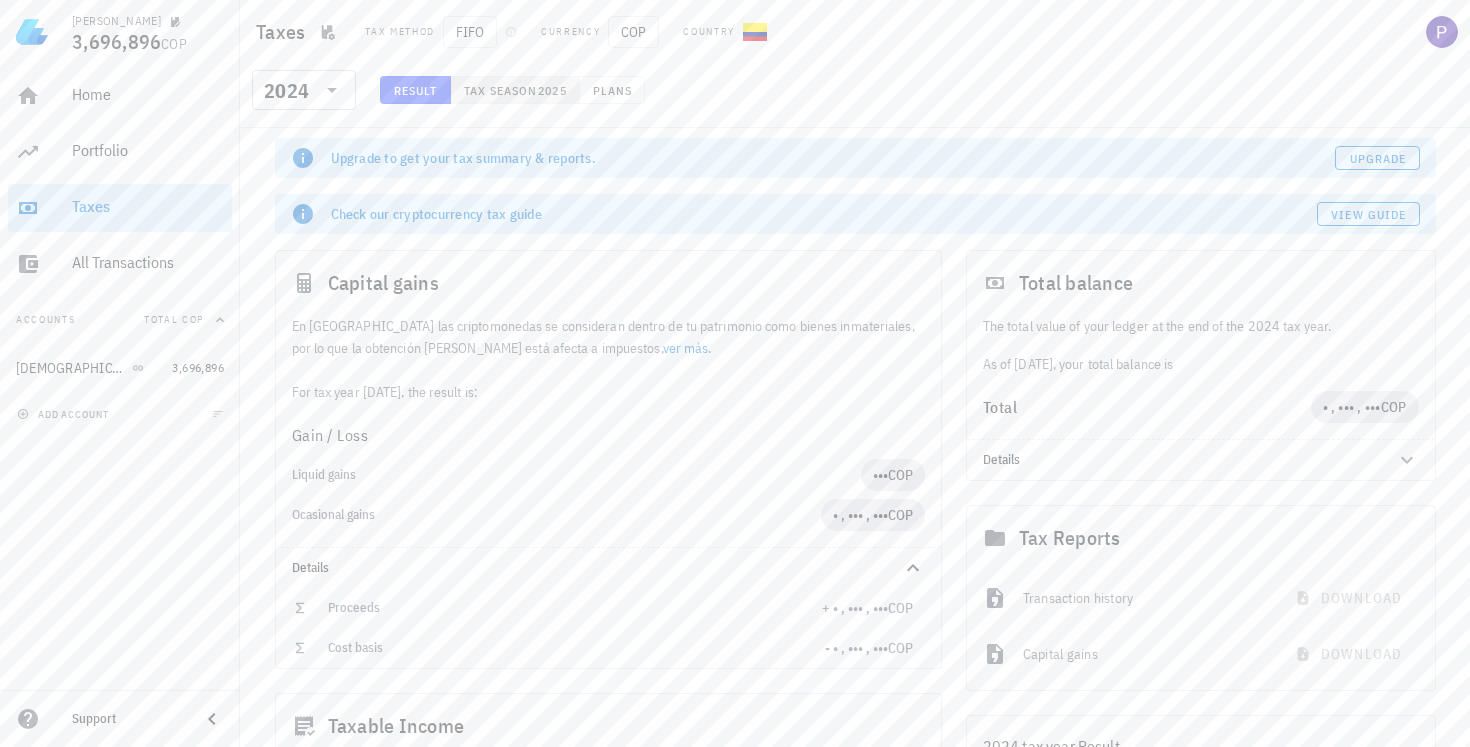 click on "Tax season" at bounding box center [500, 90] 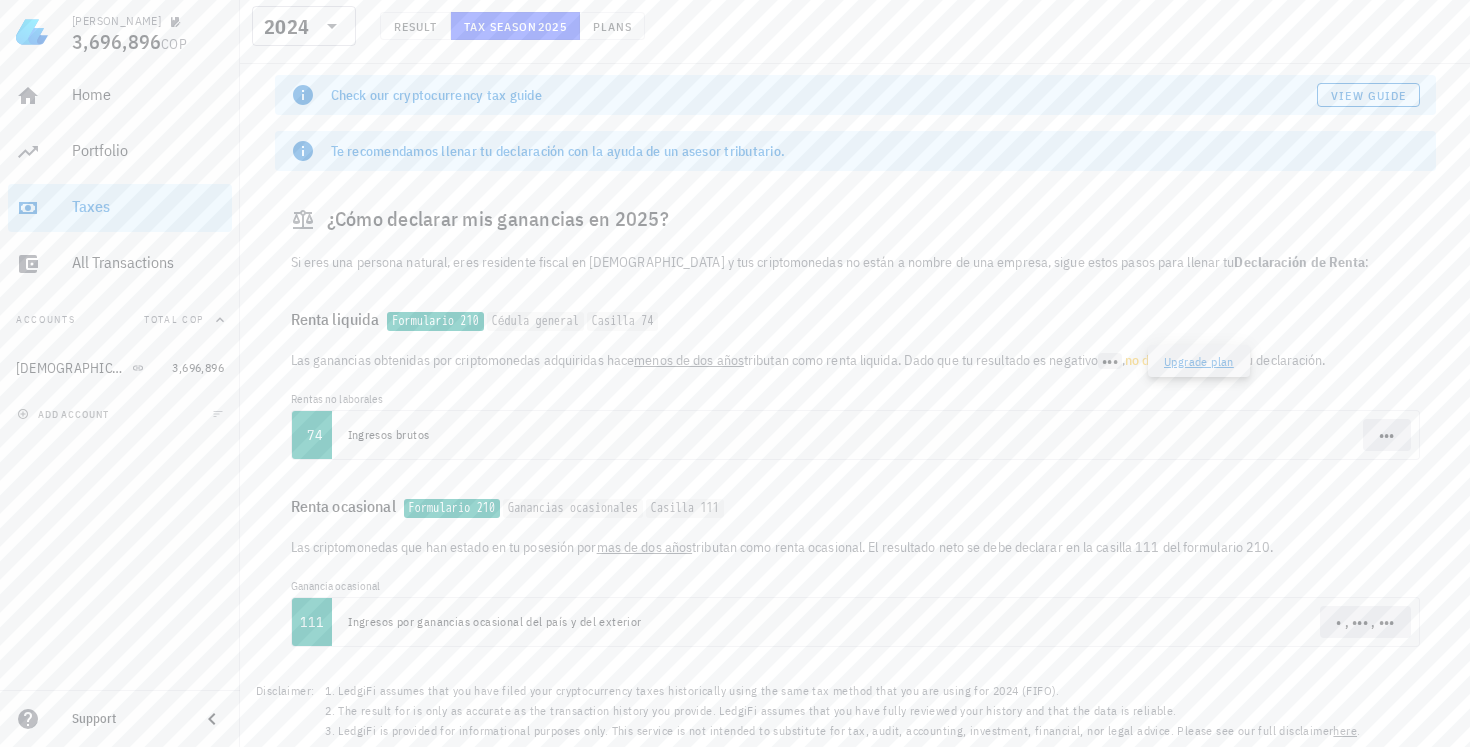 scroll, scrollTop: 121, scrollLeft: 0, axis: vertical 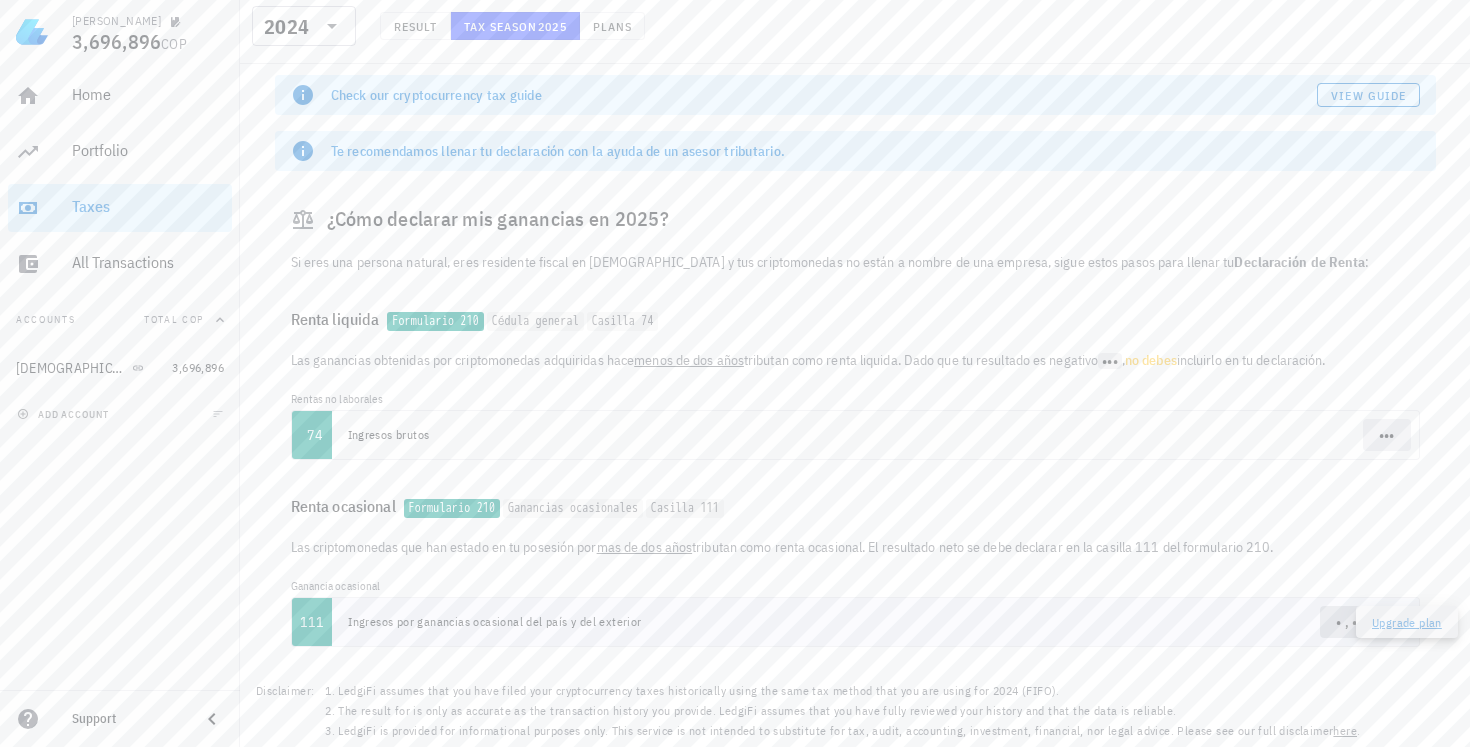 click on "Upgrade plan" at bounding box center [1407, 622] 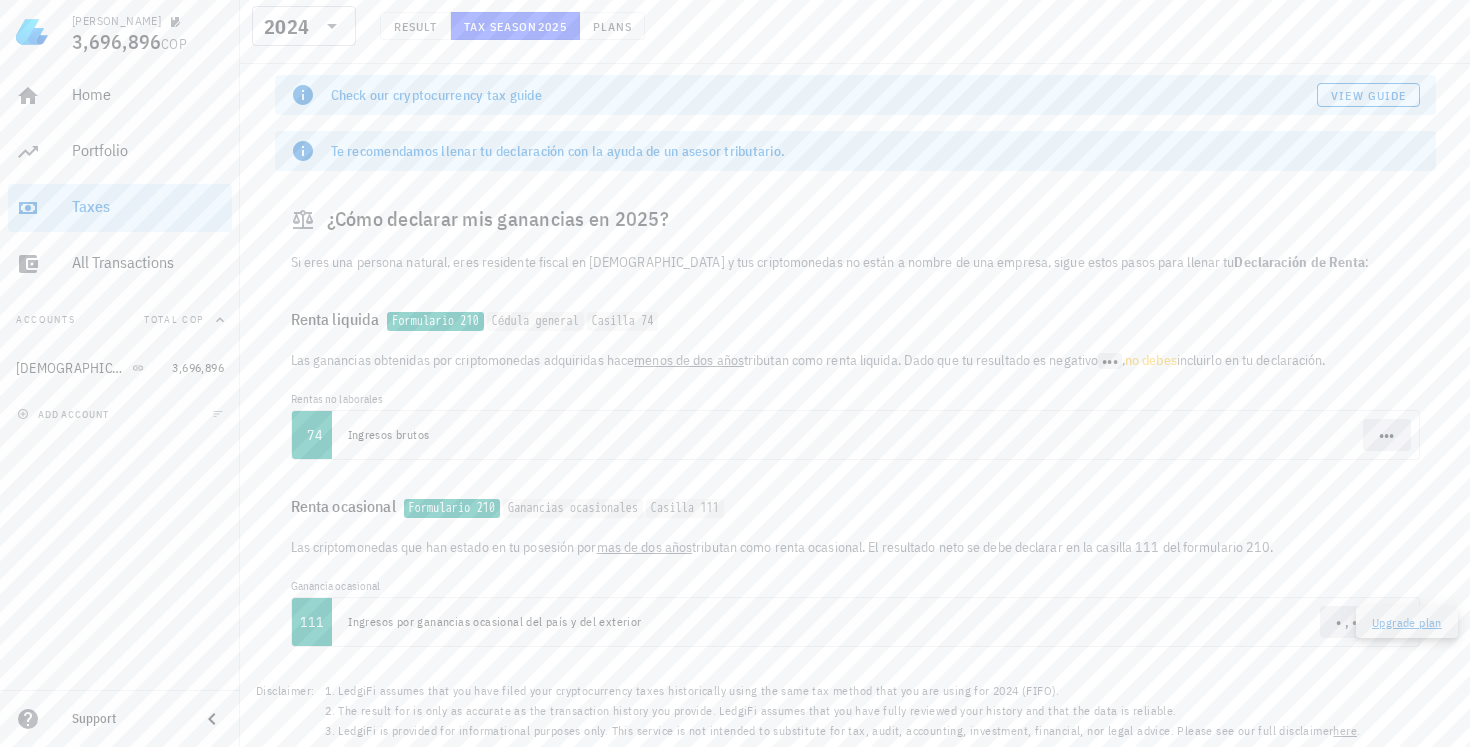 click on "The result for  is only as accurate as the transaction history you provide. LedgiFi assumes that you have fully reviewed your history and that the data is reliable." at bounding box center (849, 711) 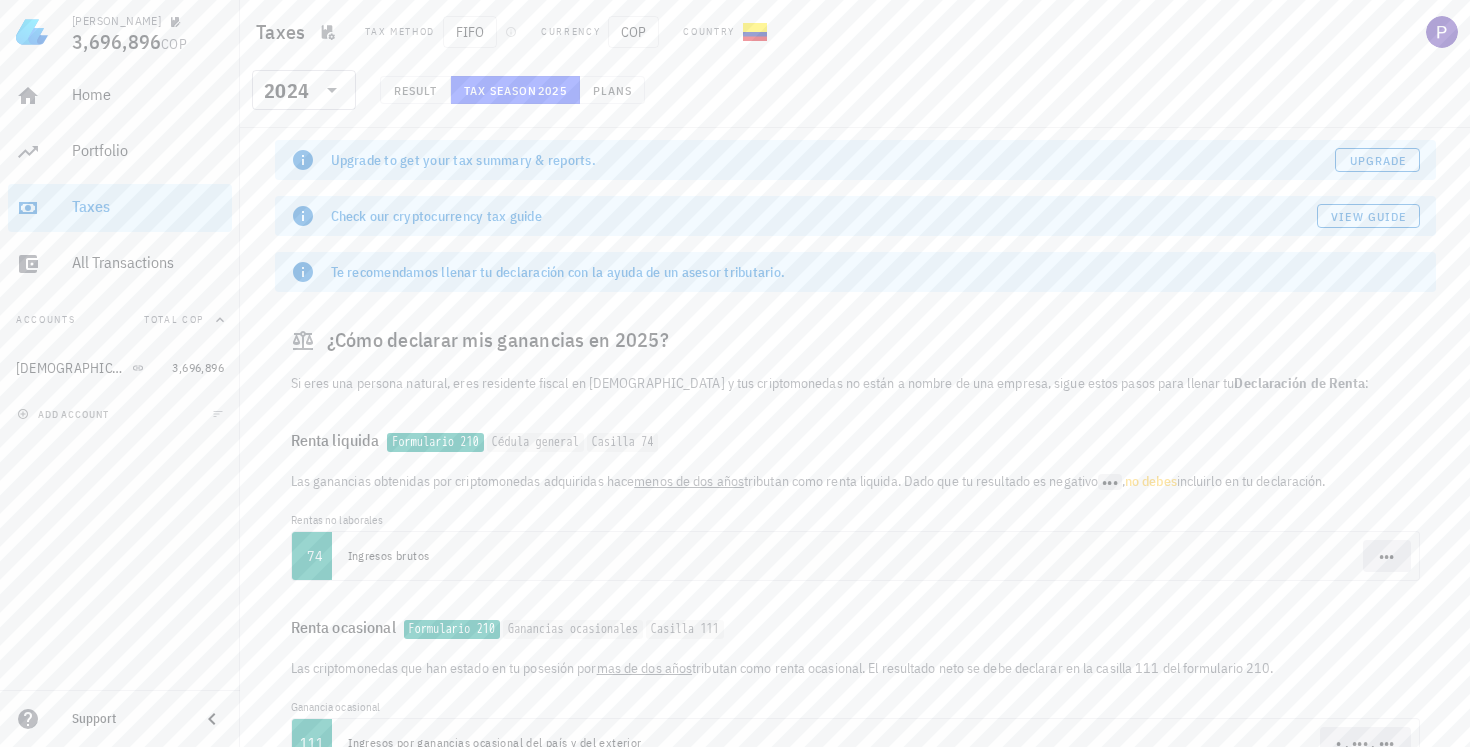 scroll, scrollTop: 0, scrollLeft: 0, axis: both 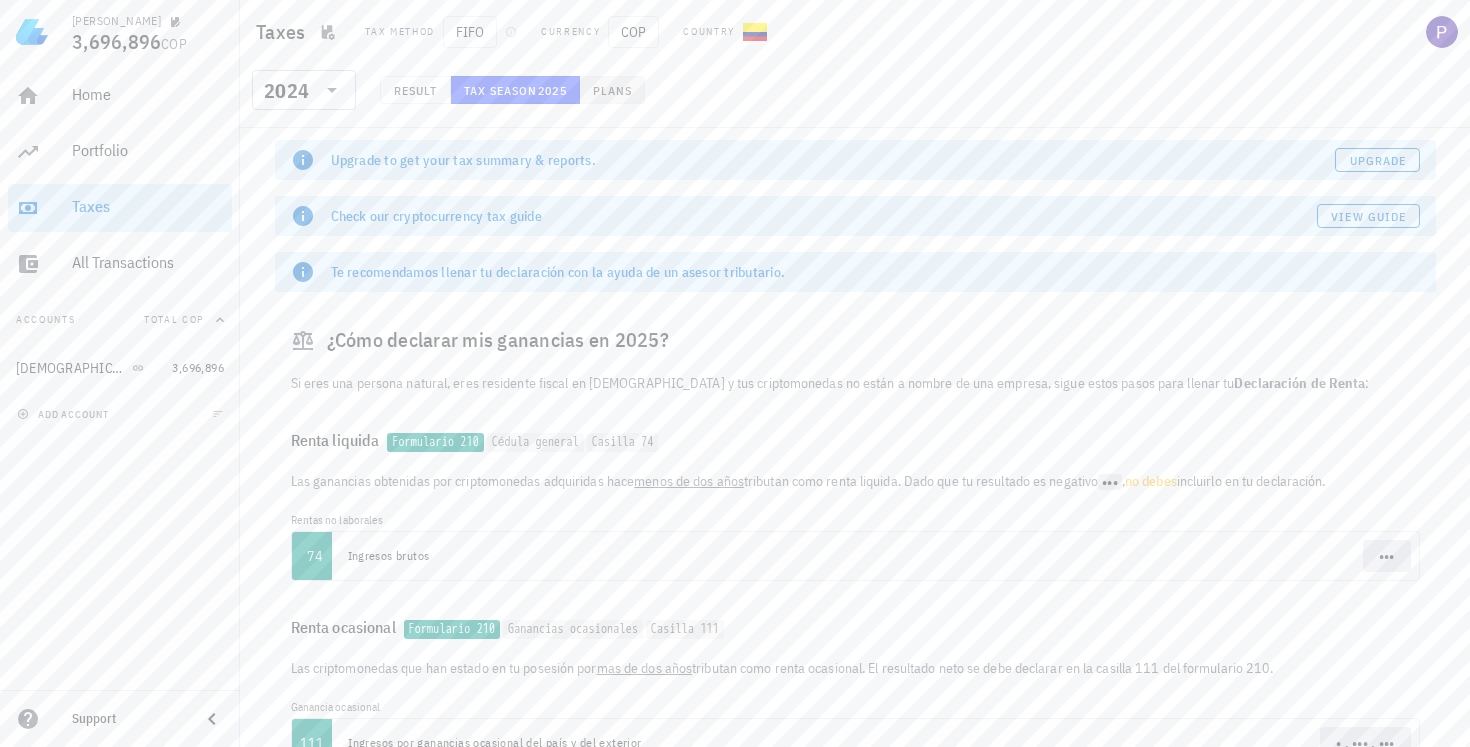 click on "Plans" at bounding box center [612, 90] 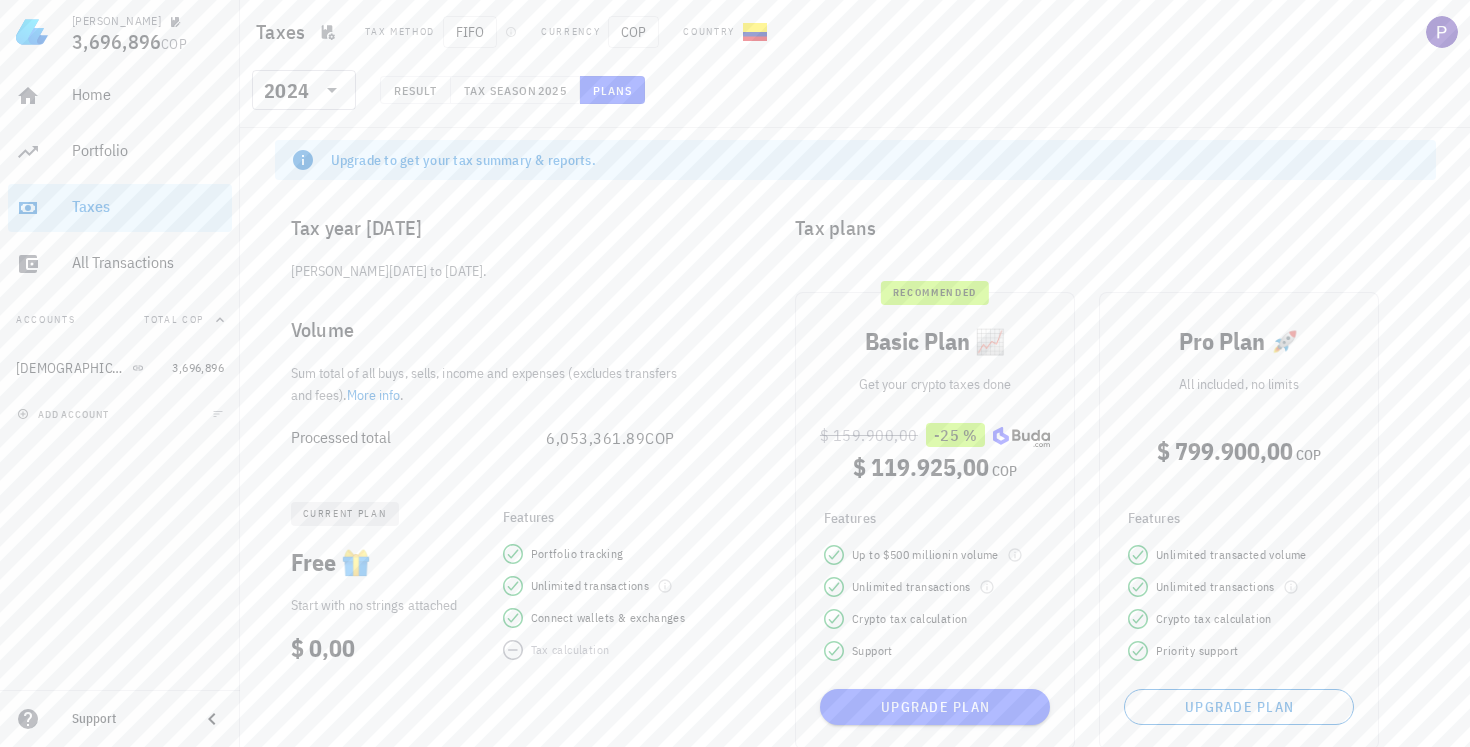 scroll, scrollTop: 0, scrollLeft: 0, axis: both 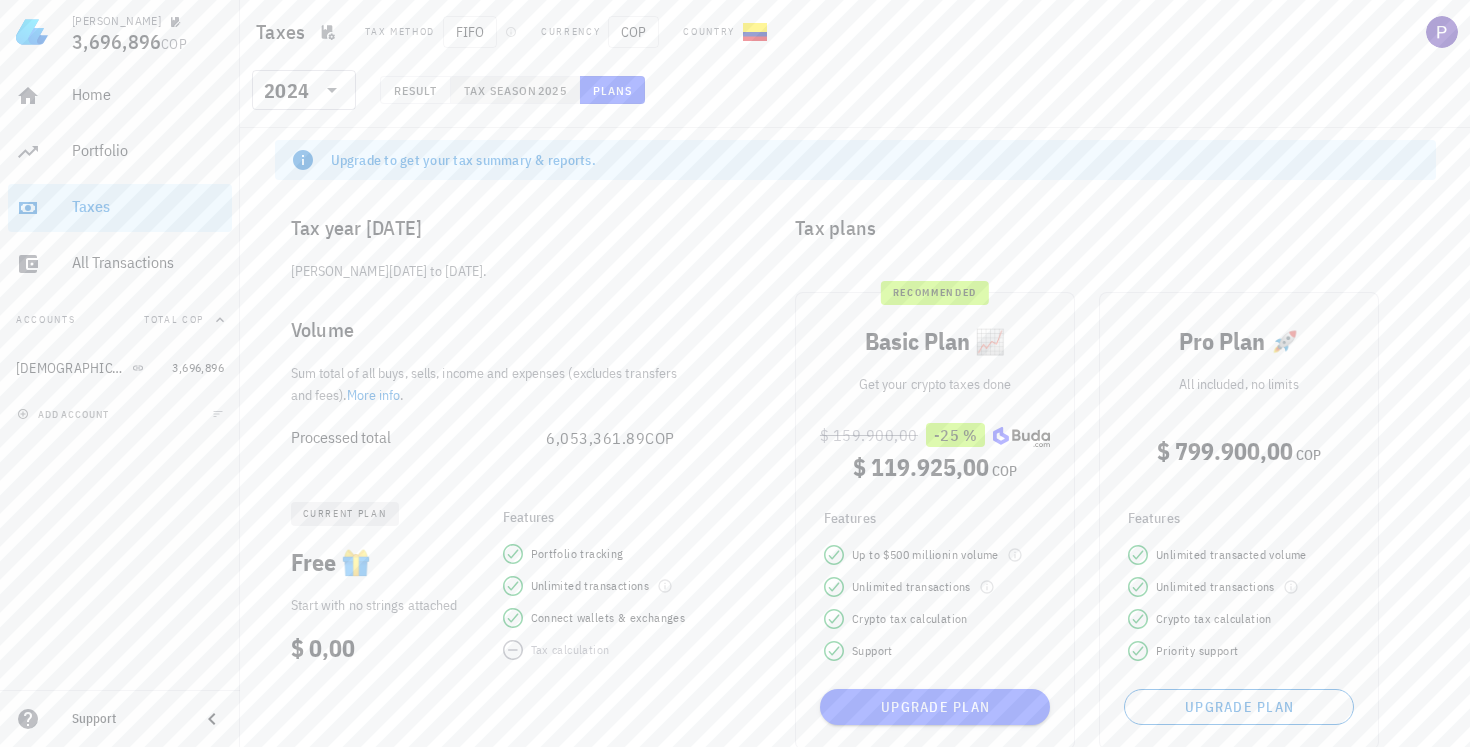click on "Tax season   2025" at bounding box center [515, 90] 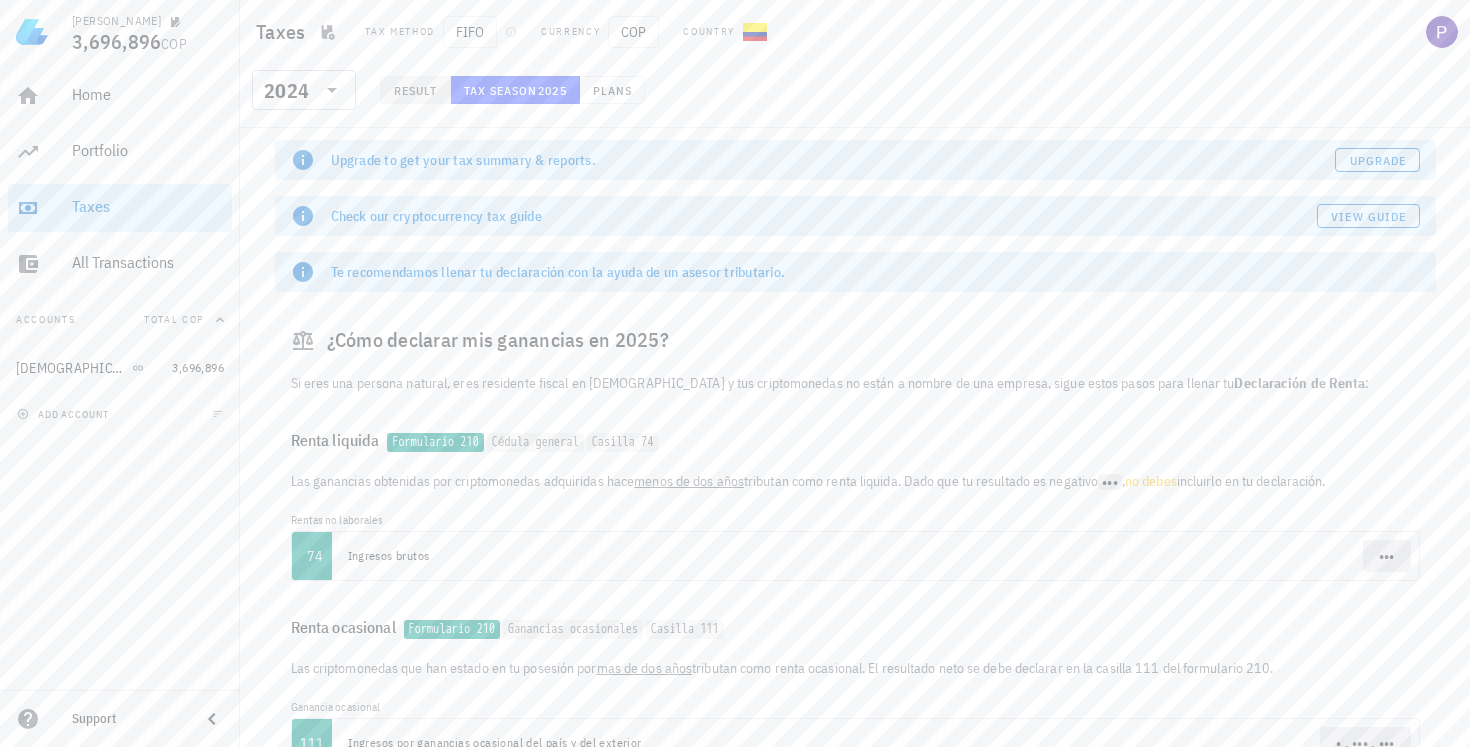 click on "Result" at bounding box center [415, 90] 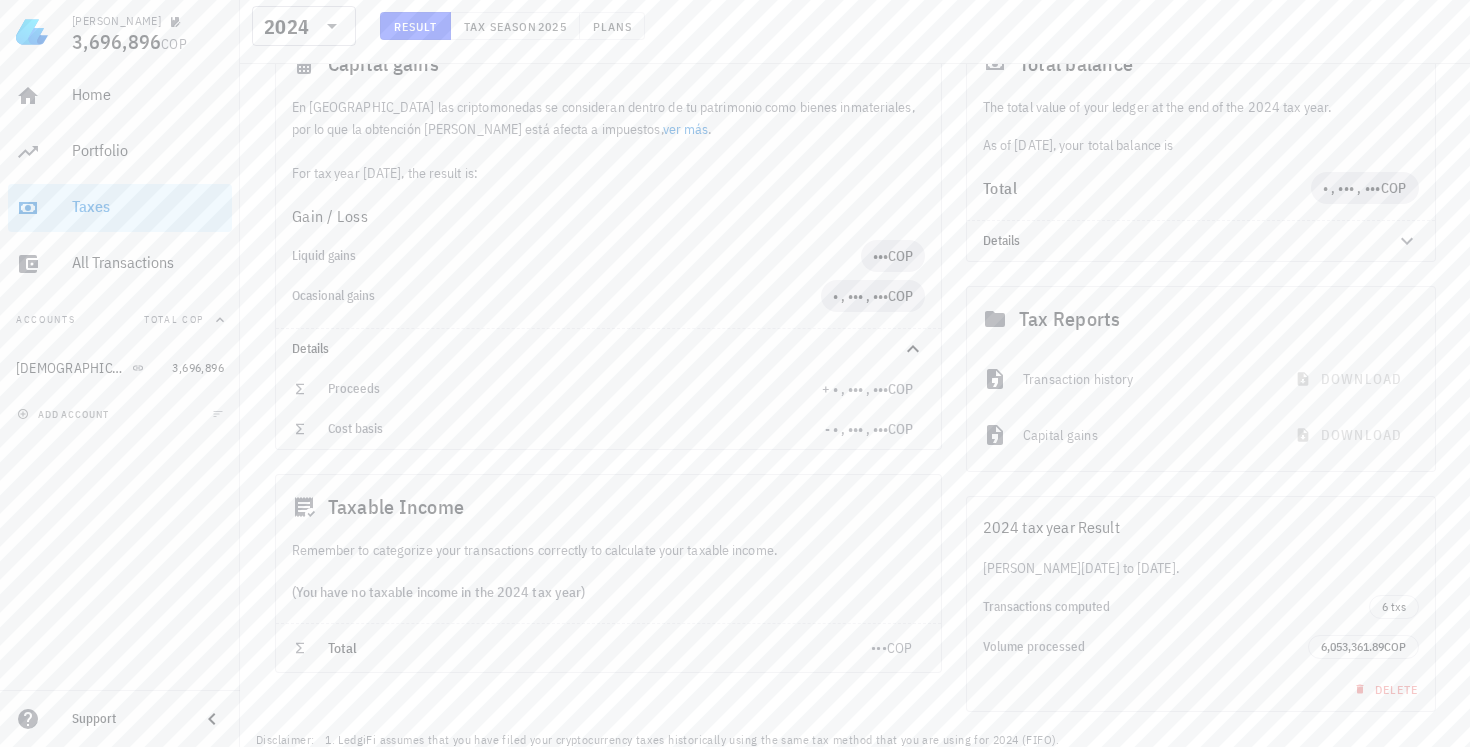 scroll, scrollTop: 222, scrollLeft: 0, axis: vertical 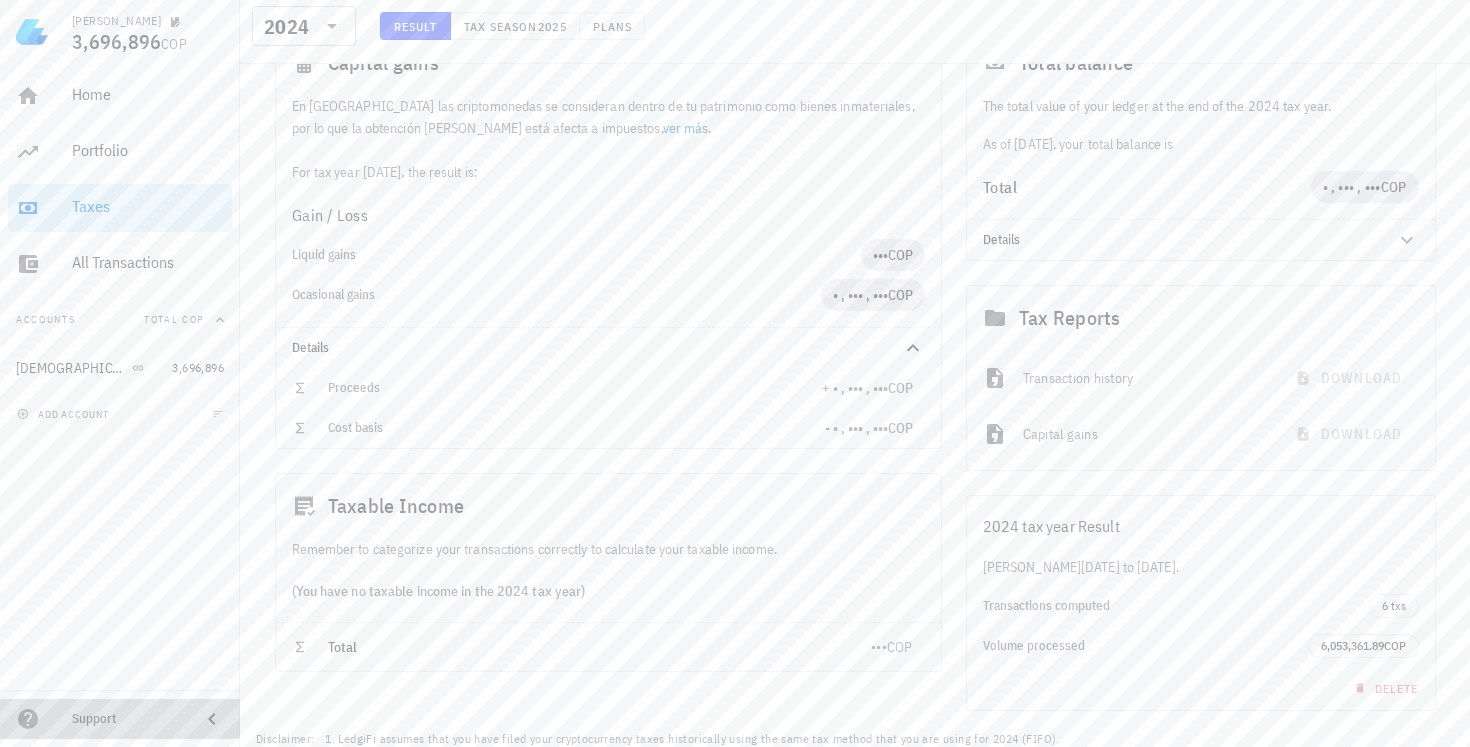 click 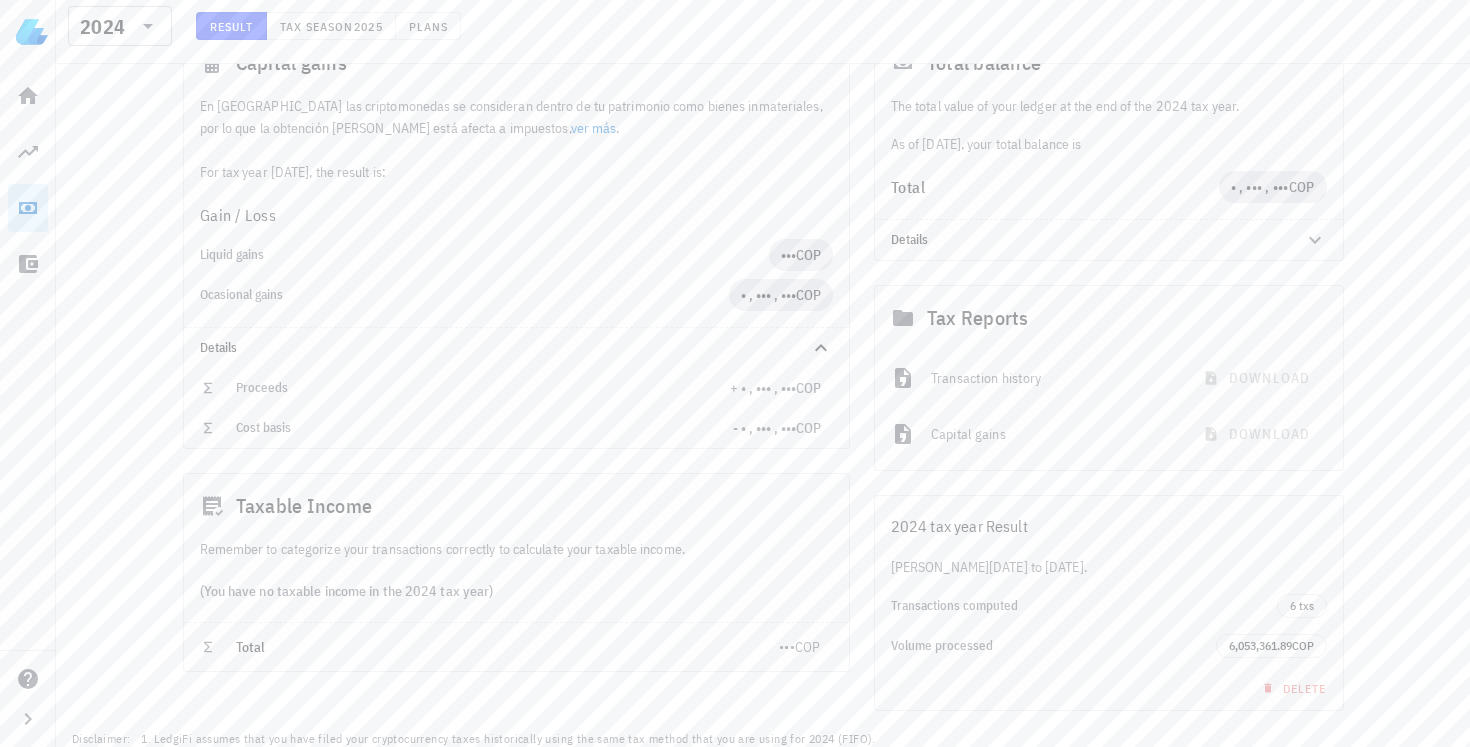 click 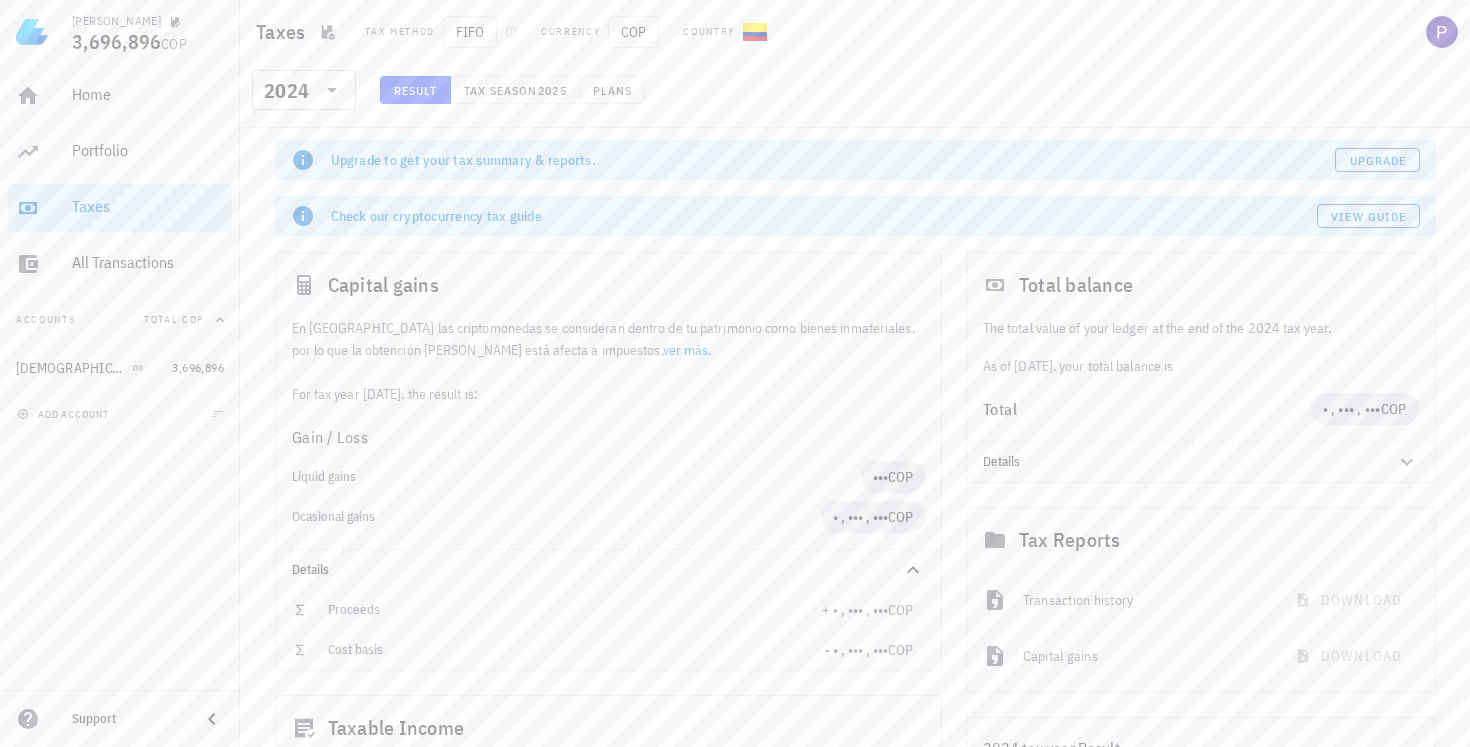 scroll, scrollTop: 0, scrollLeft: 0, axis: both 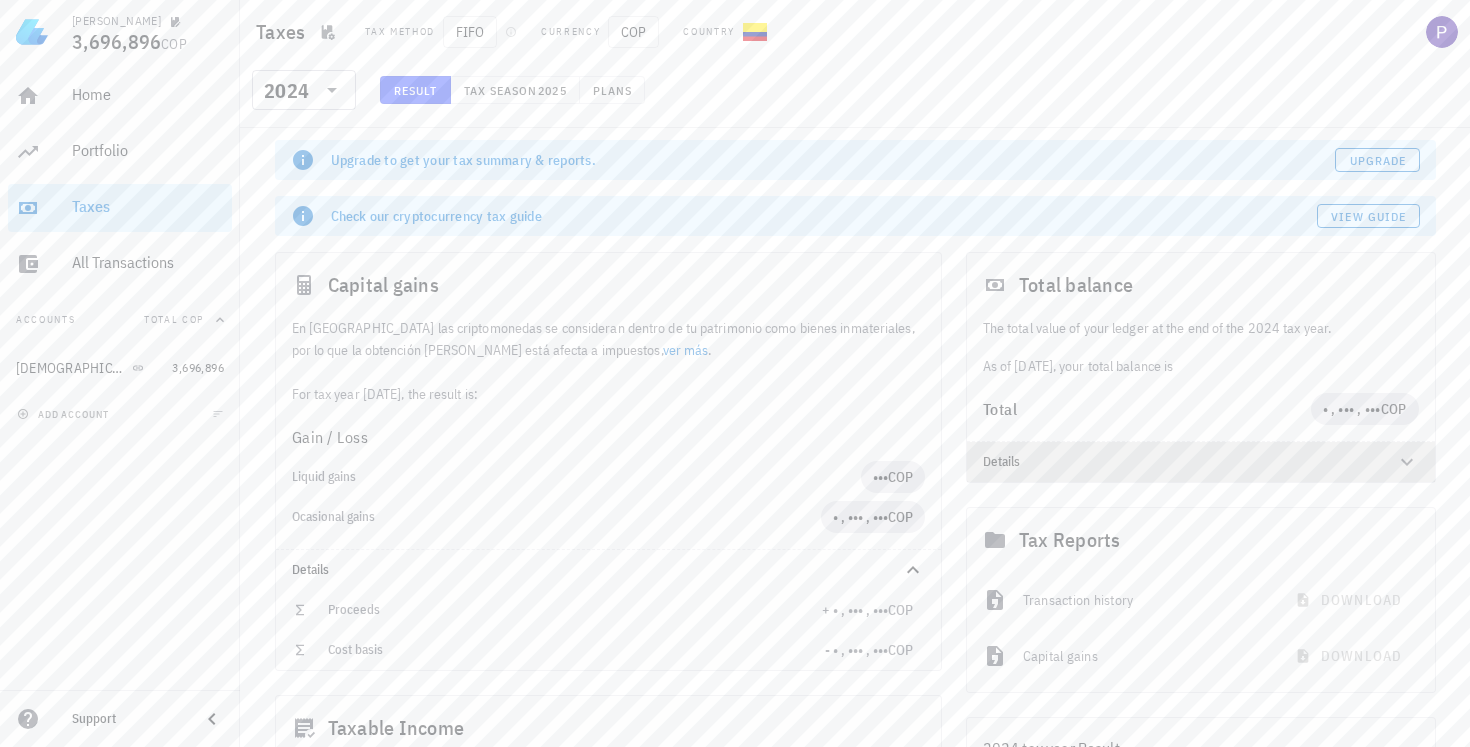 click on "Details" at bounding box center [1201, 462] 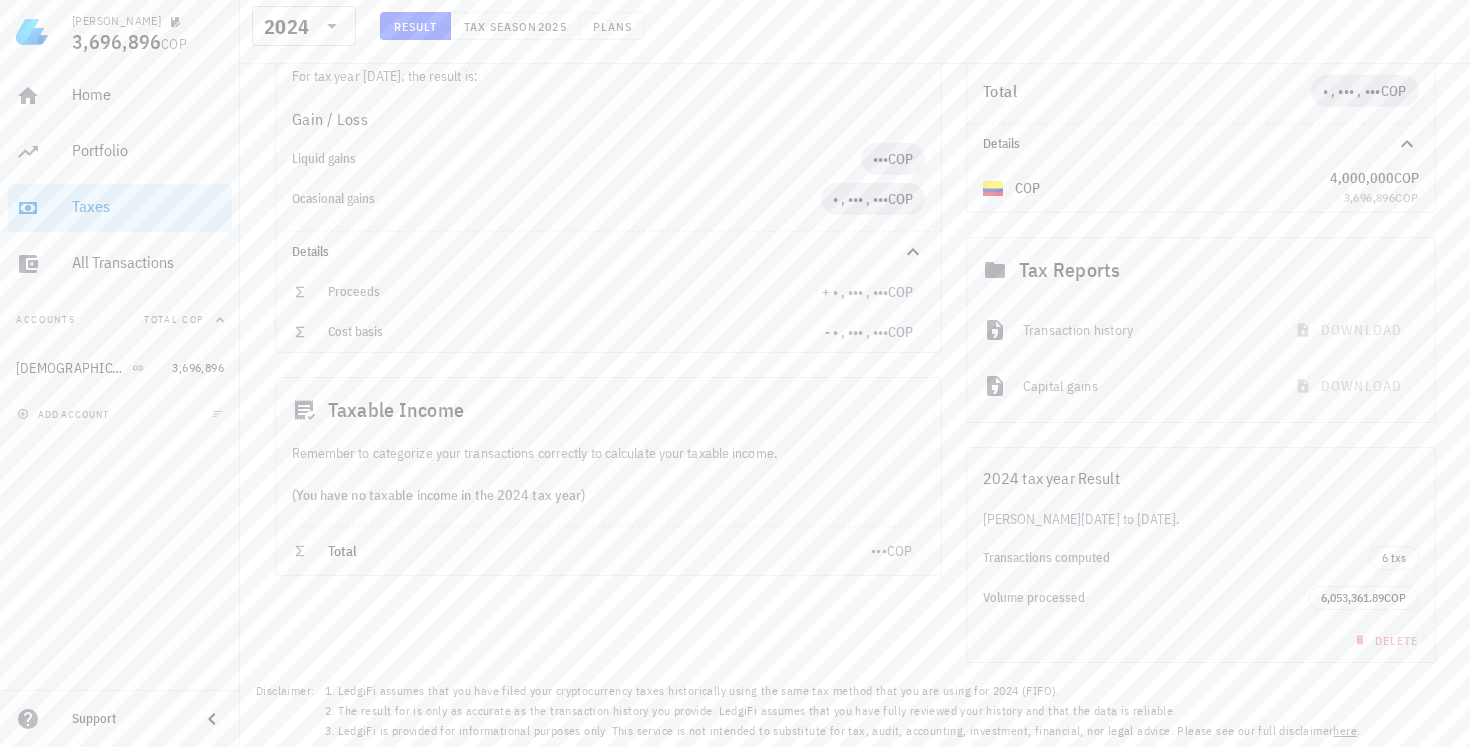 scroll, scrollTop: 318, scrollLeft: 0, axis: vertical 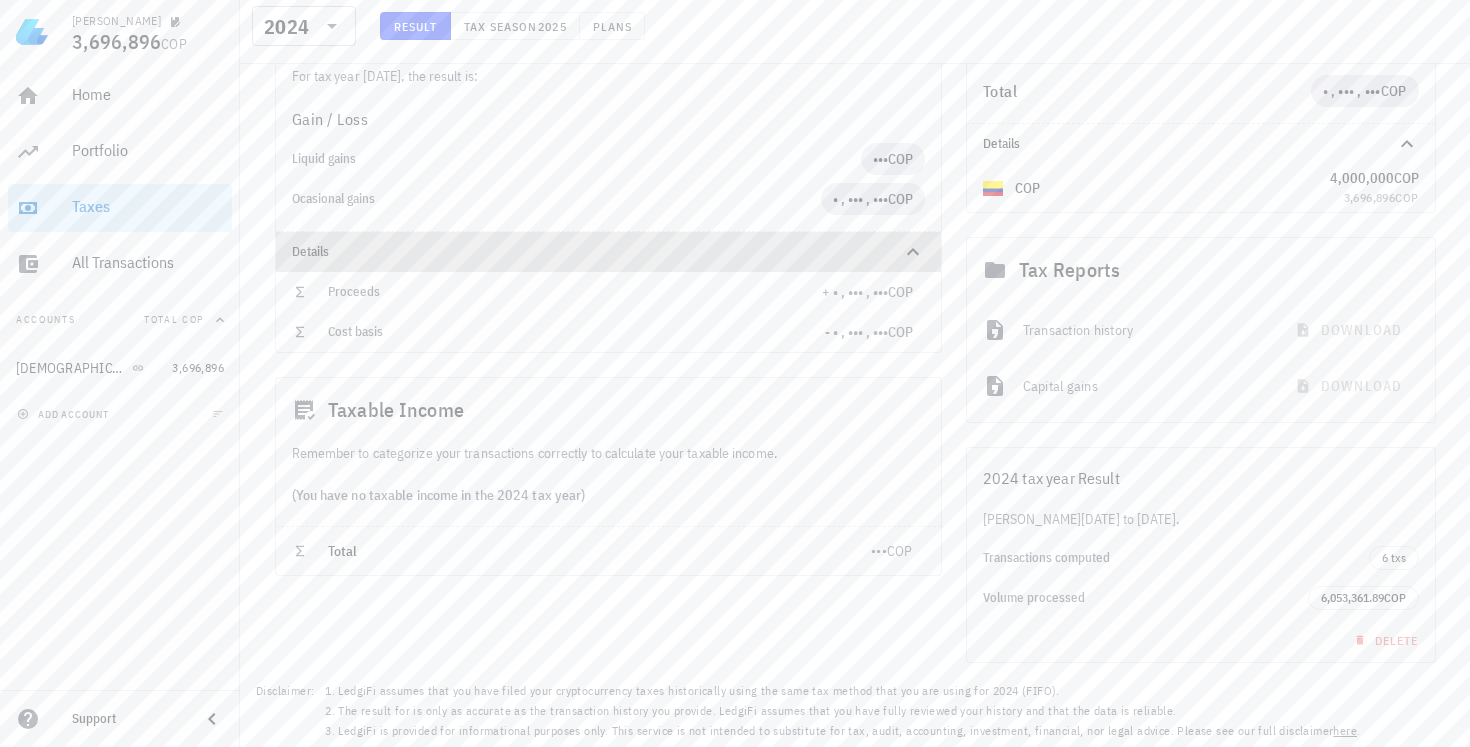 click on "Details" at bounding box center [608, 252] 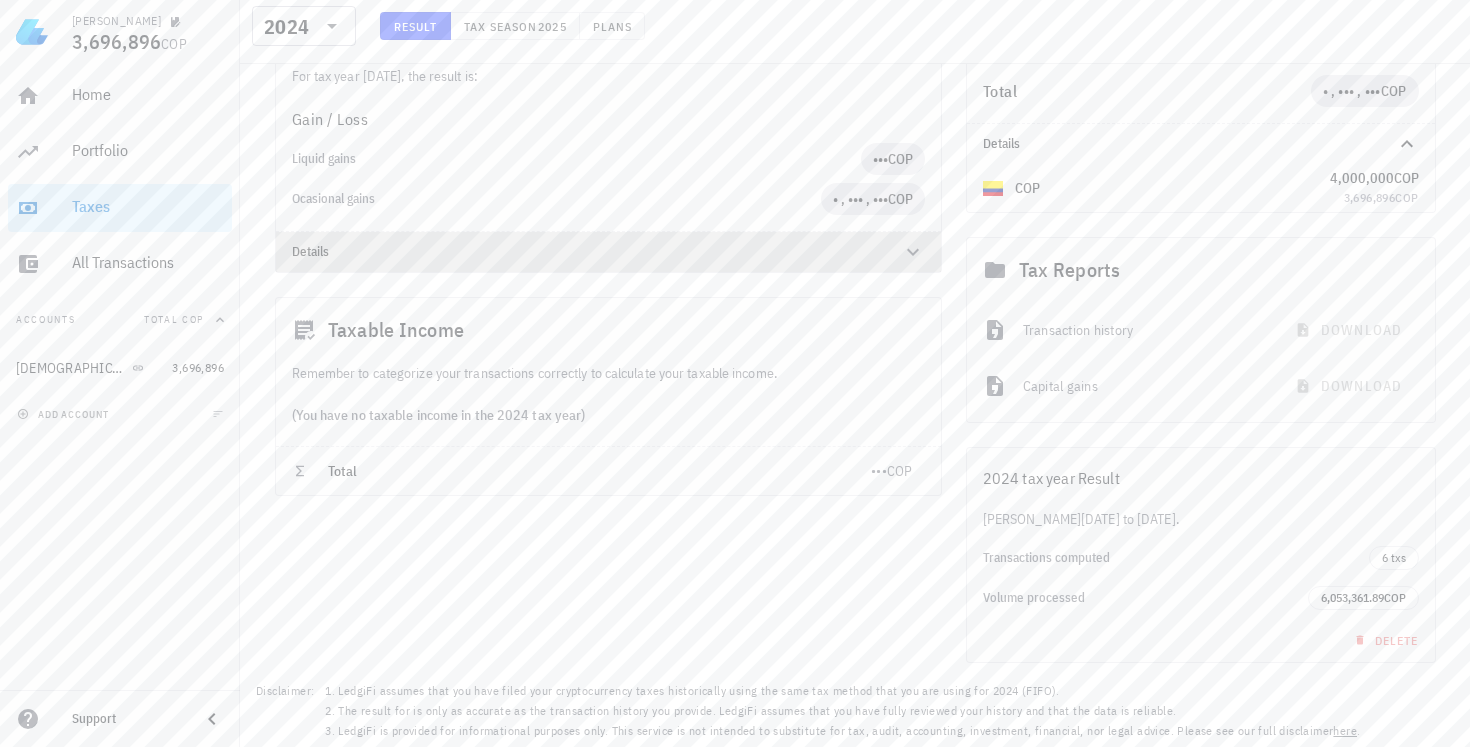 click on "Details" at bounding box center (608, 252) 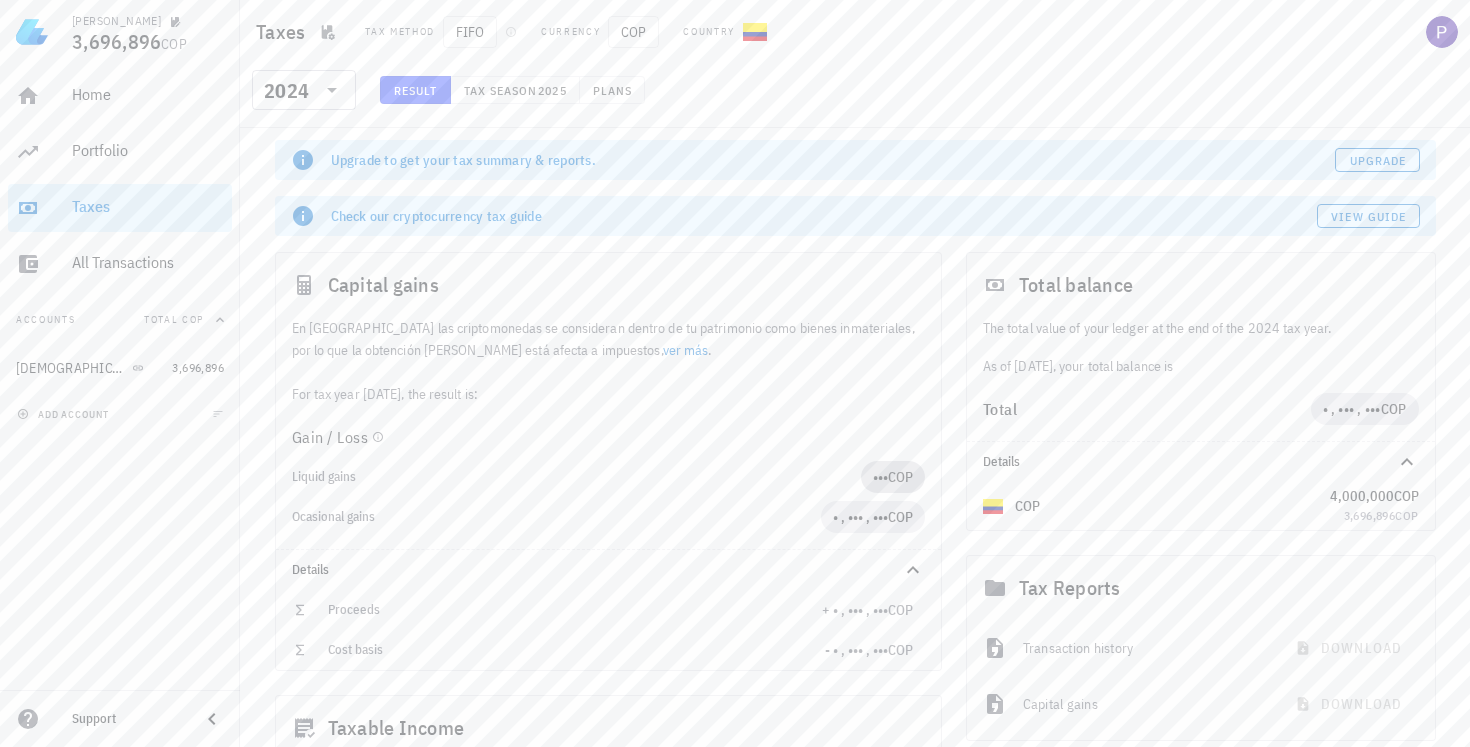 scroll, scrollTop: 0, scrollLeft: 0, axis: both 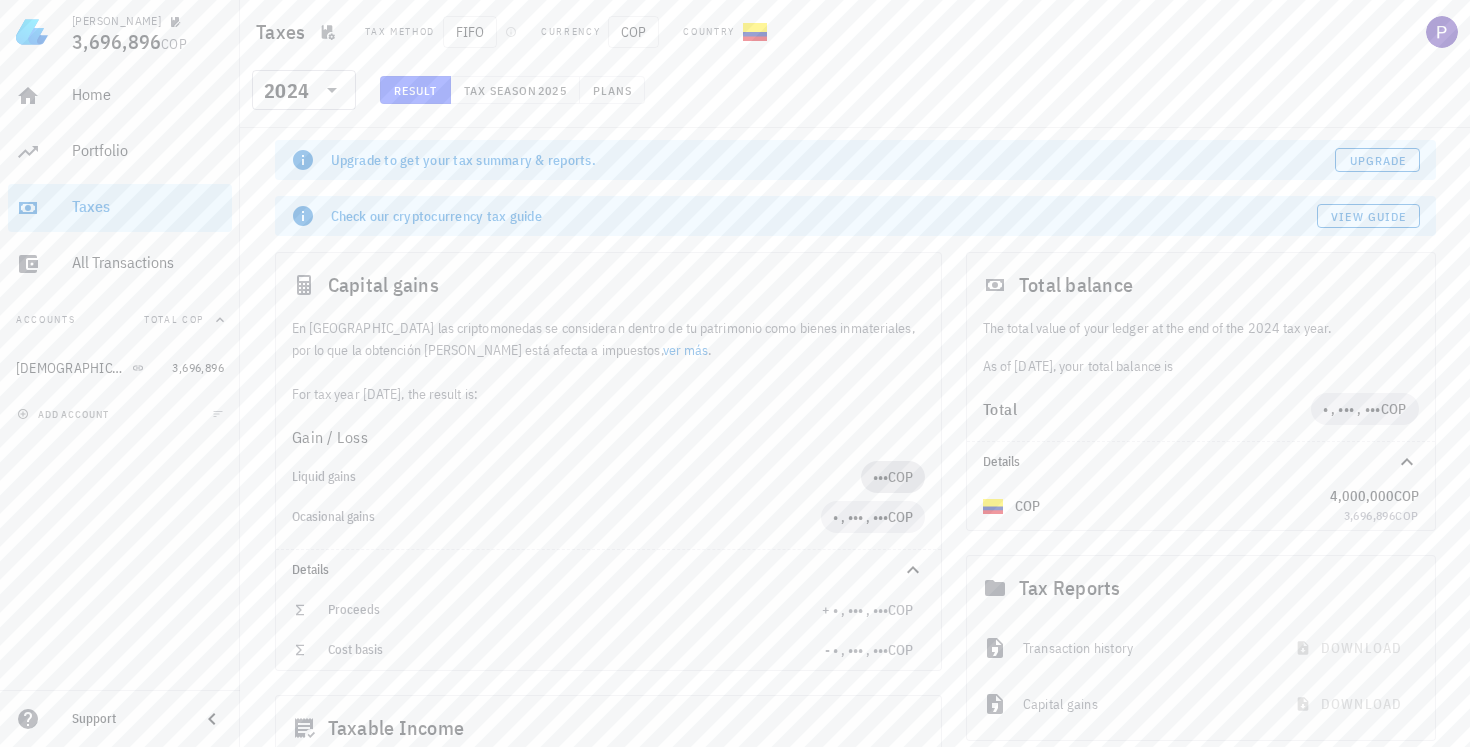 click on "•••" at bounding box center [880, 477] 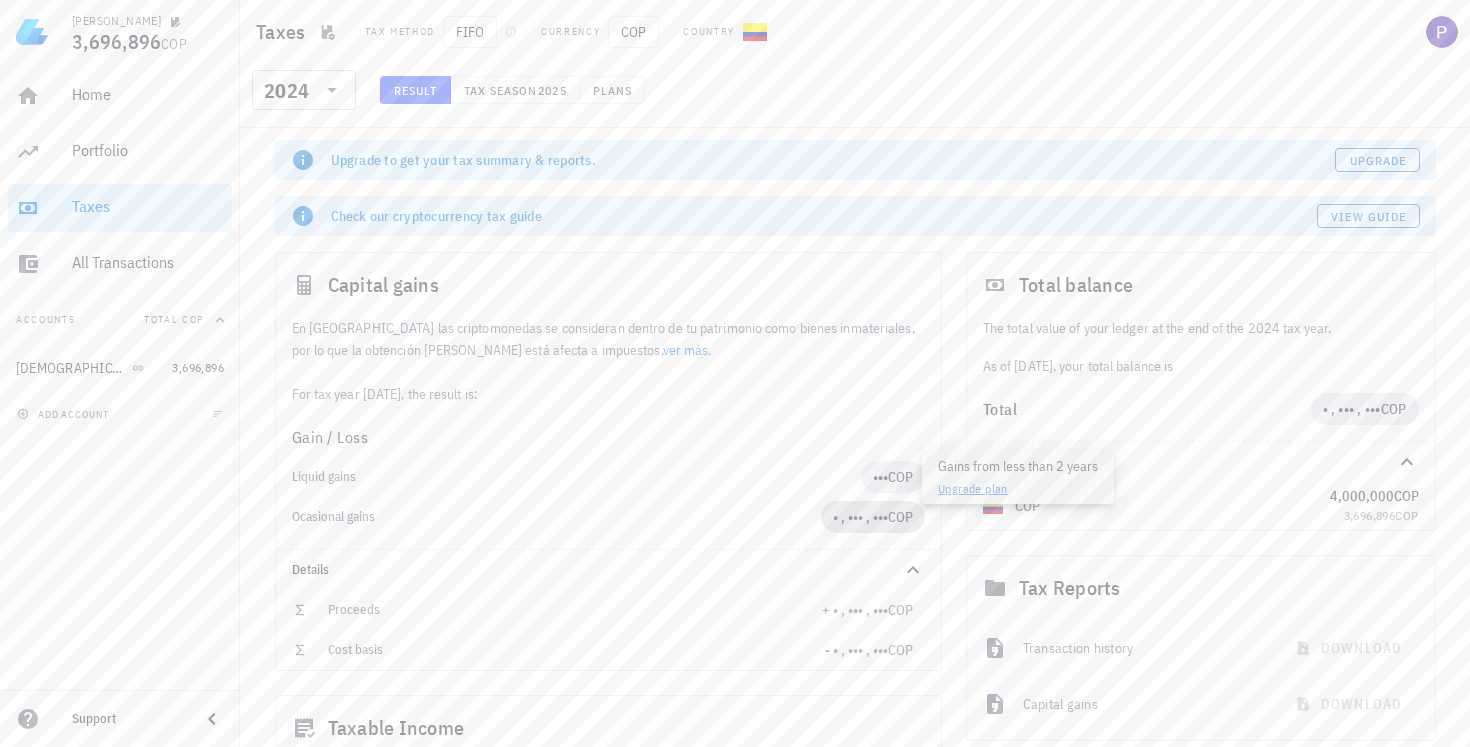 click on "• ,
••• ,
•••" at bounding box center [860, 517] 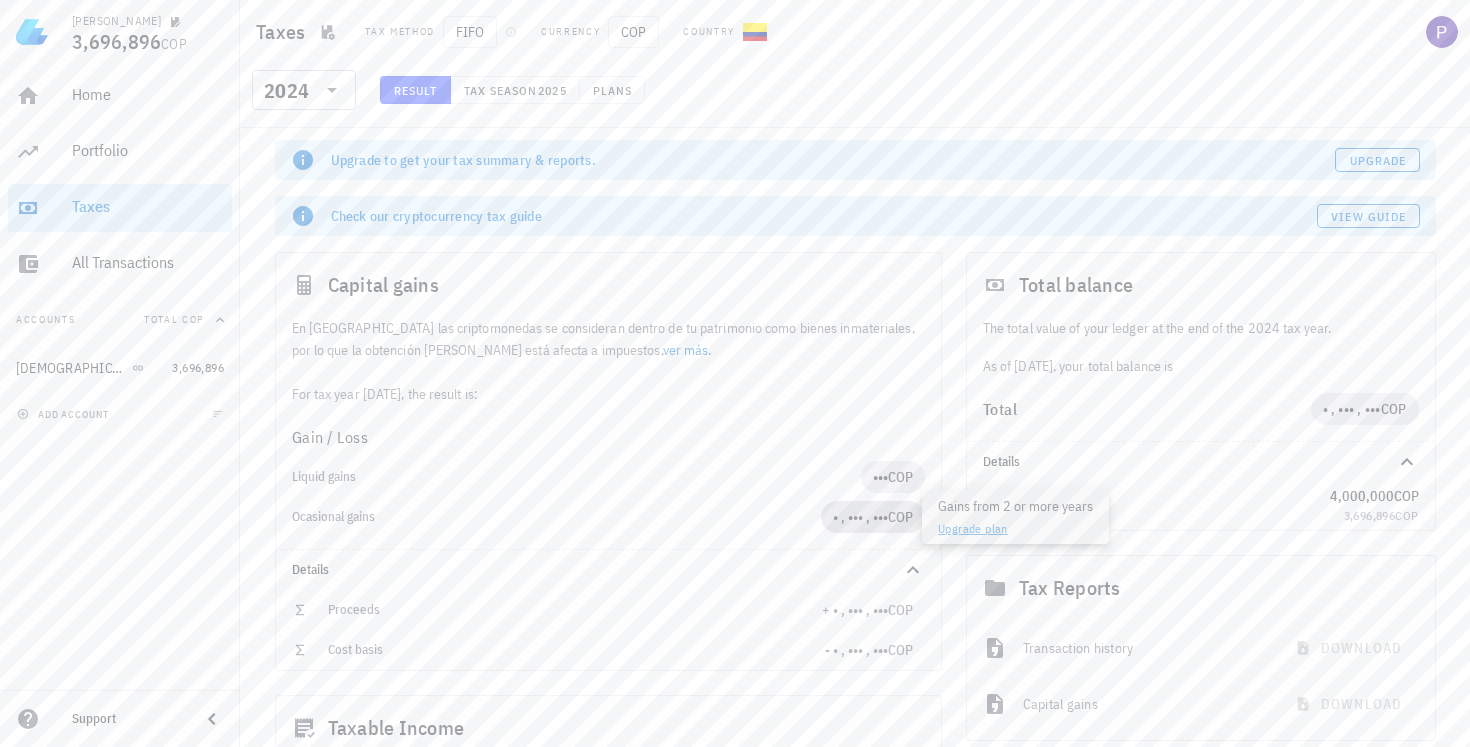 click on "• ,
••• ,
•••   COP" at bounding box center [873, 517] 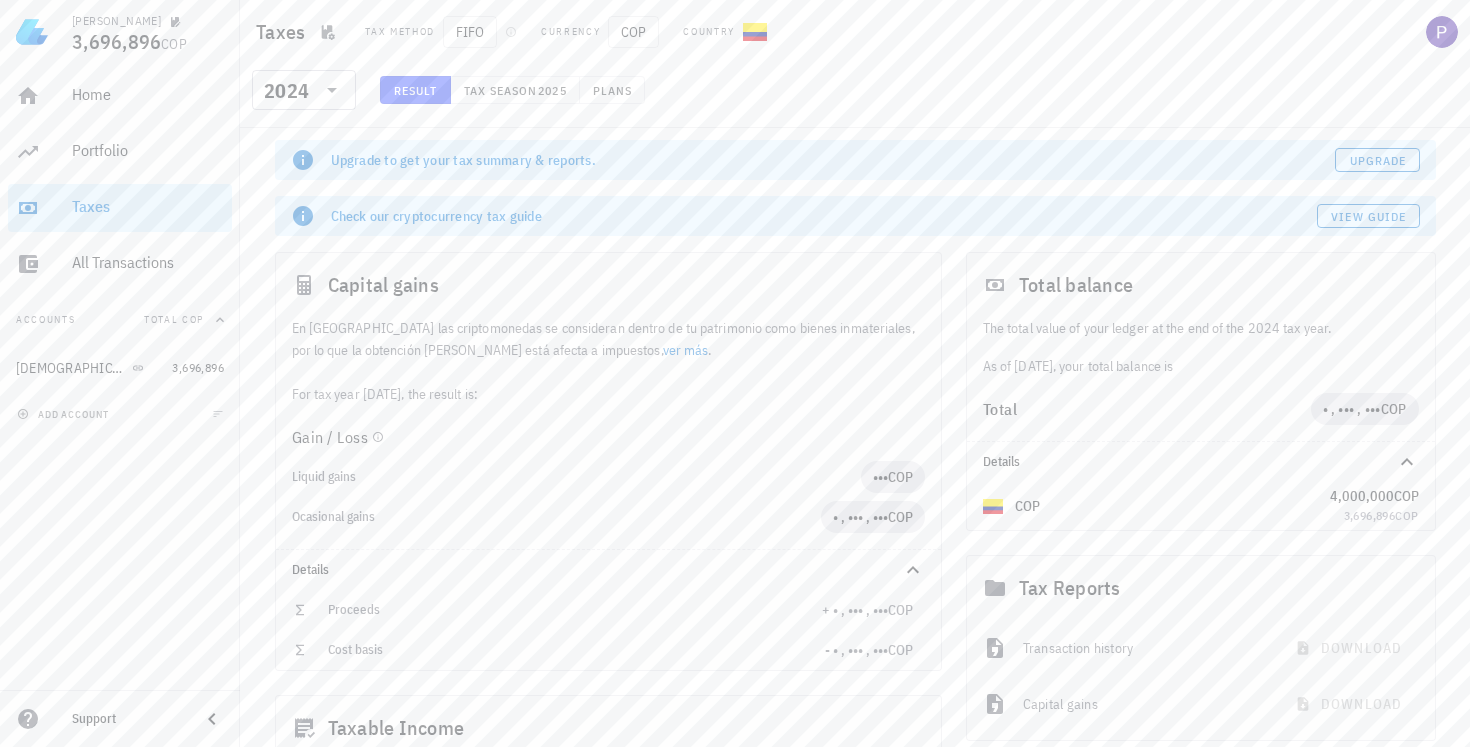 click on "Gain / Loss" at bounding box center (608, 437) 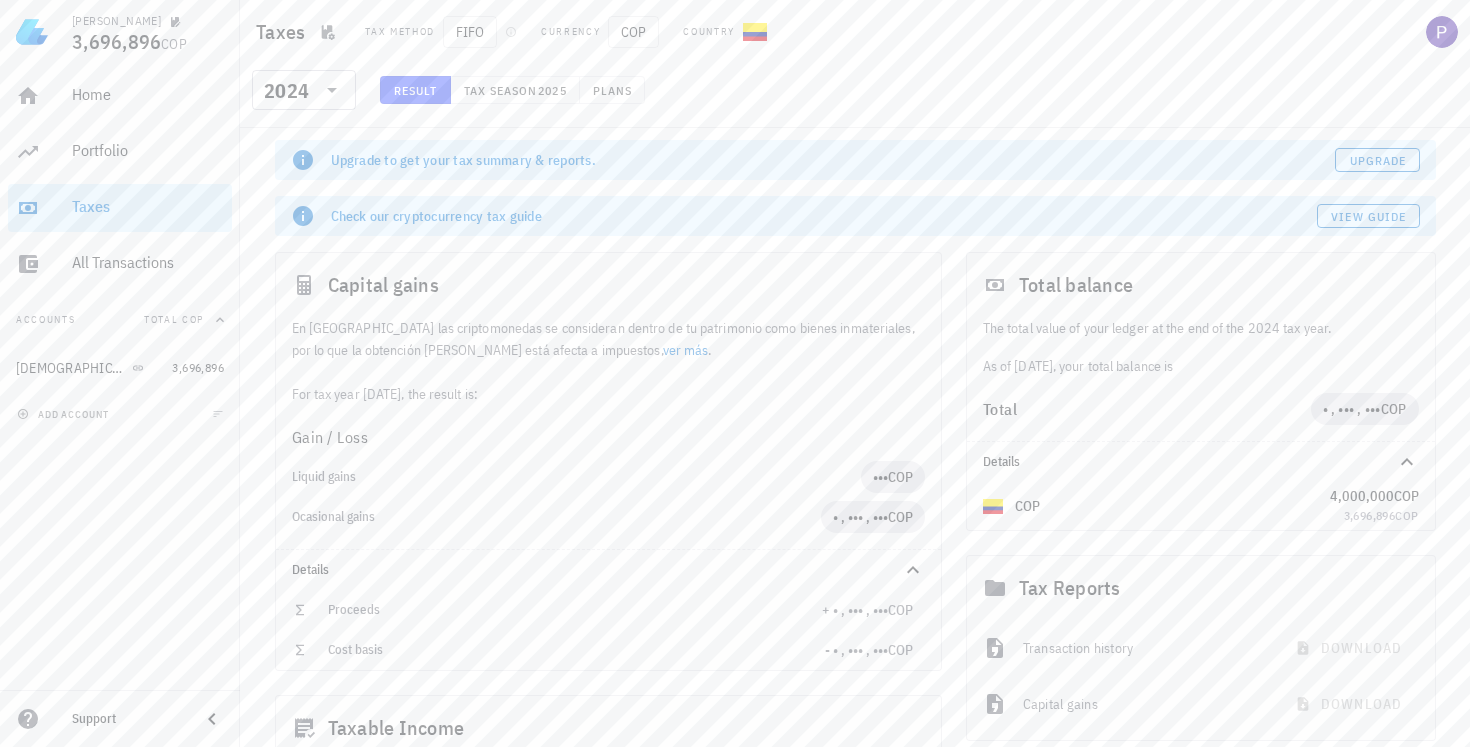 scroll, scrollTop: 0, scrollLeft: 0, axis: both 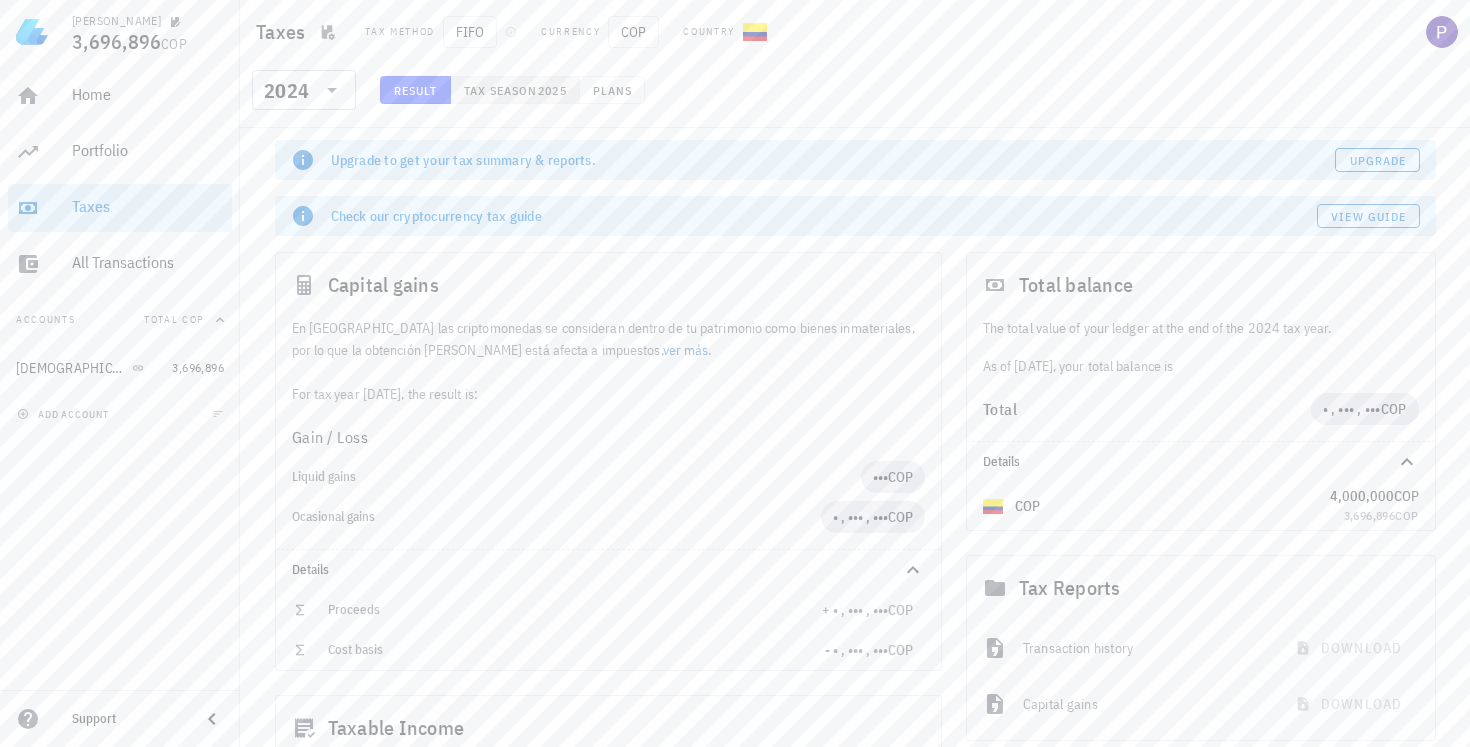 click on "Tax season" at bounding box center (500, 90) 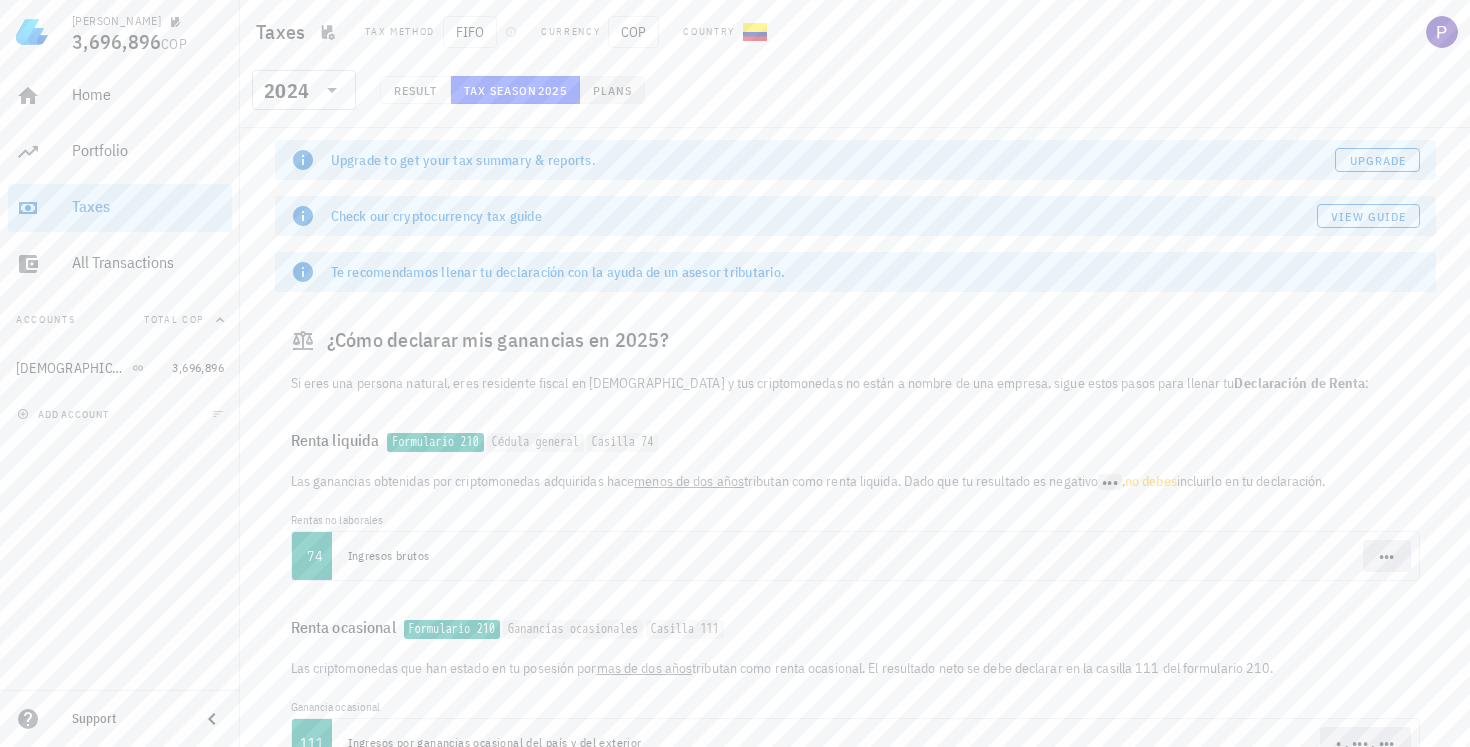 click on "Plans" at bounding box center [612, 90] 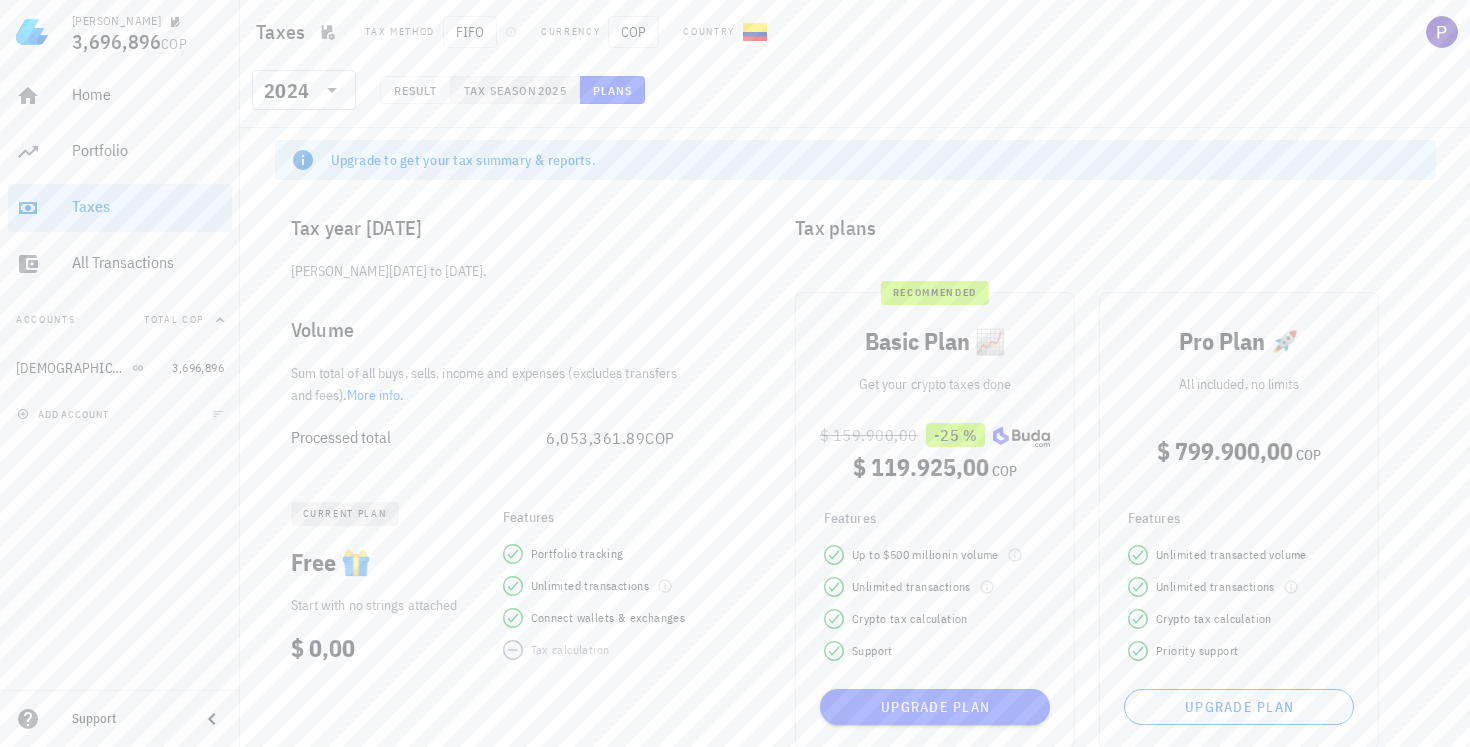click on "Tax season   2025" at bounding box center [515, 90] 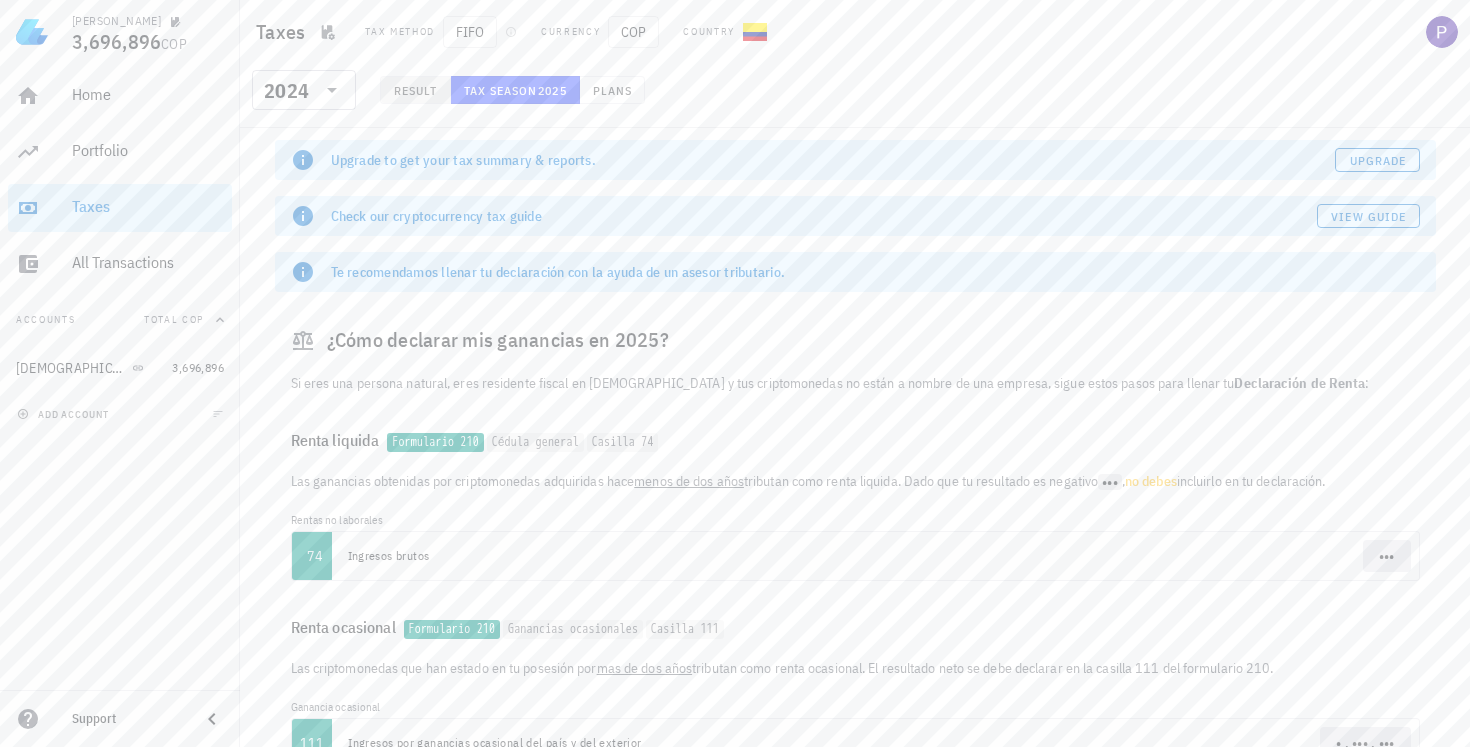 click on "Result" at bounding box center (415, 90) 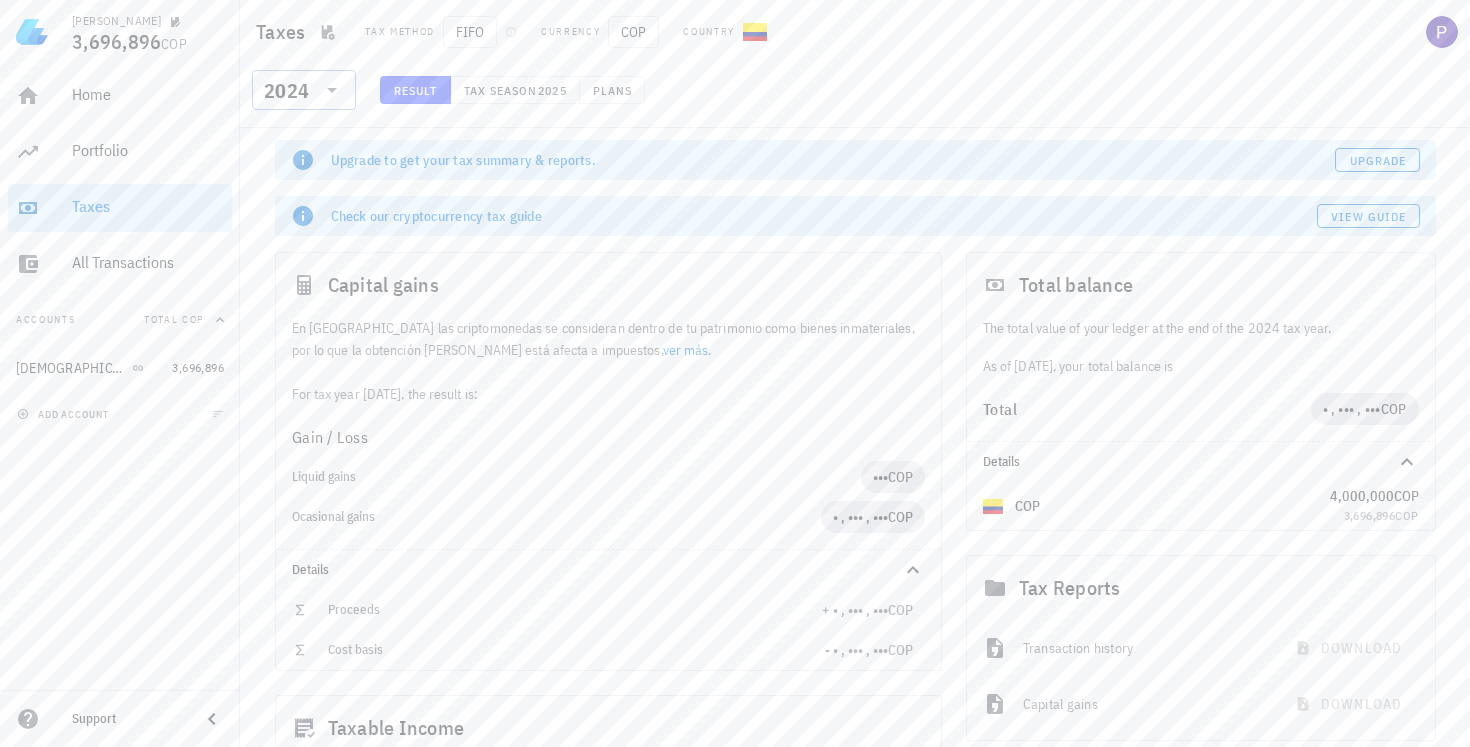 click at bounding box center (330, 90) 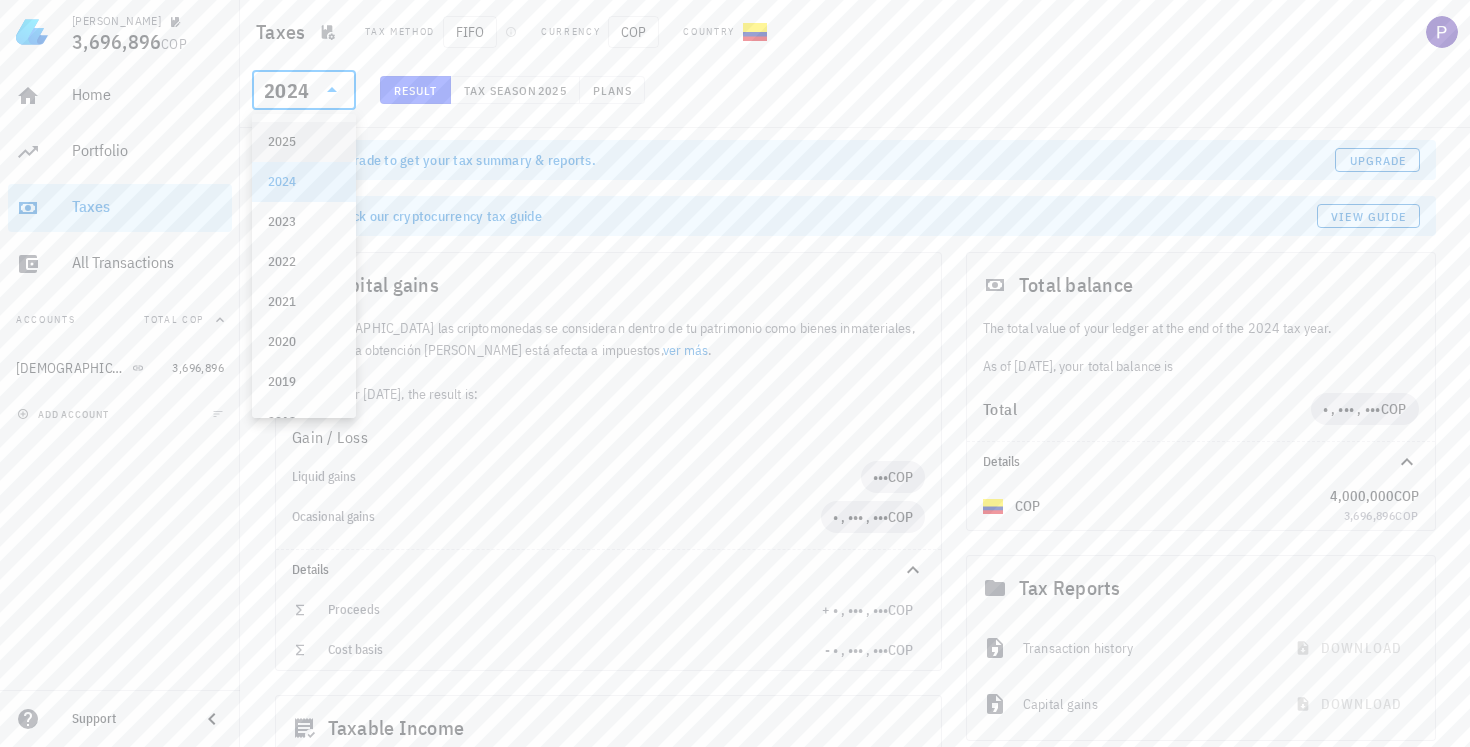 click on "2025" at bounding box center [304, 142] 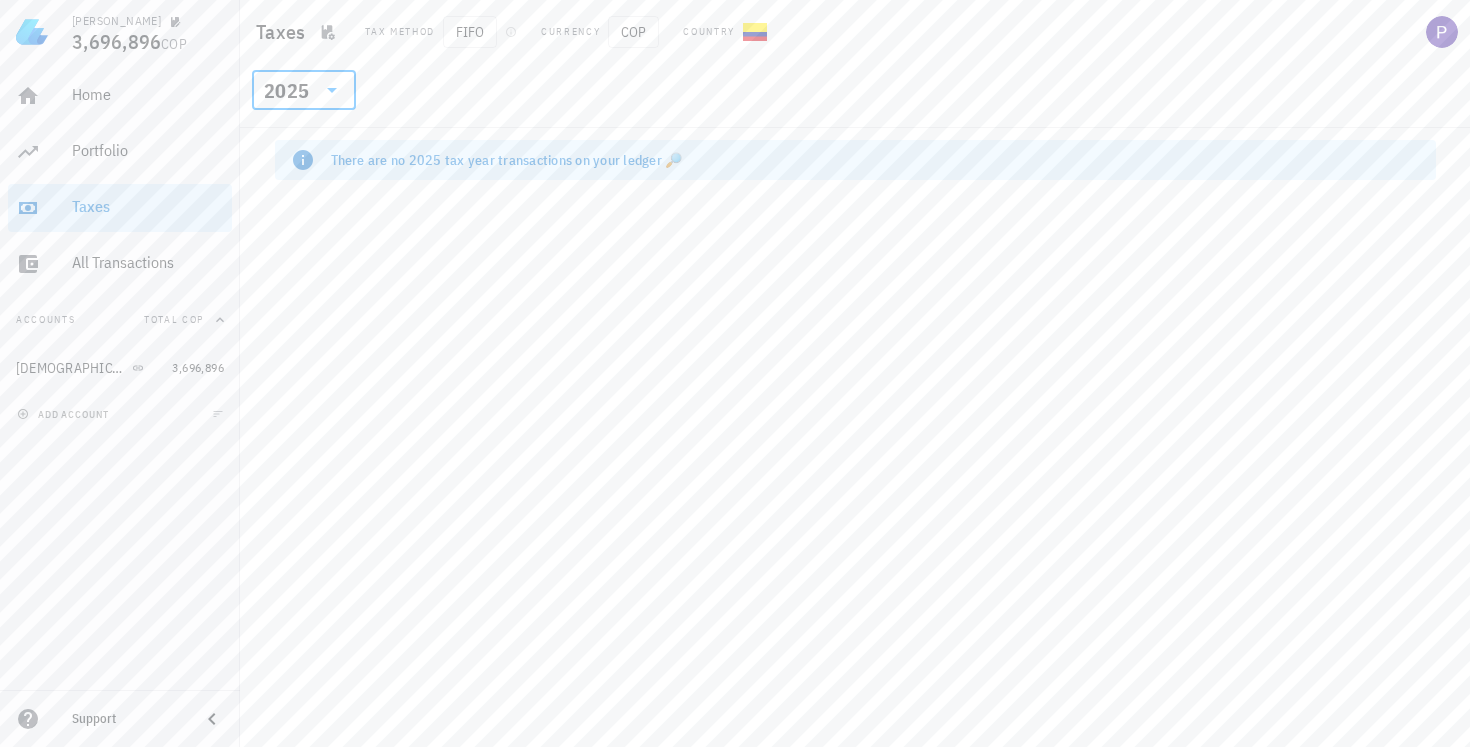 click on "2025" at bounding box center [304, 90] 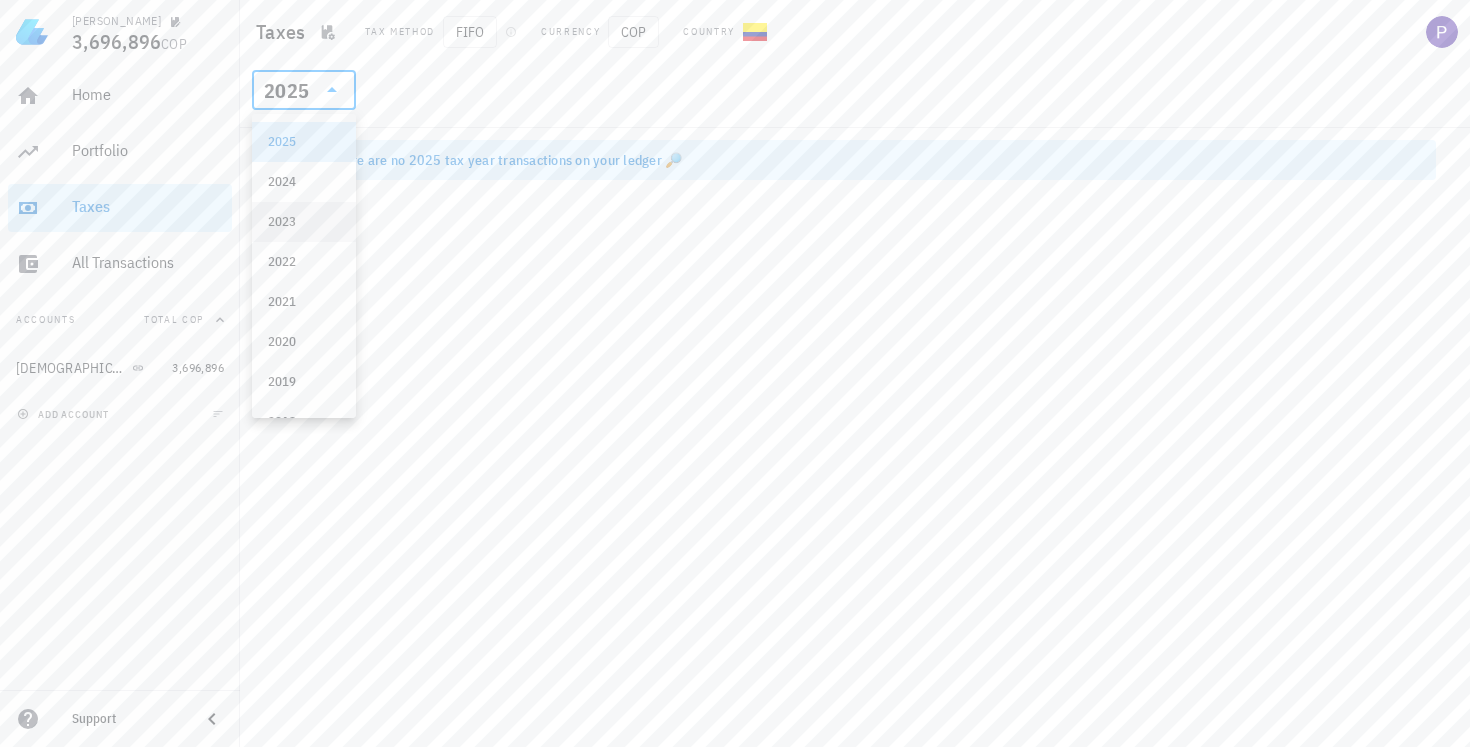 click on "2023" at bounding box center [304, 222] 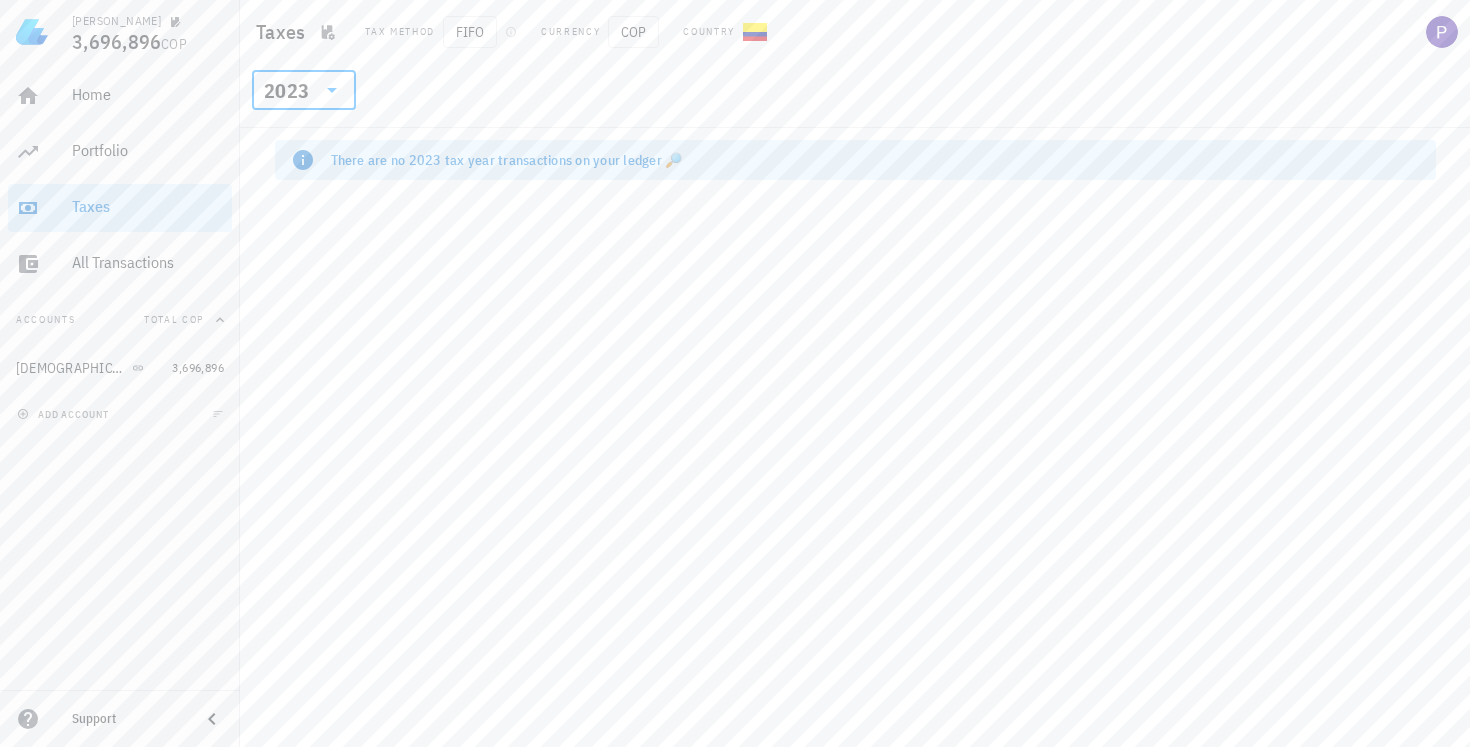 click 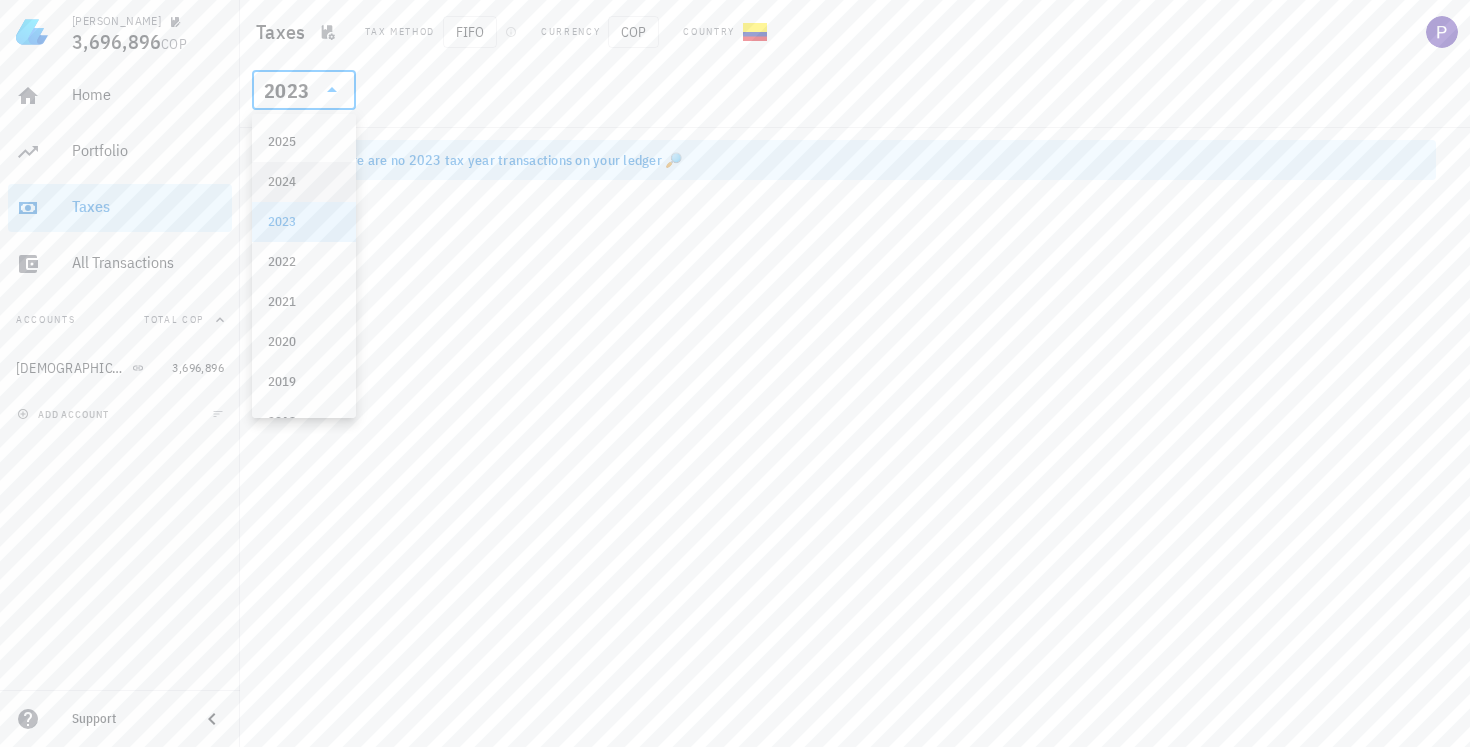 click on "2024" at bounding box center [304, 182] 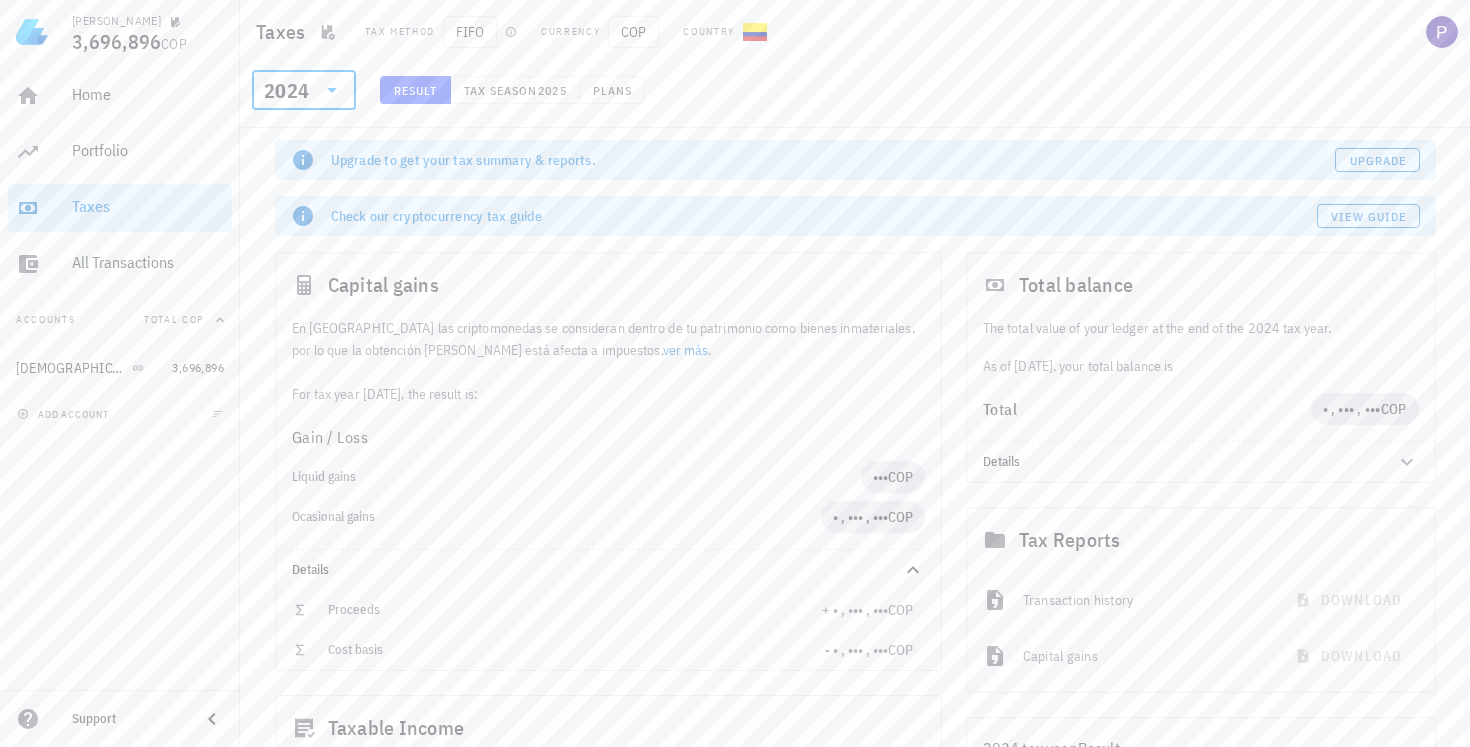 click 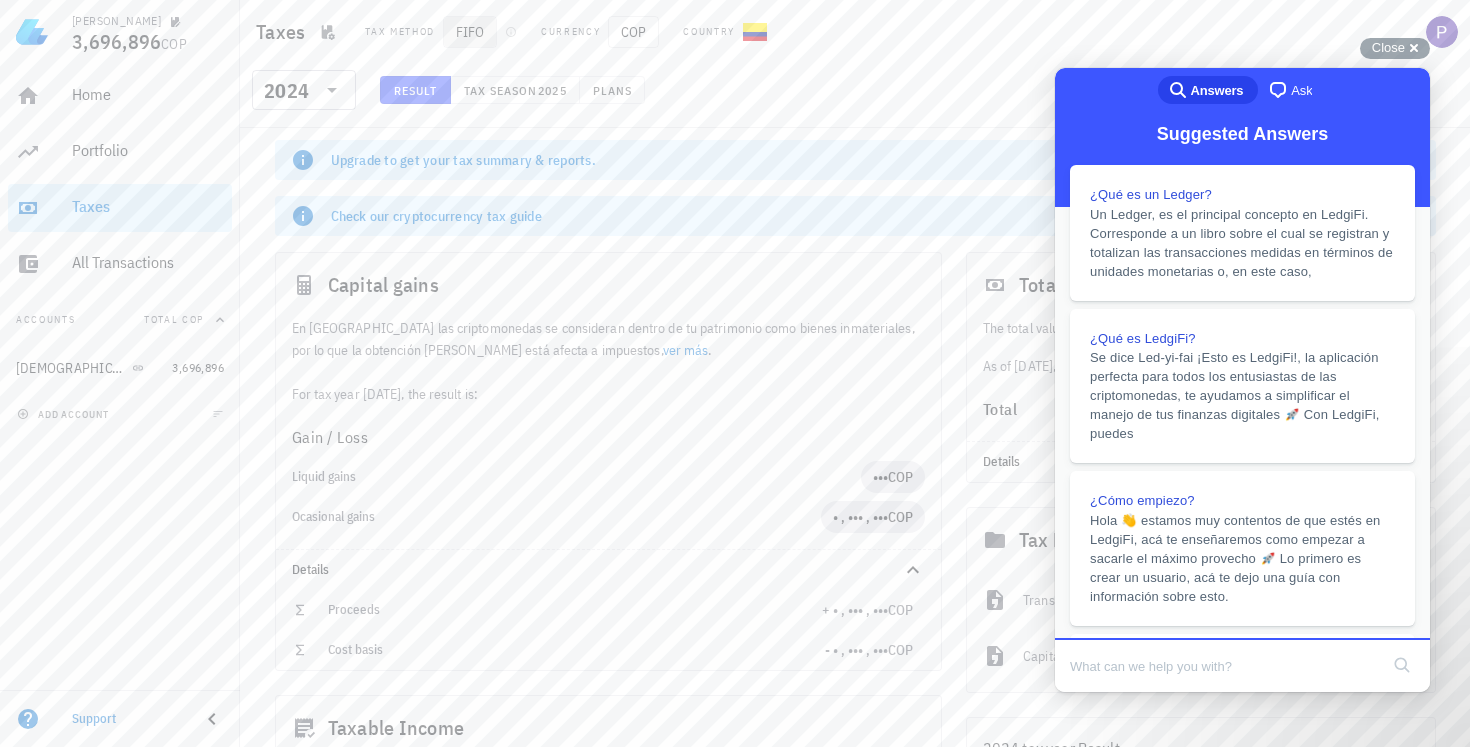 click on "FIFO" at bounding box center (470, 32) 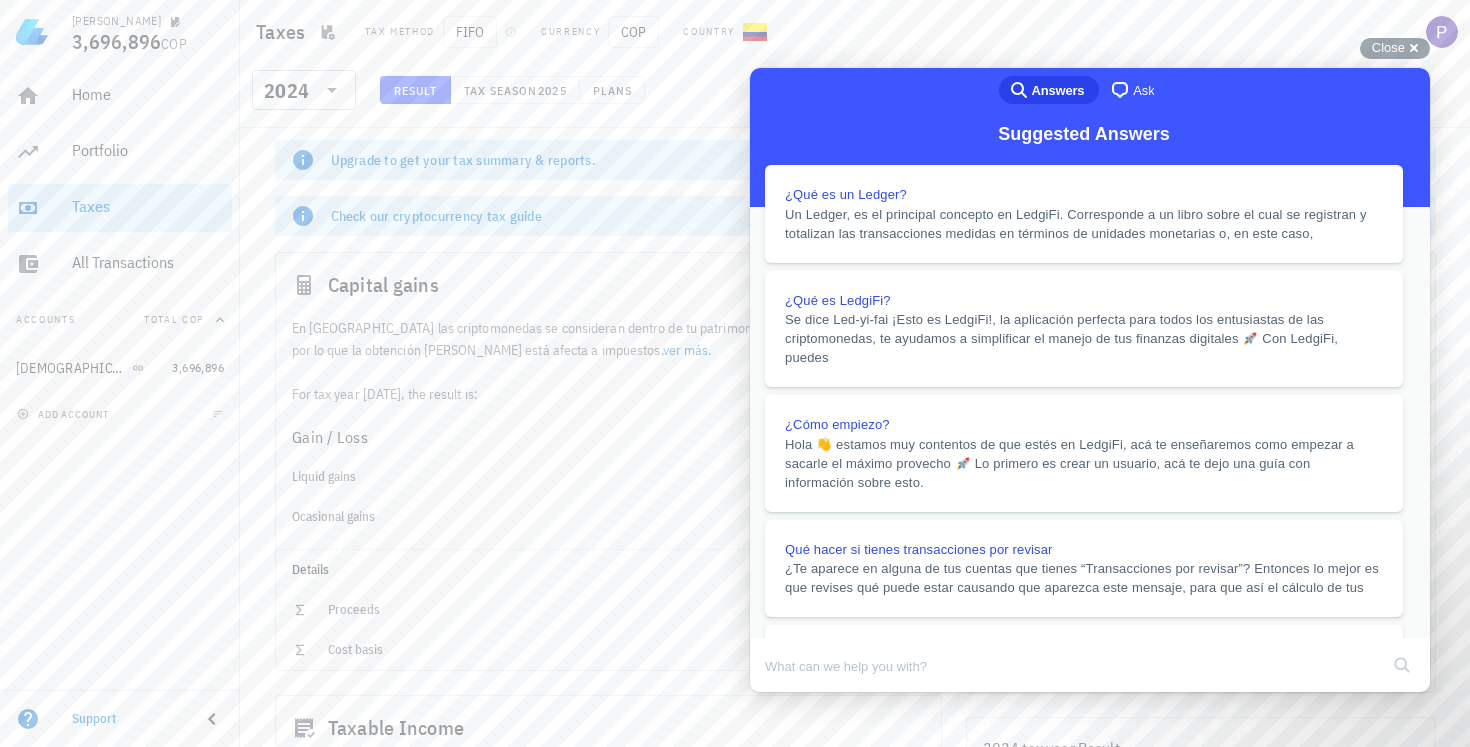 click on "Close" at bounding box center [769, 706] 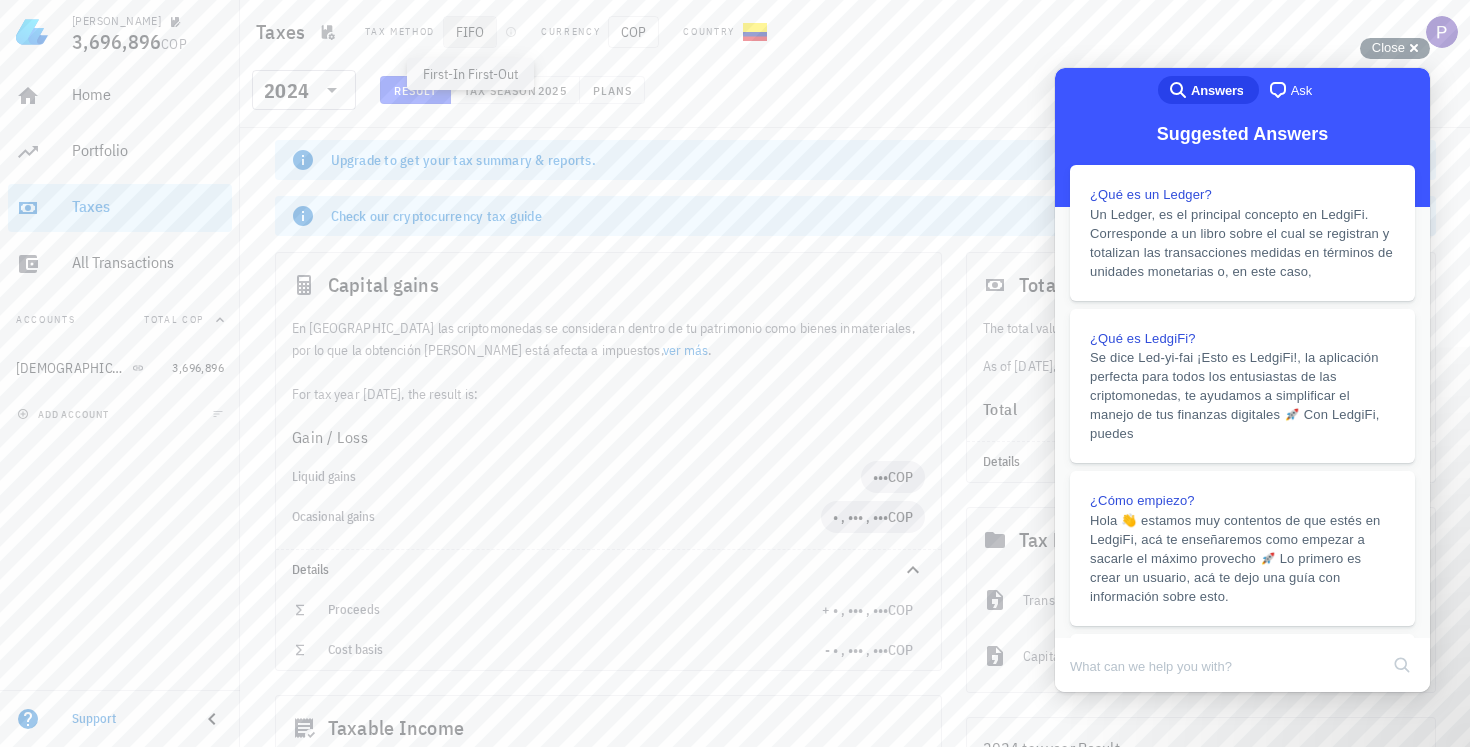 click on "FIFO" at bounding box center [470, 32] 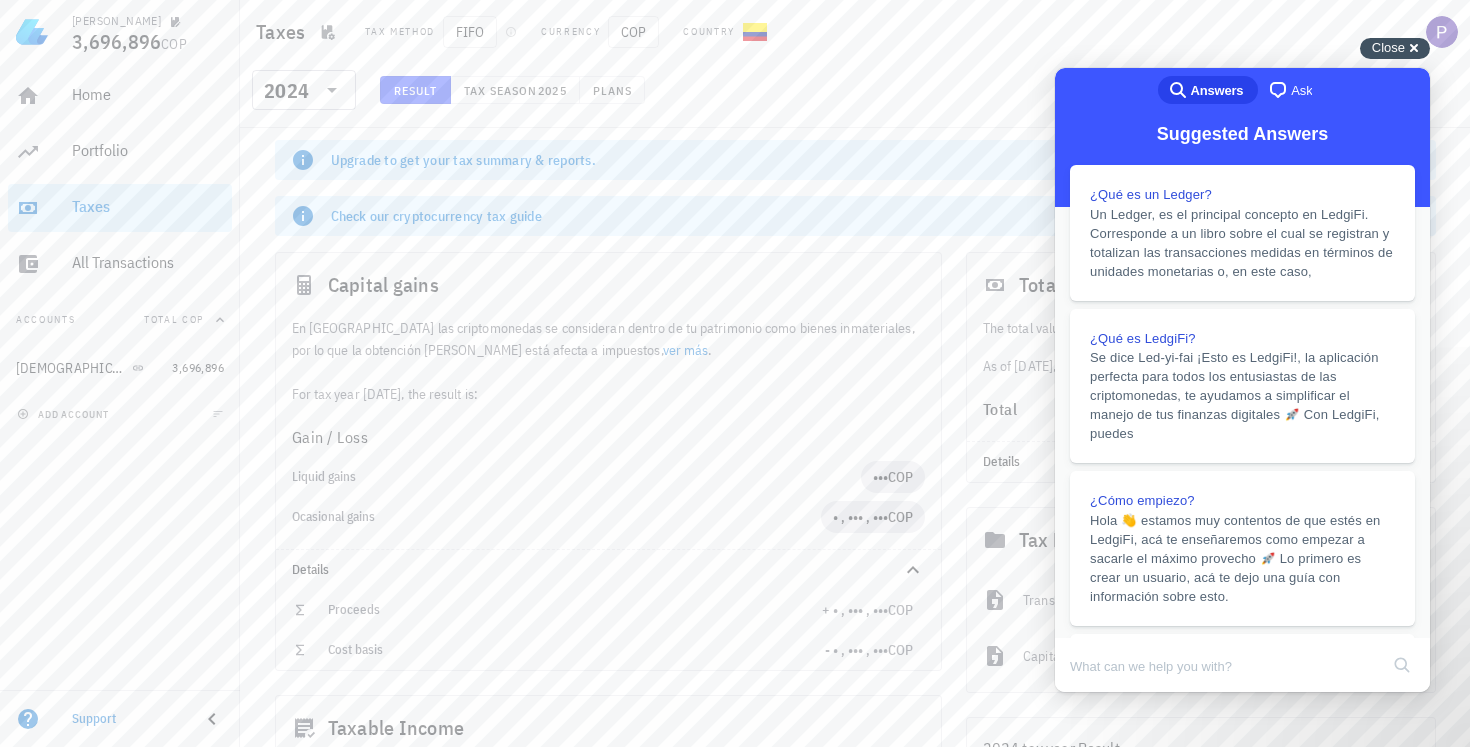click on "Close cross-small" at bounding box center [1395, 48] 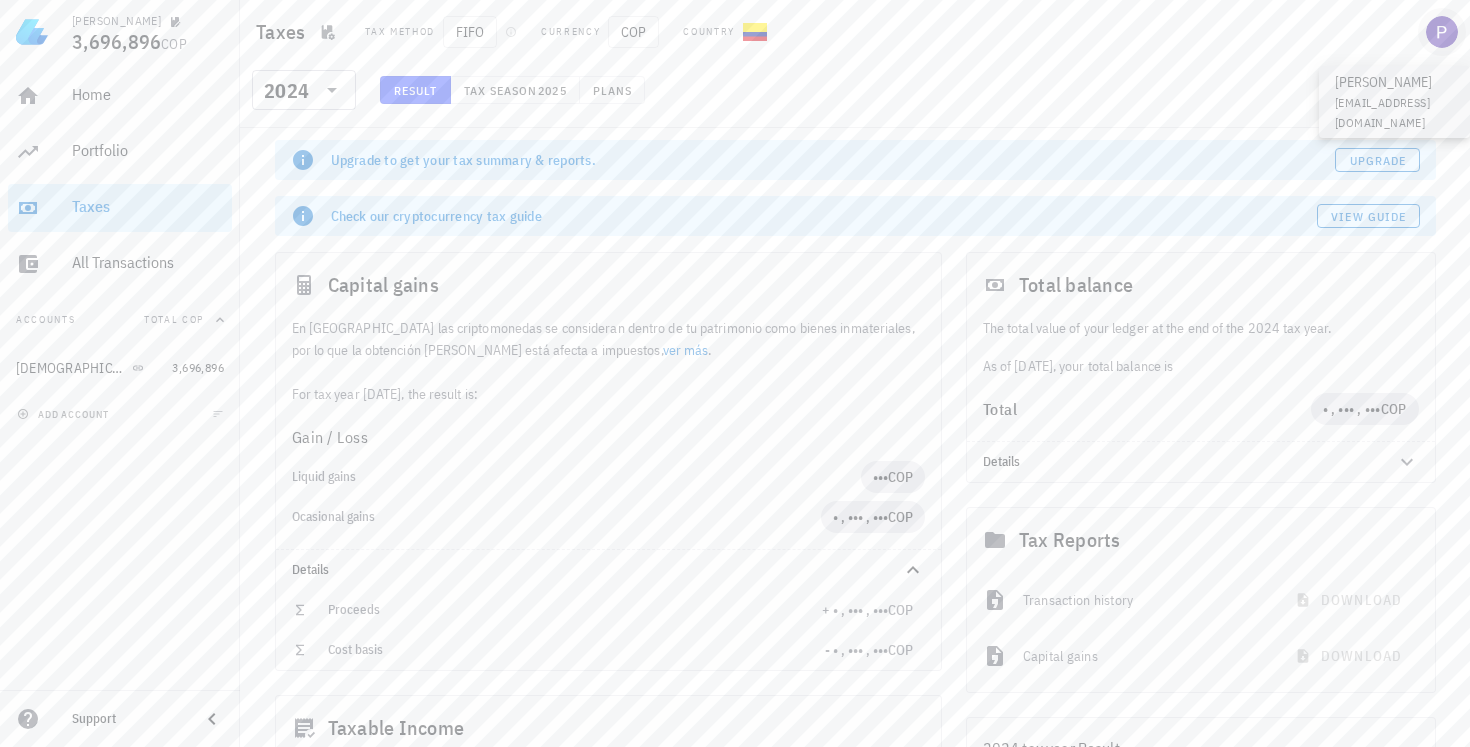 click at bounding box center (1442, 32) 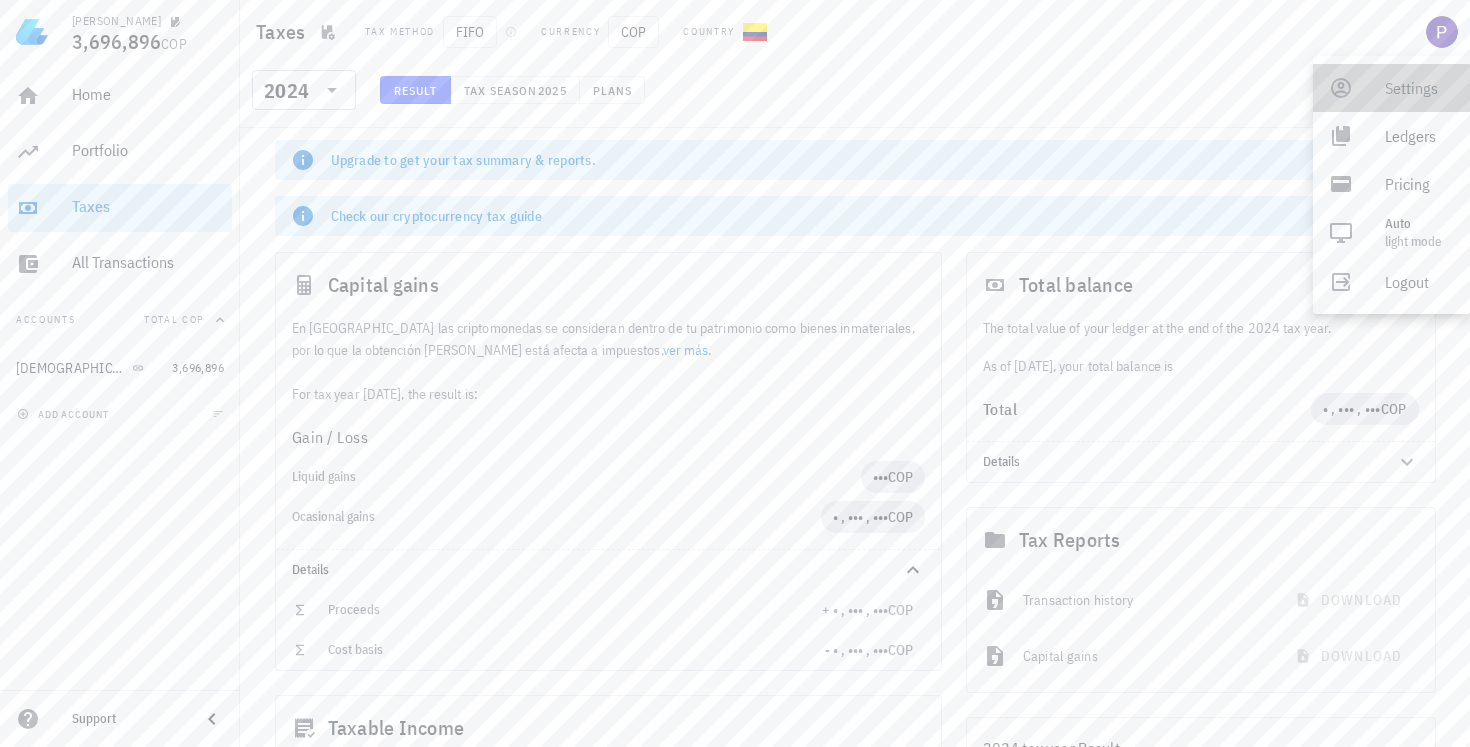 click on "Settings" at bounding box center (1391, 88) 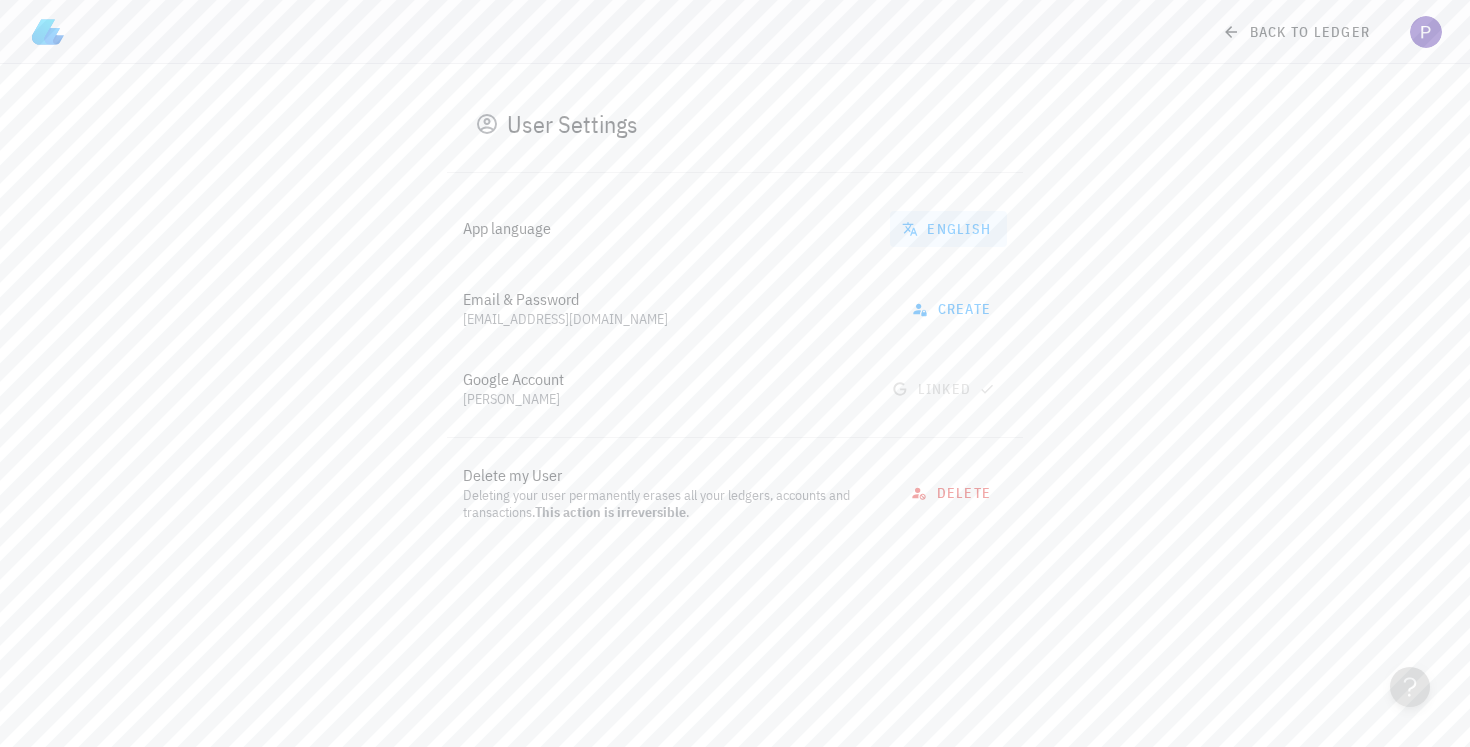 click on "English" at bounding box center (948, 229) 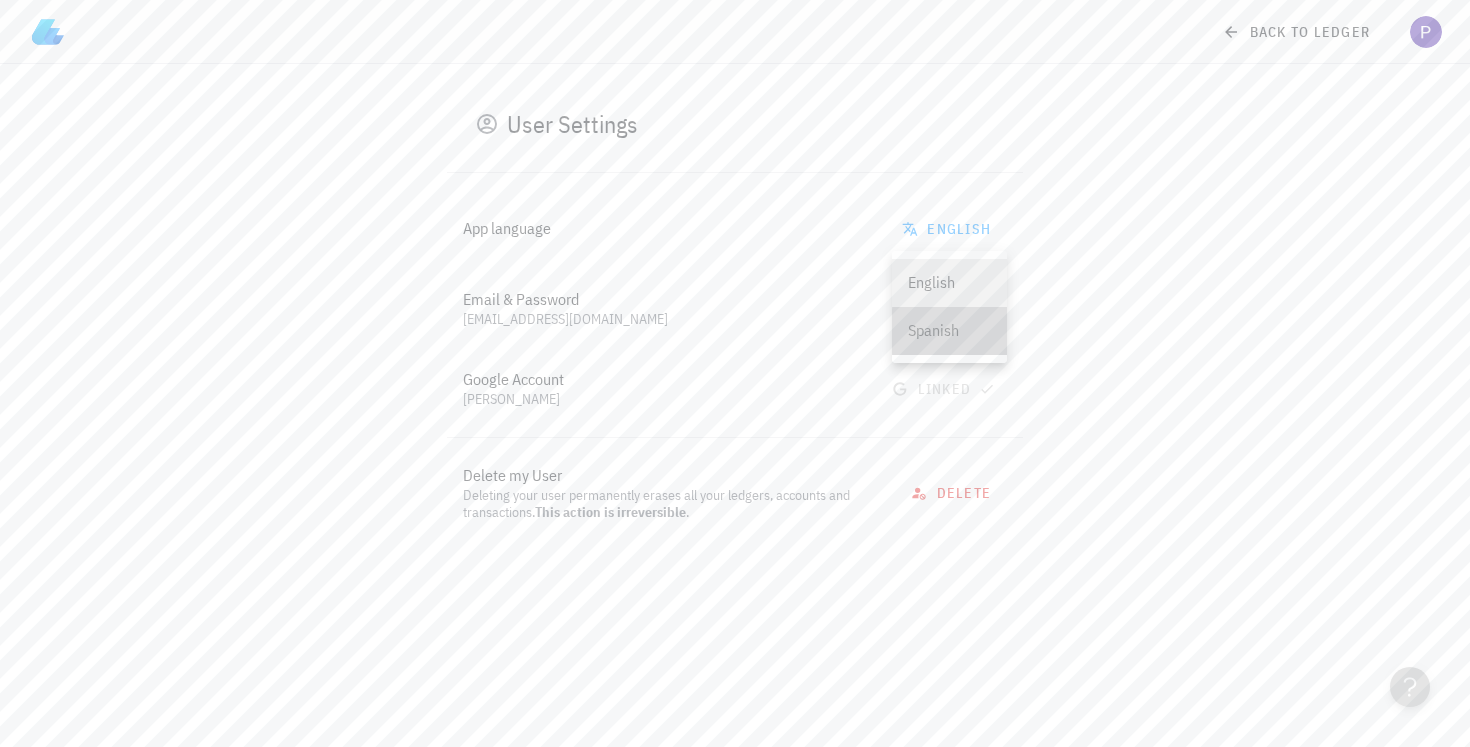 click on "Spanish" at bounding box center (949, 331) 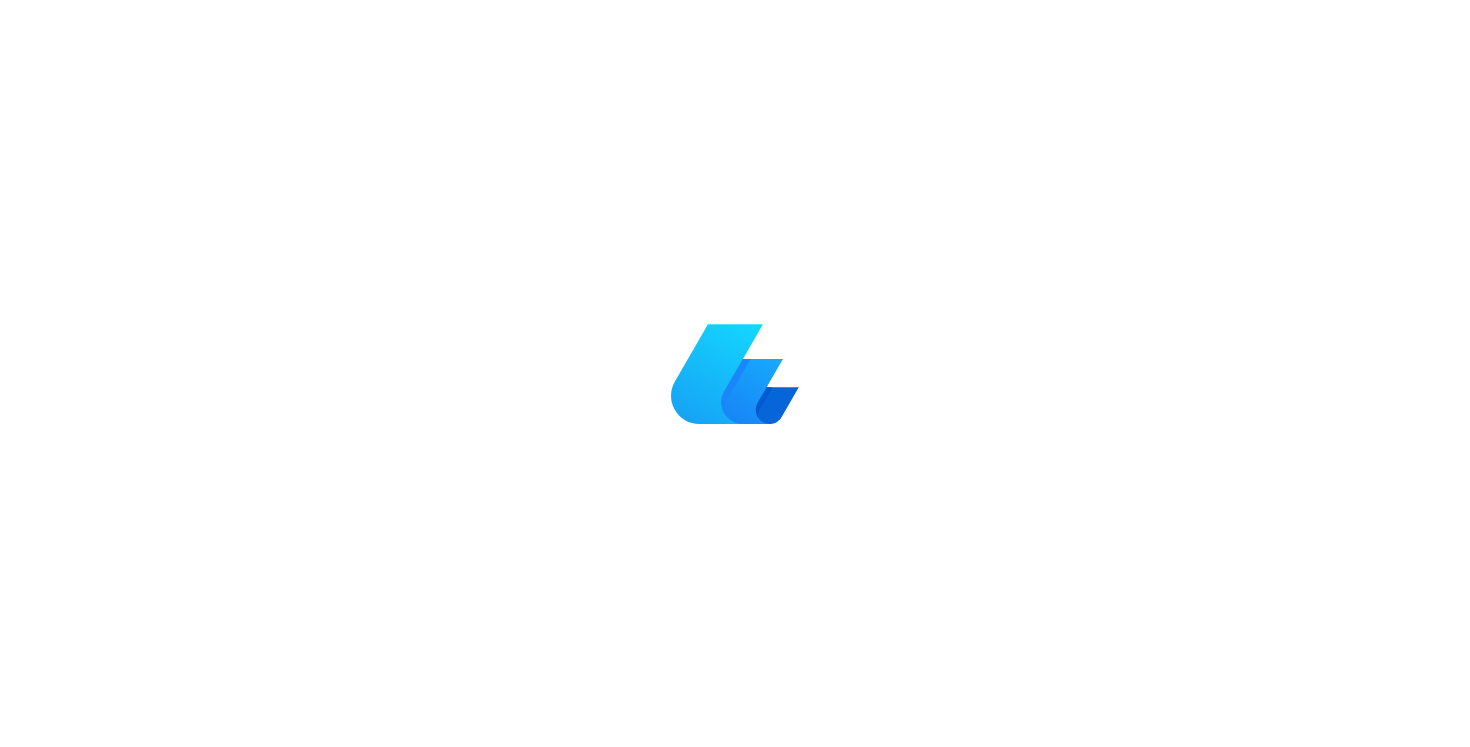 scroll, scrollTop: 0, scrollLeft: 0, axis: both 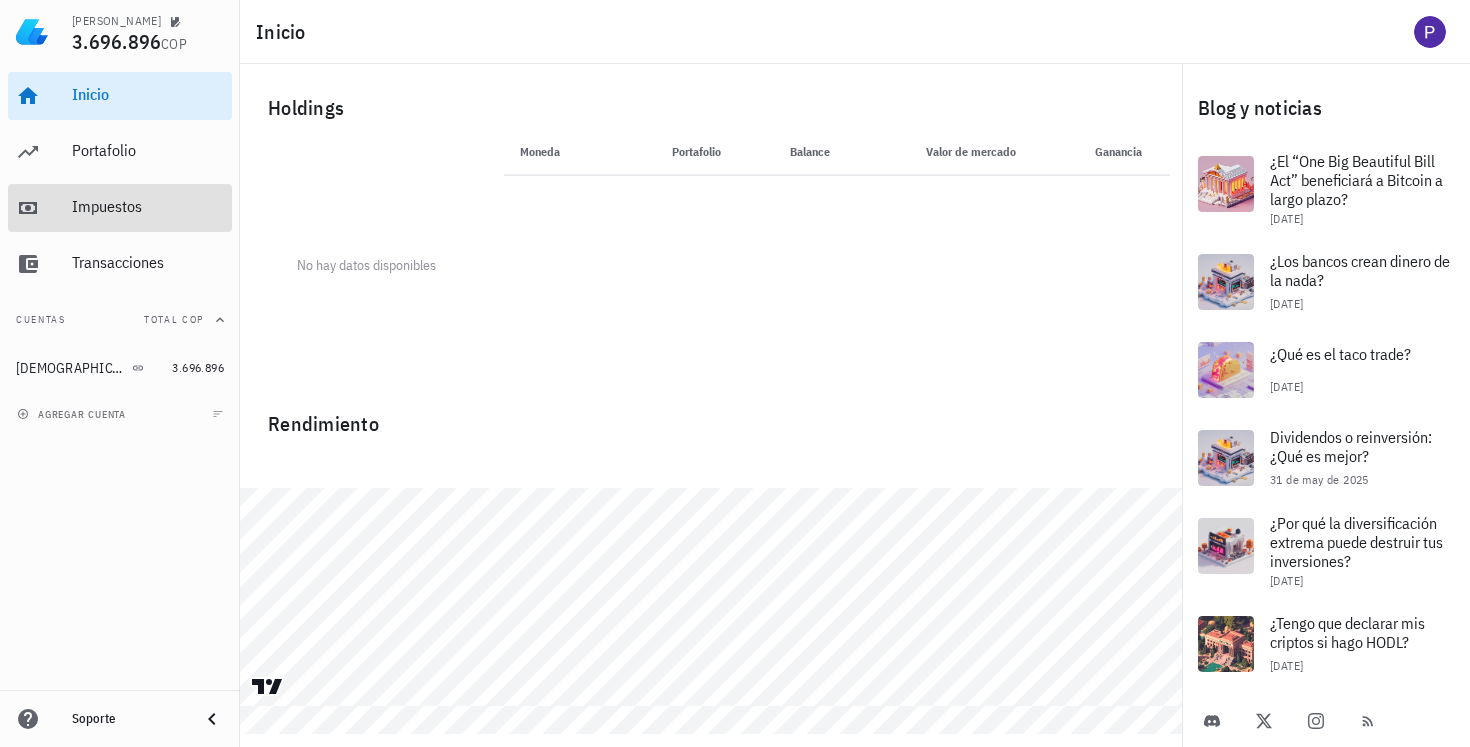 click on "Impuestos" at bounding box center [148, 206] 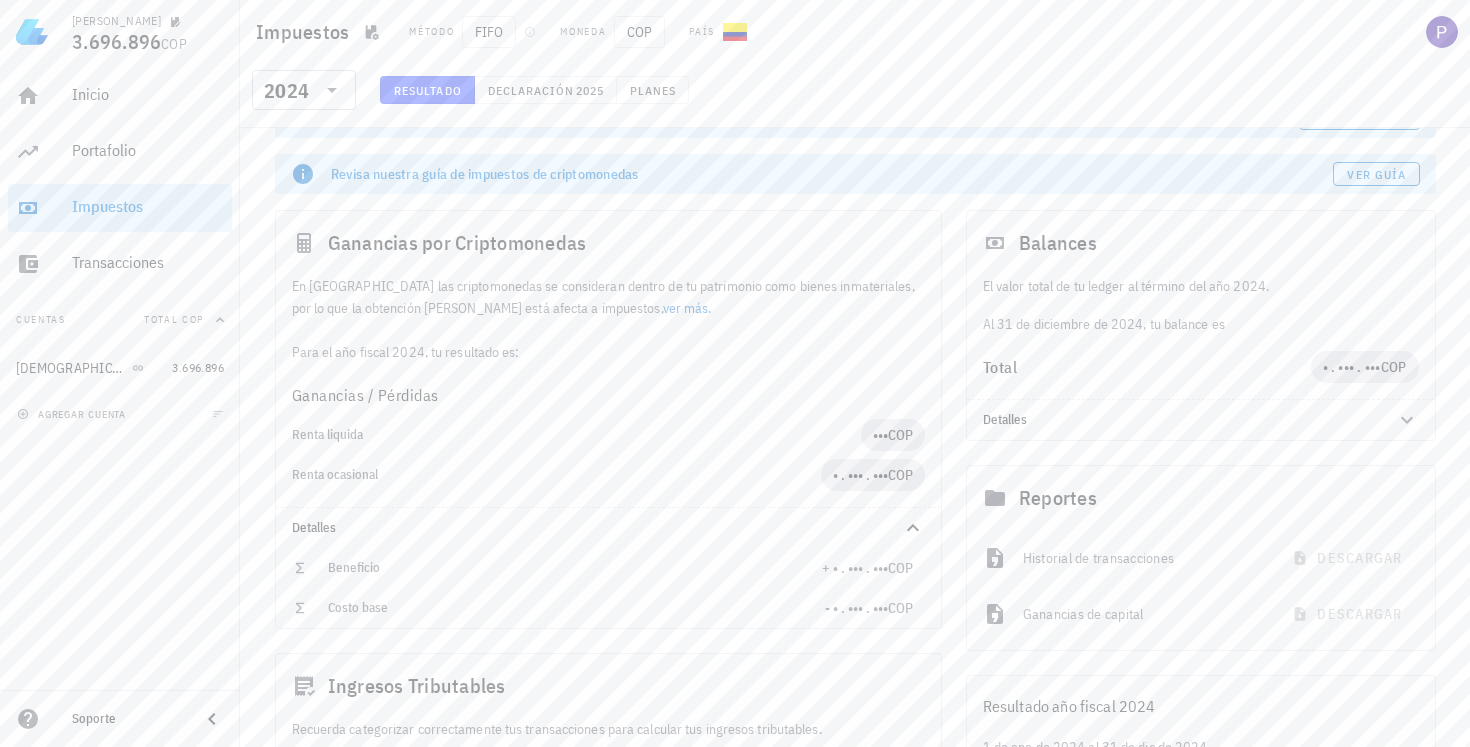 scroll, scrollTop: 84, scrollLeft: 0, axis: vertical 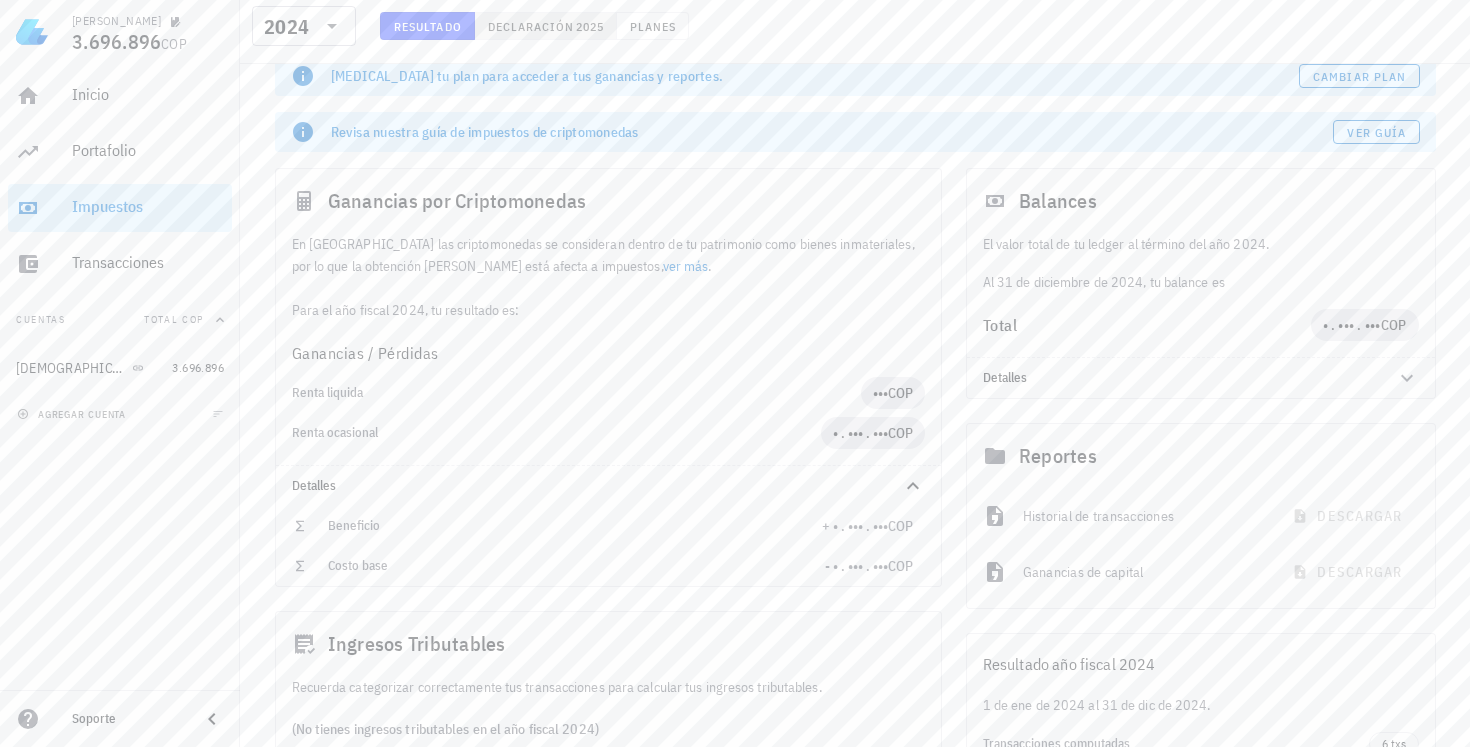click on "2025" at bounding box center [589, 26] 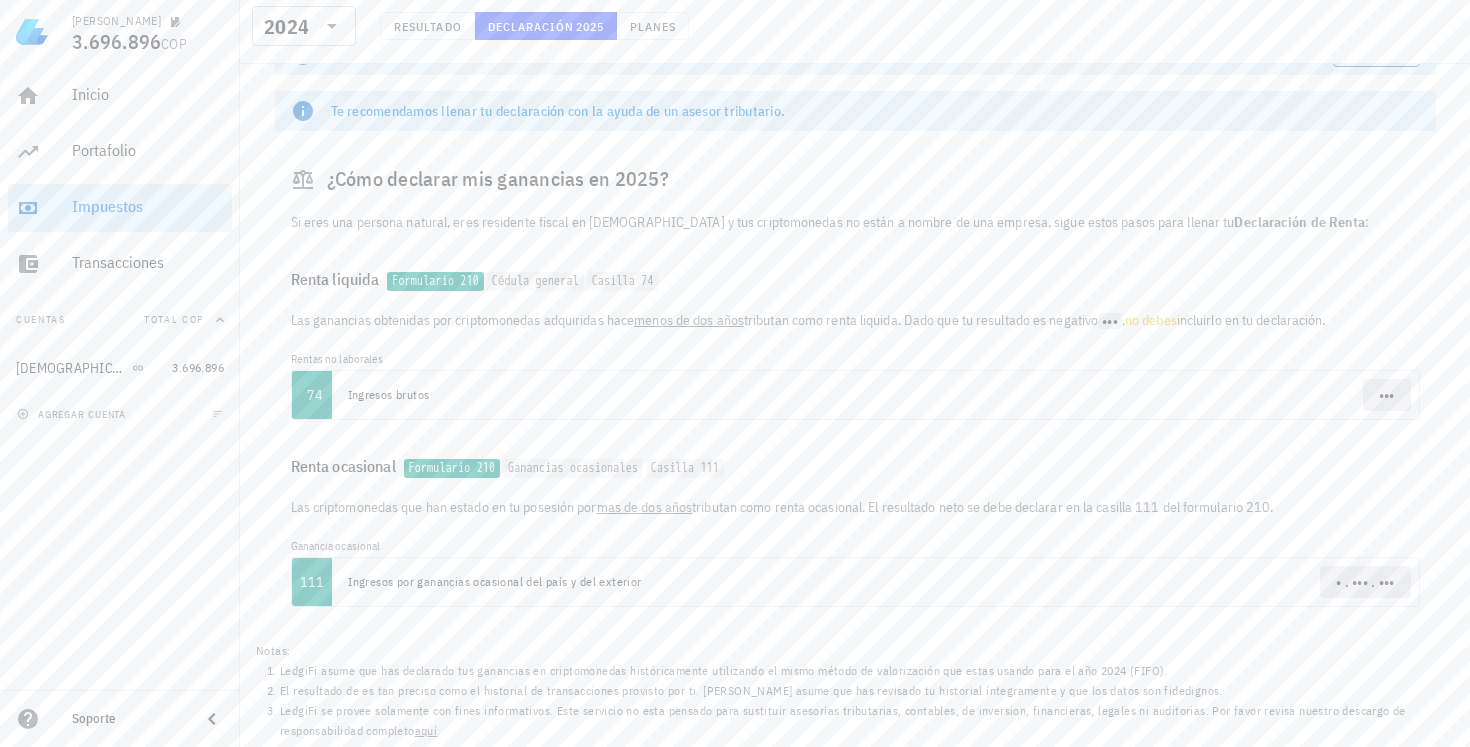 scroll, scrollTop: 161, scrollLeft: 0, axis: vertical 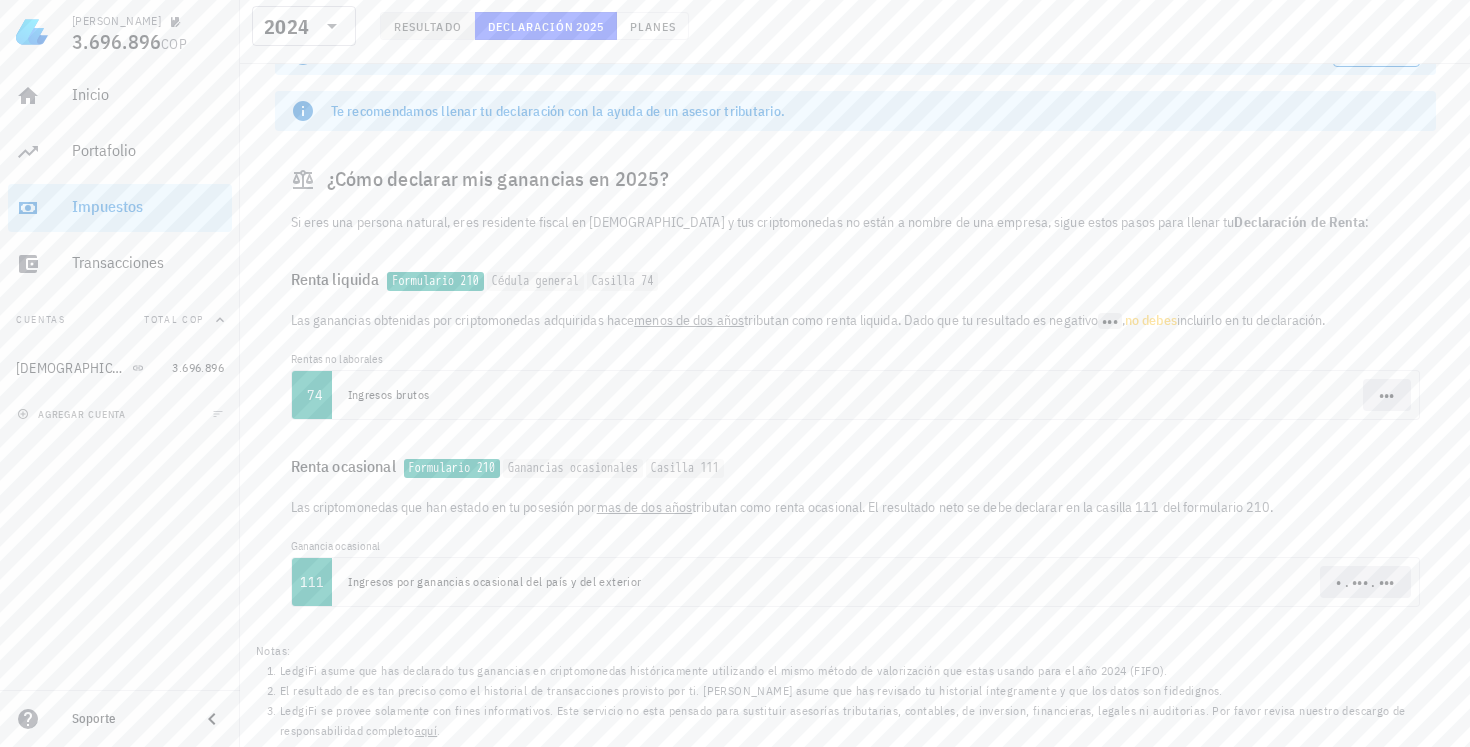 click on "Resultado" at bounding box center [427, 26] 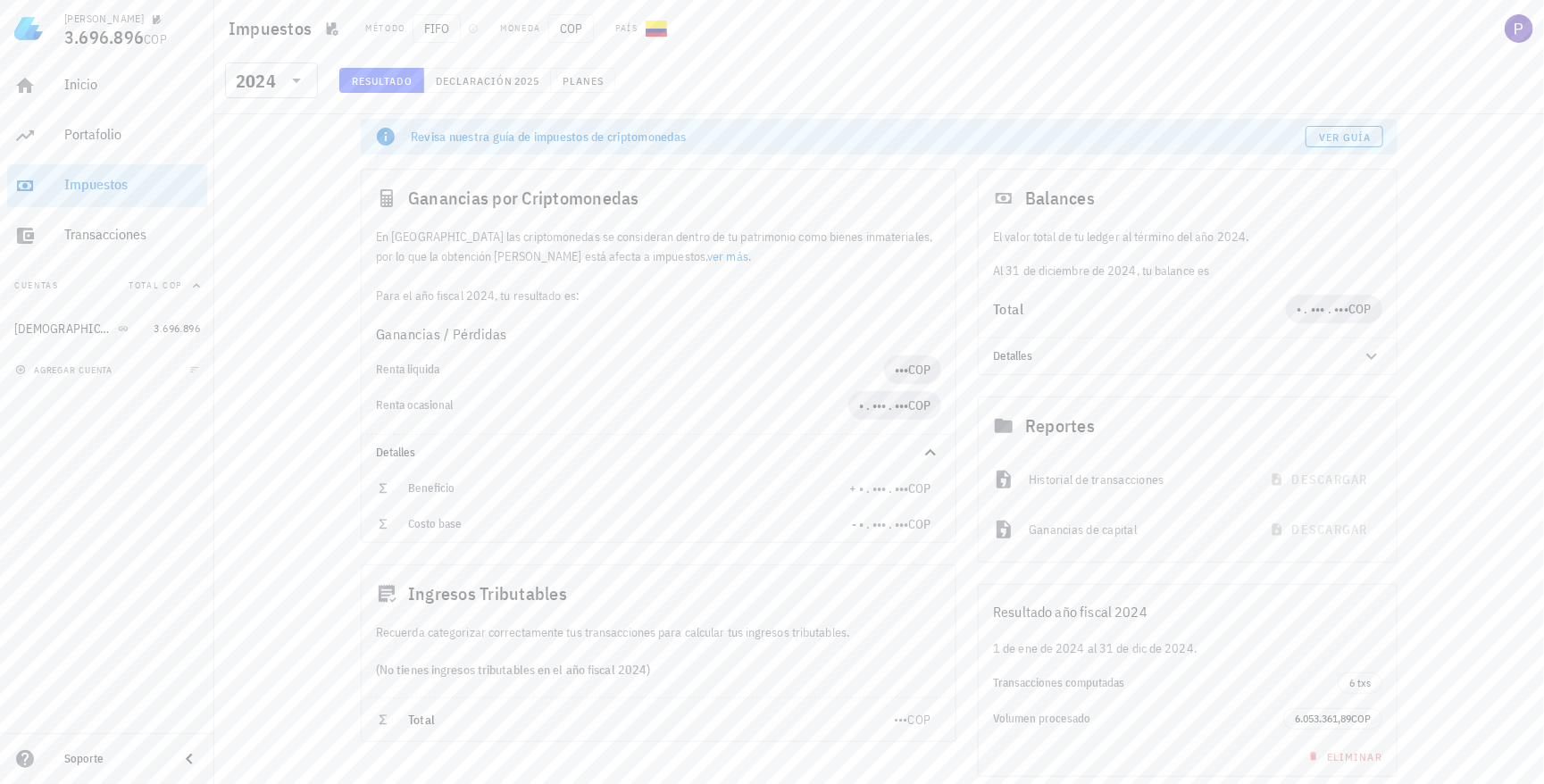 scroll, scrollTop: 61, scrollLeft: 0, axis: vertical 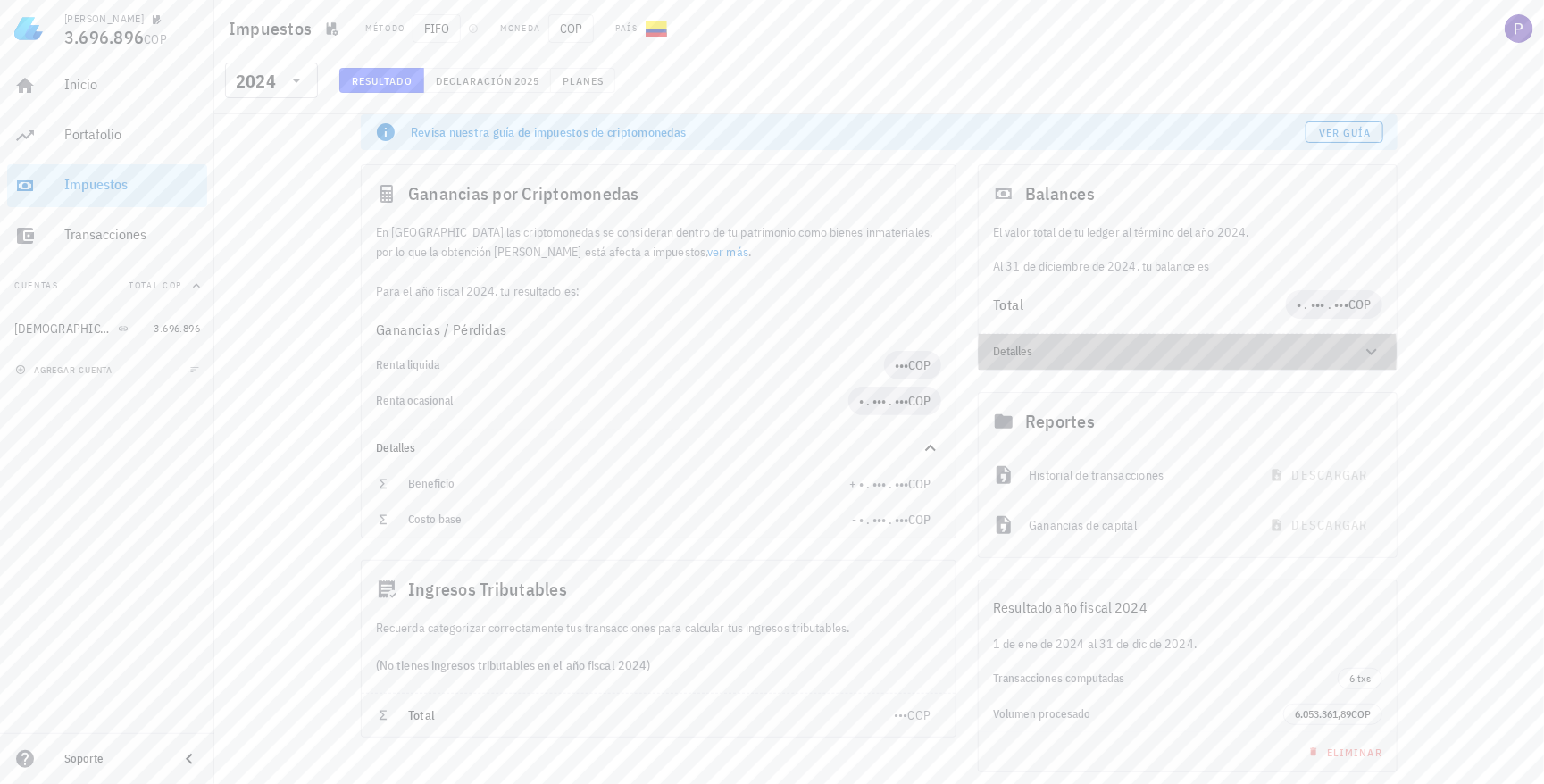 click 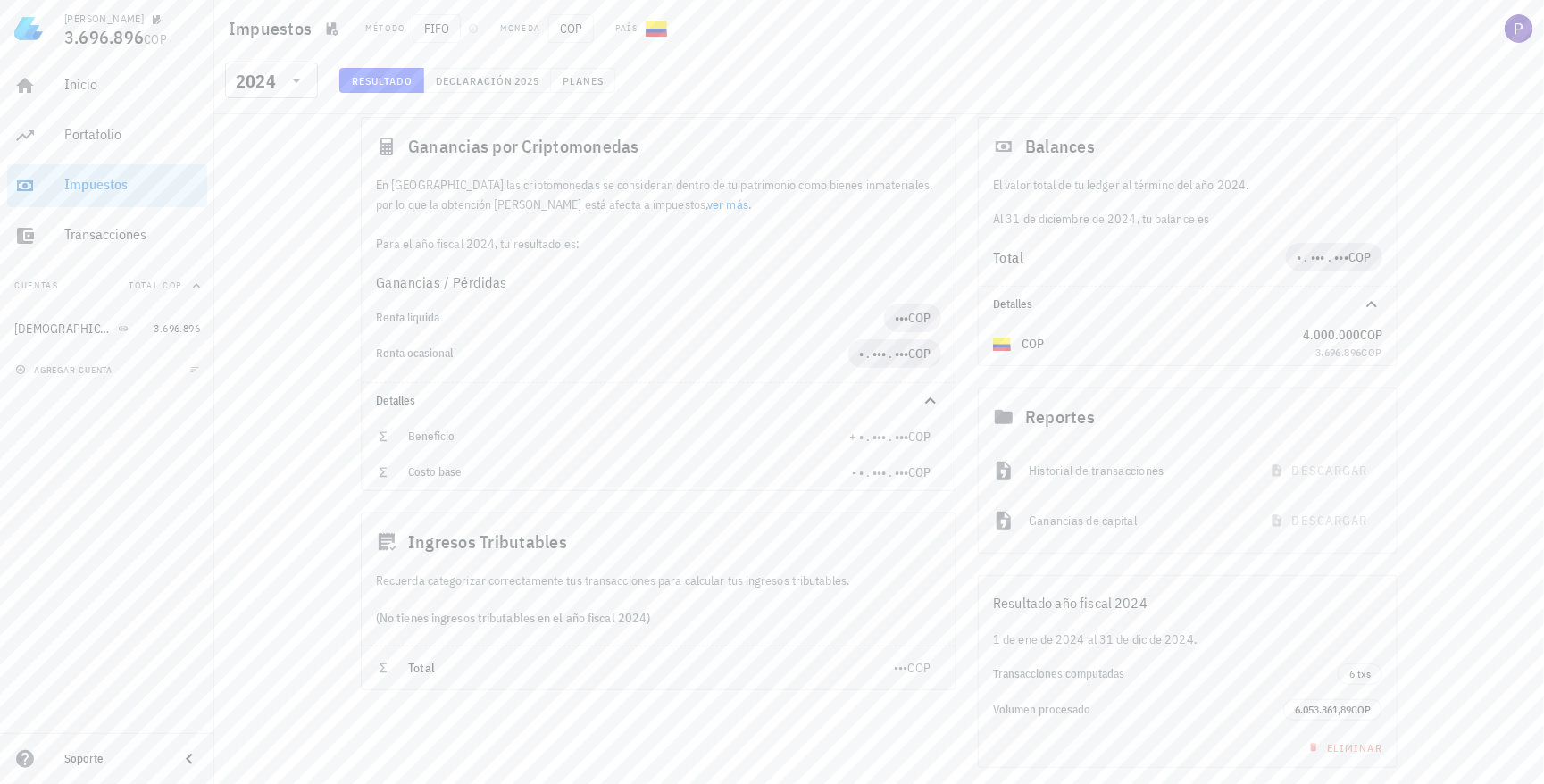 scroll, scrollTop: 108, scrollLeft: 0, axis: vertical 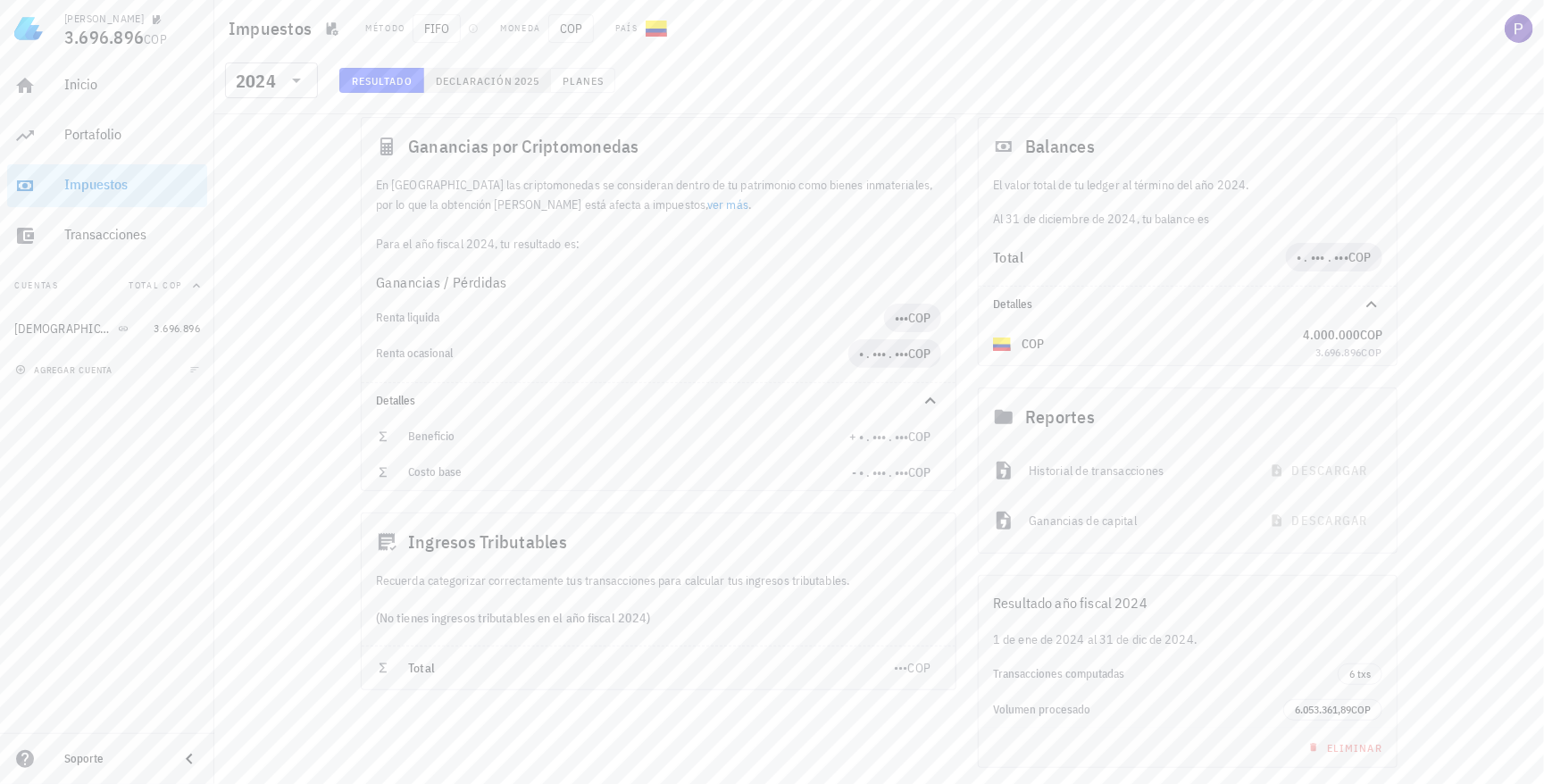 click on "Declaración   2025" at bounding box center [488, 80] 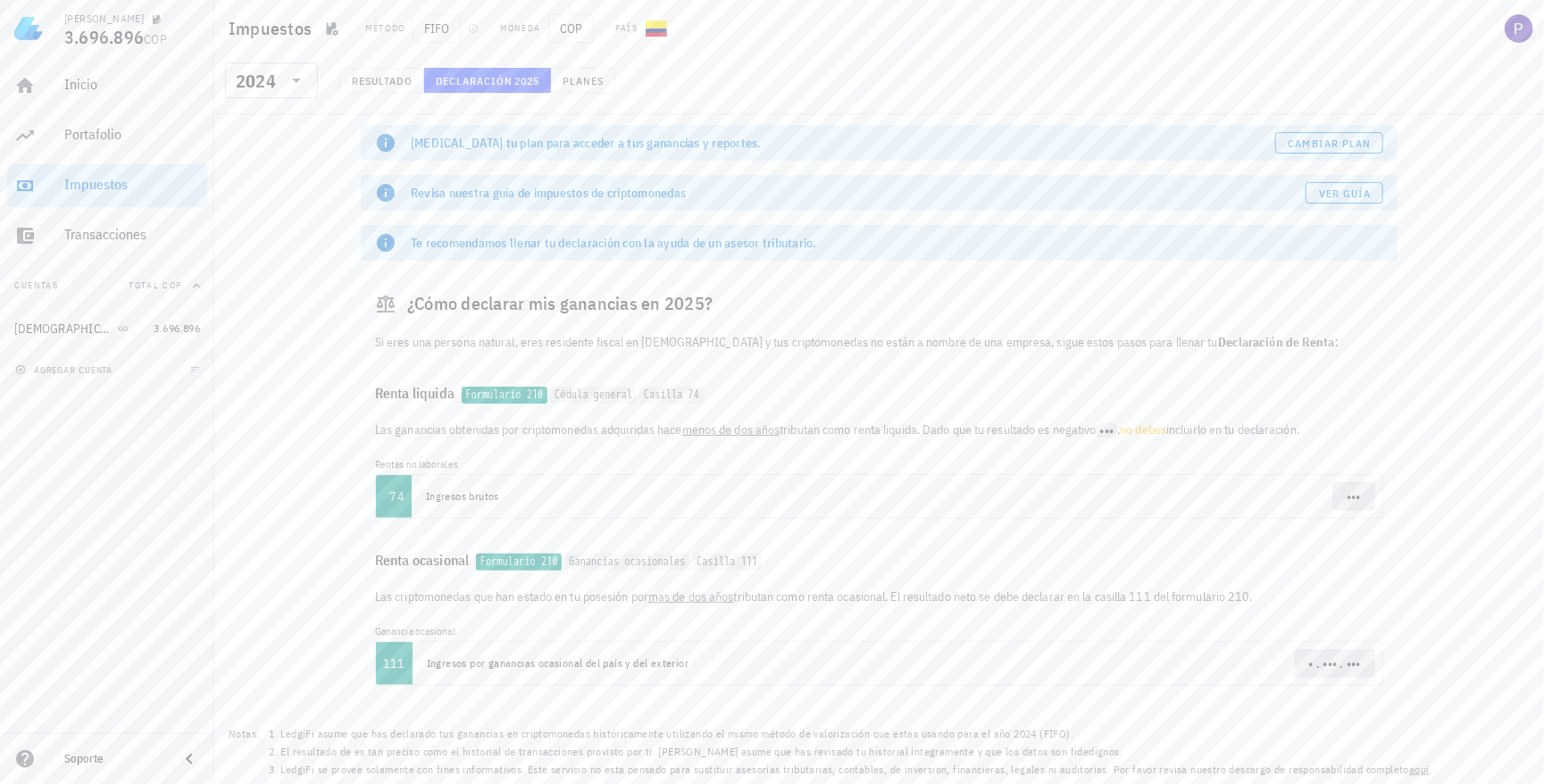 scroll, scrollTop: 0, scrollLeft: 0, axis: both 